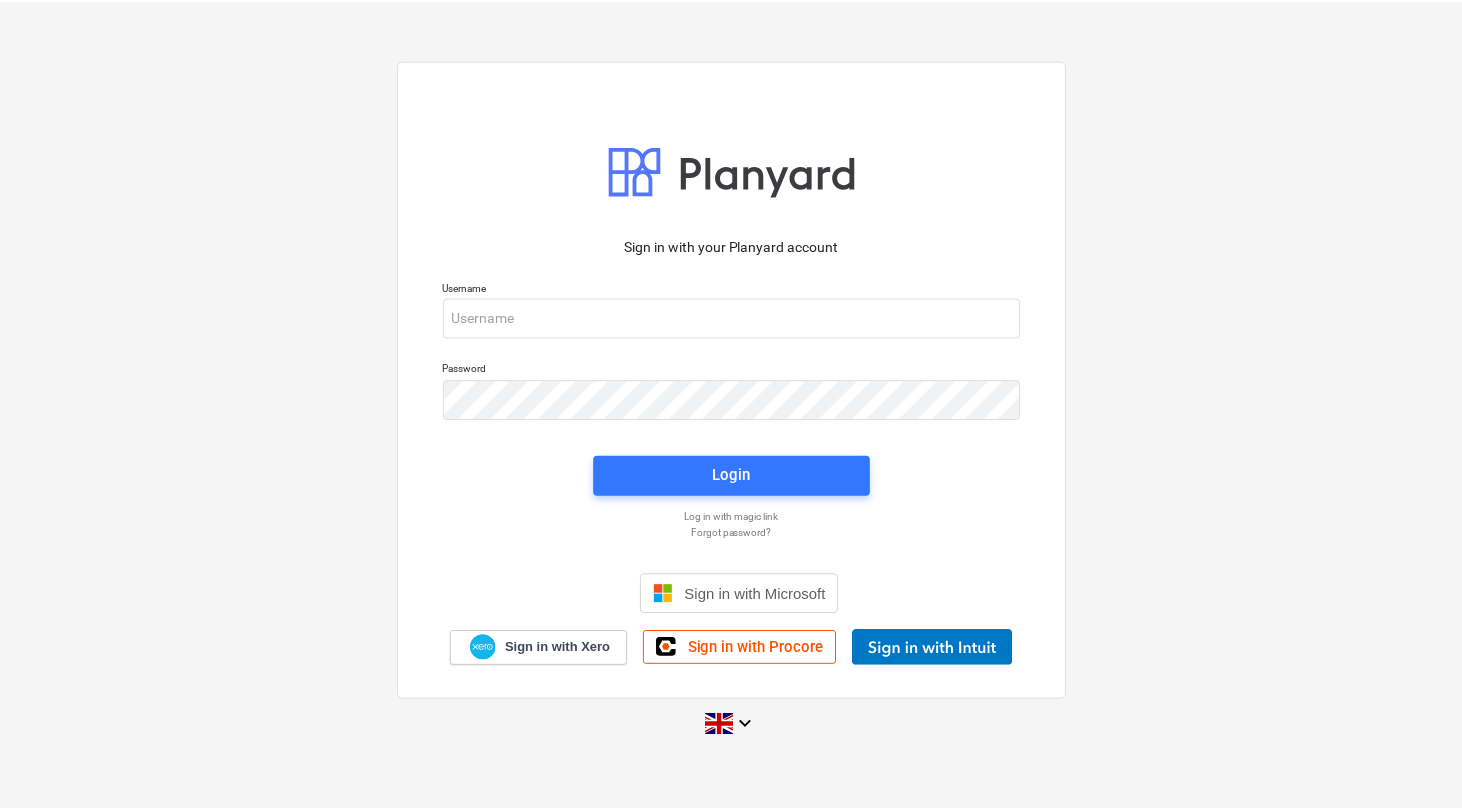 scroll, scrollTop: 0, scrollLeft: 0, axis: both 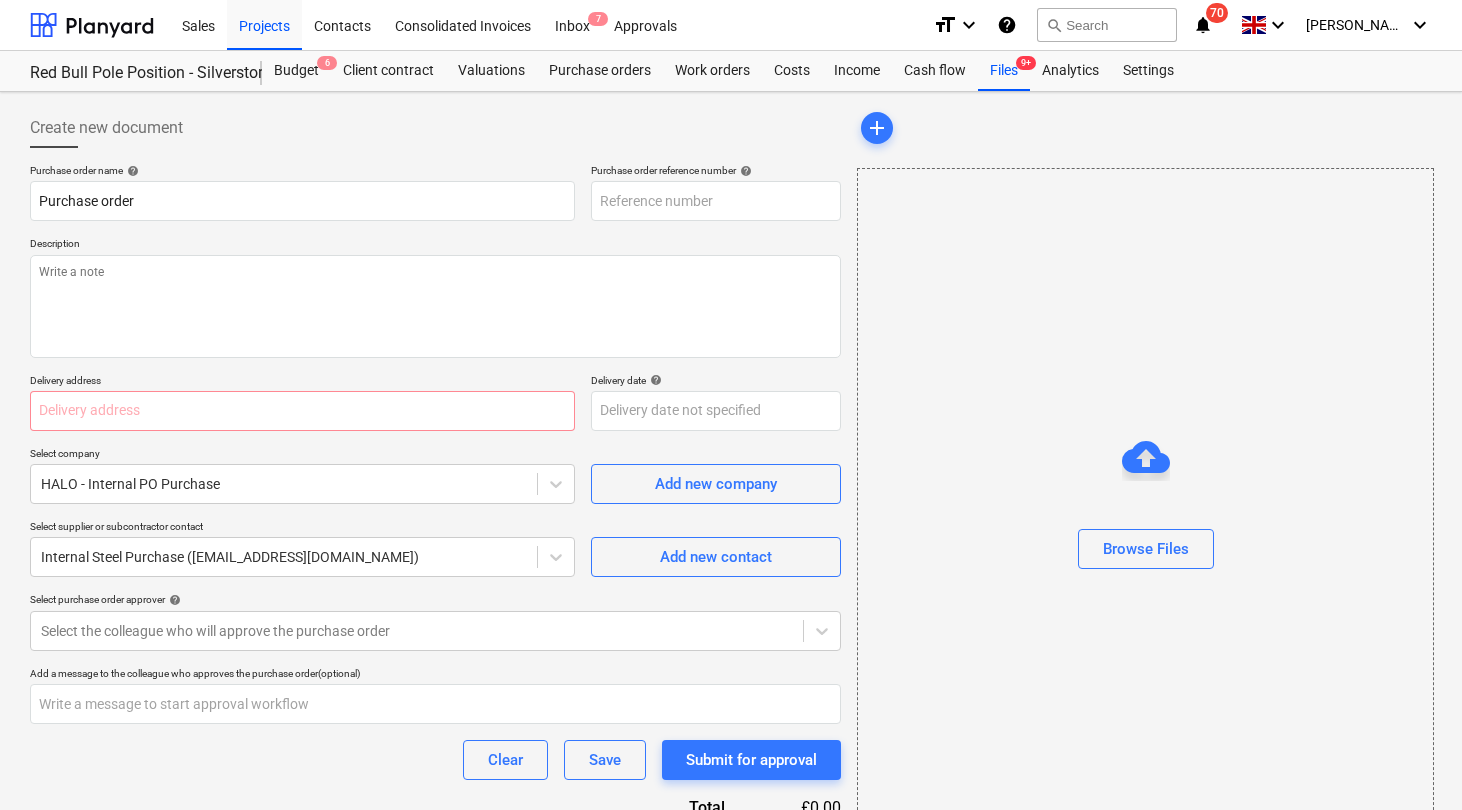type on "x" 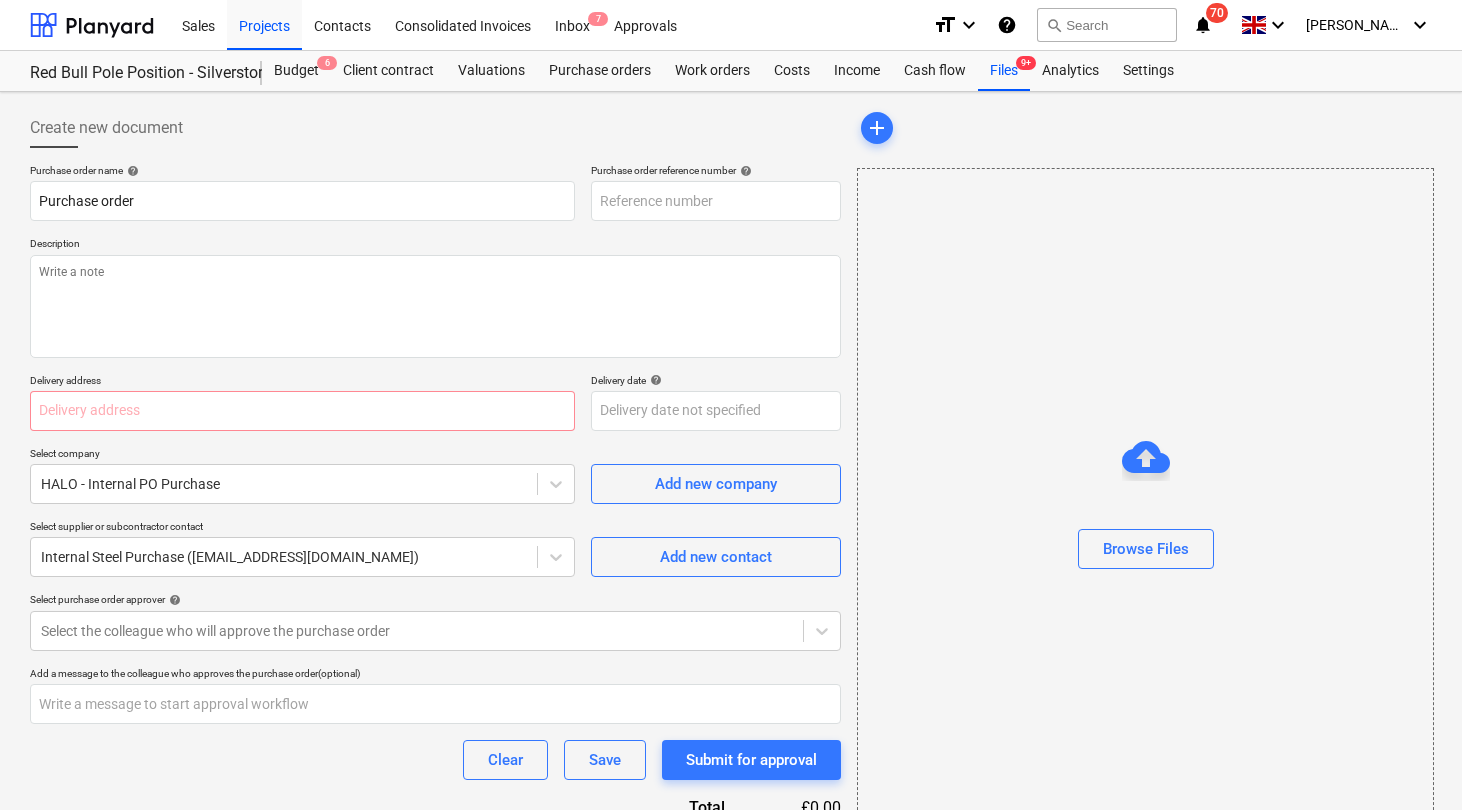 type on "THG920-PO-048" 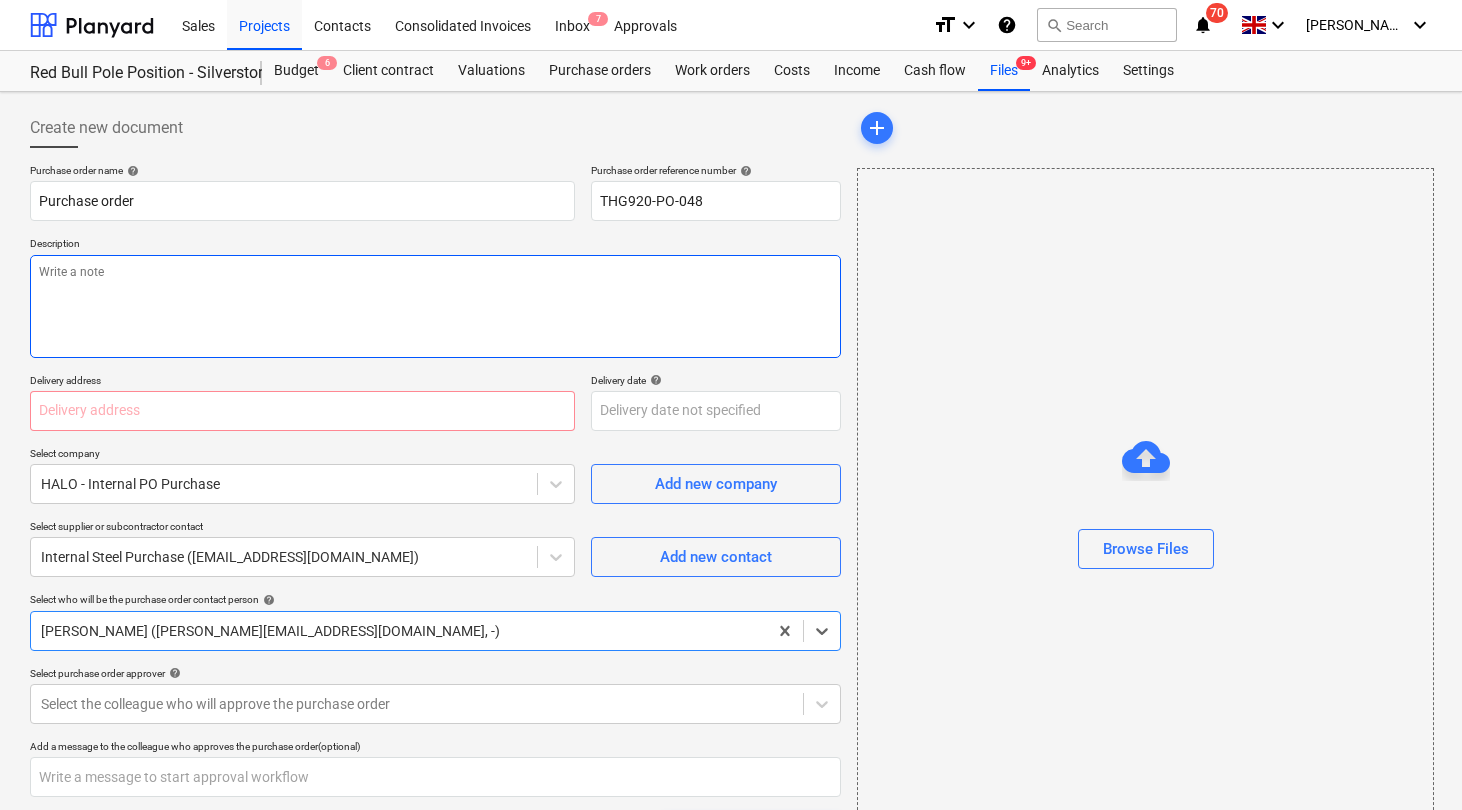 click at bounding box center [435, 306] 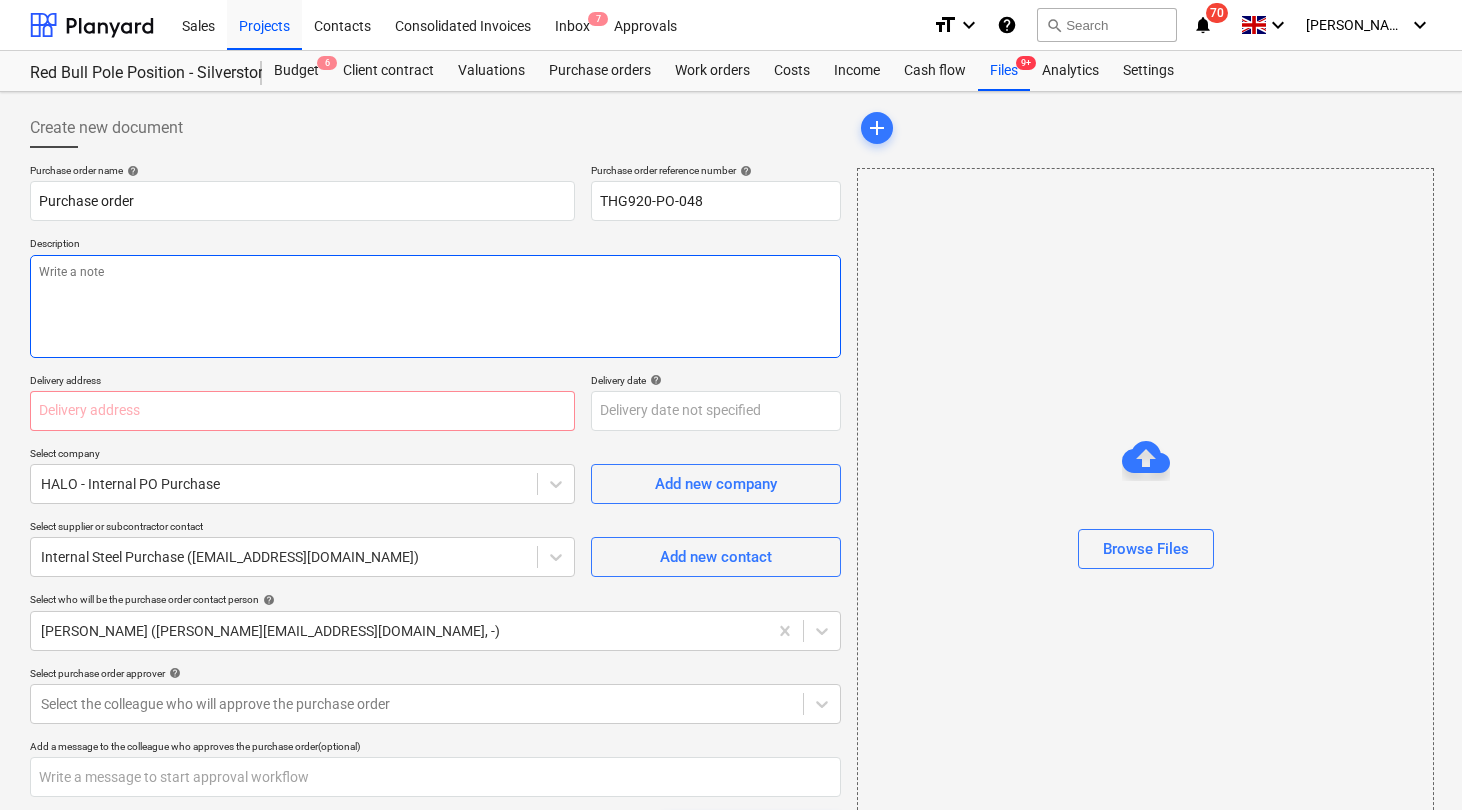 type on "x" 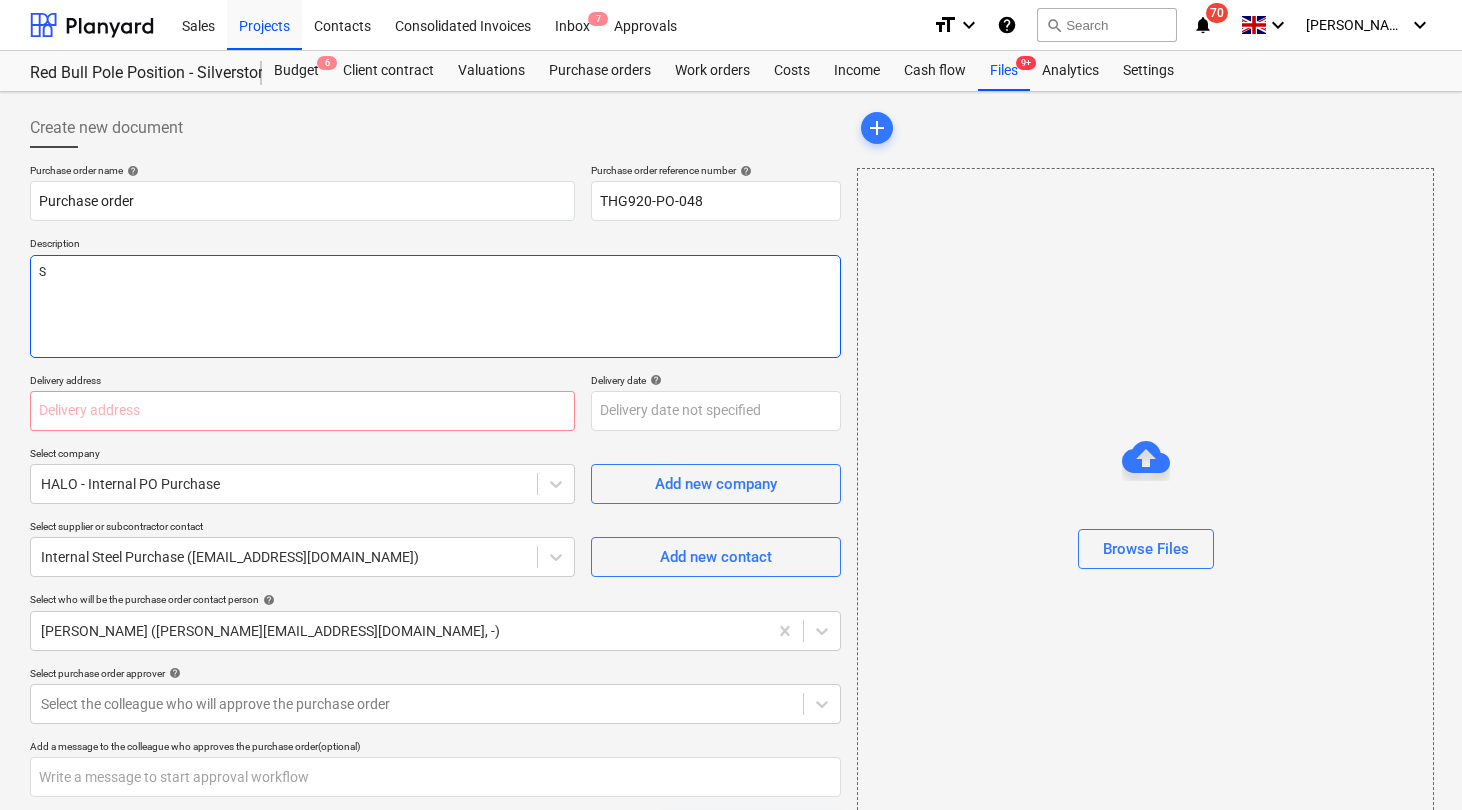 type on "ST" 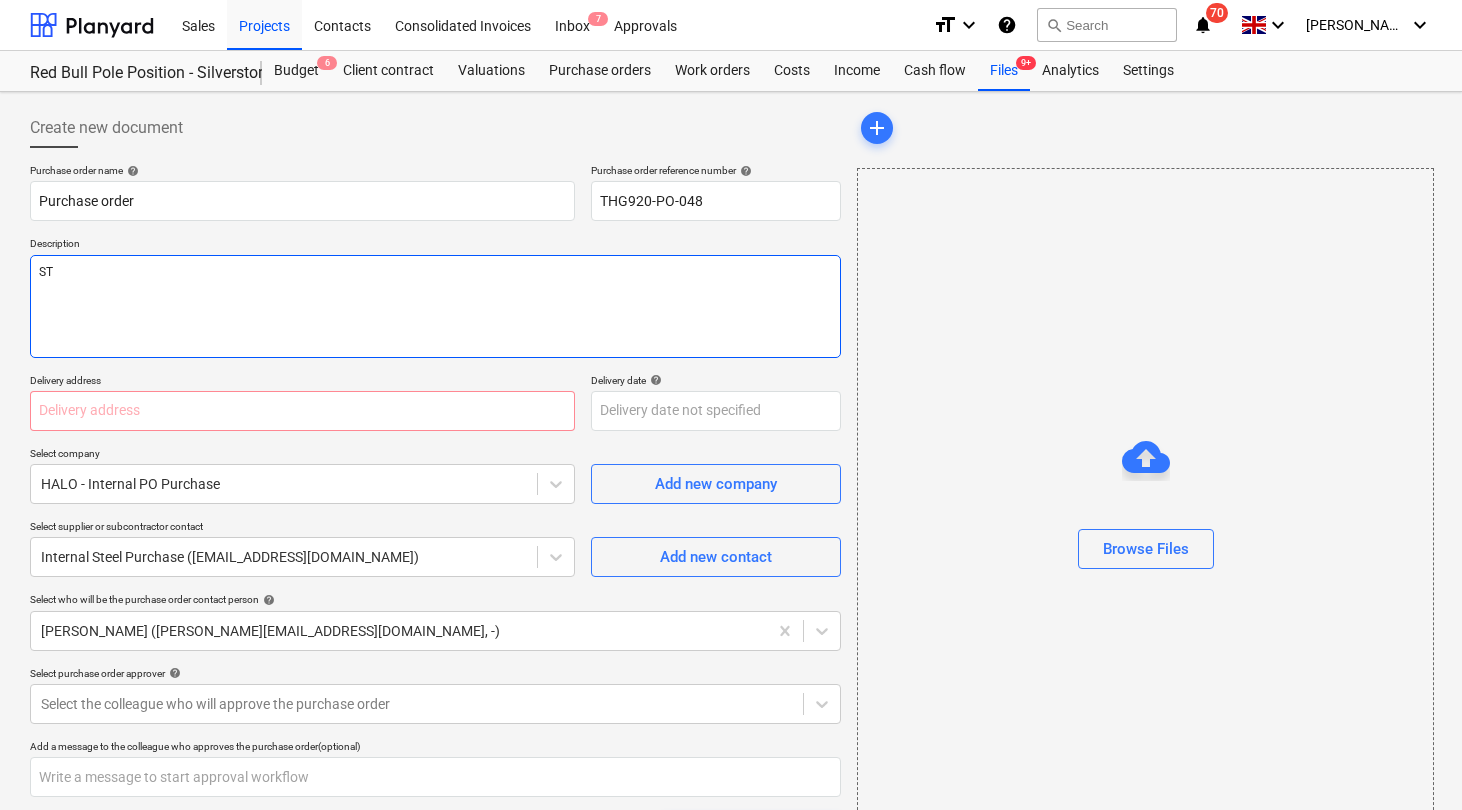 type on "x" 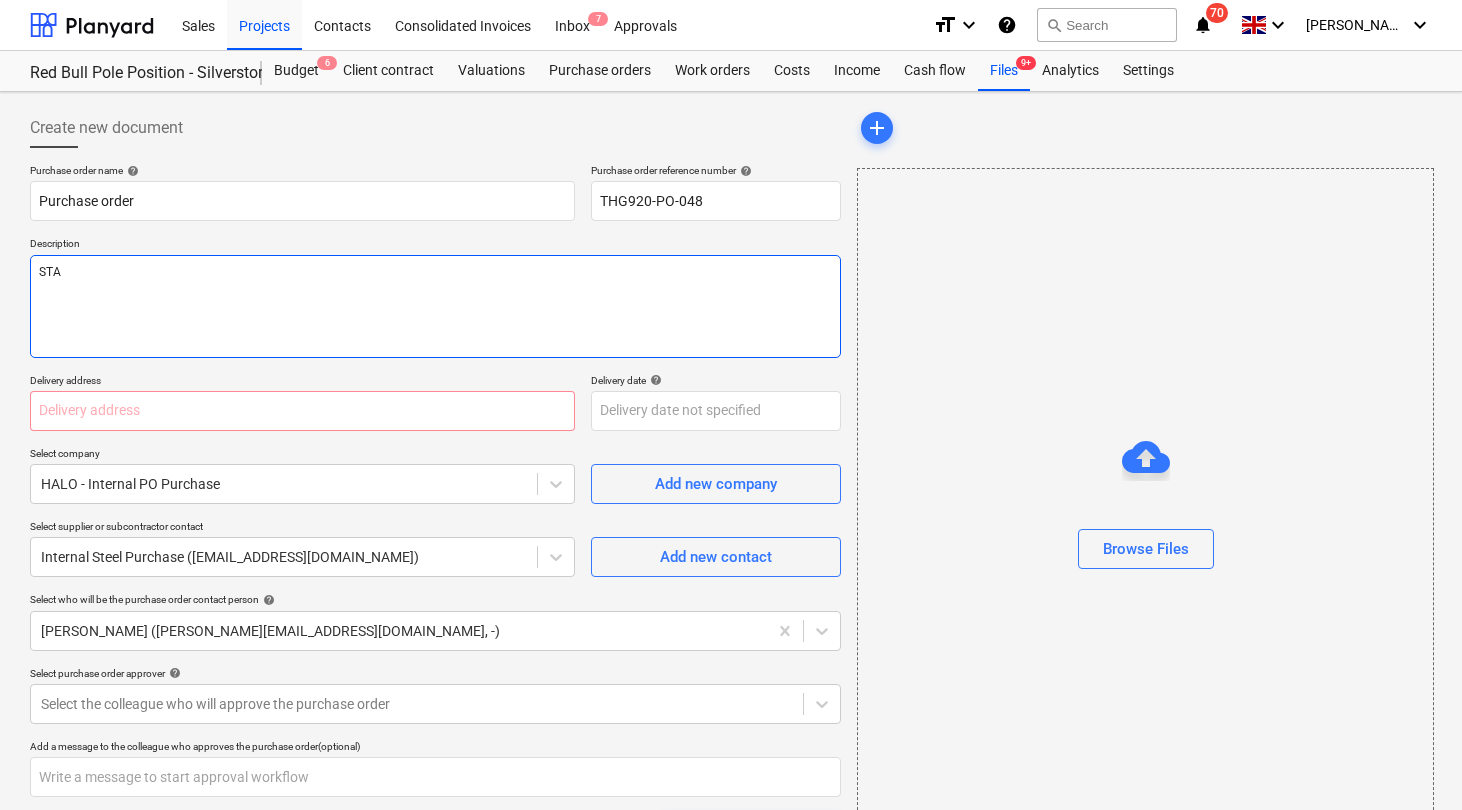 type on "x" 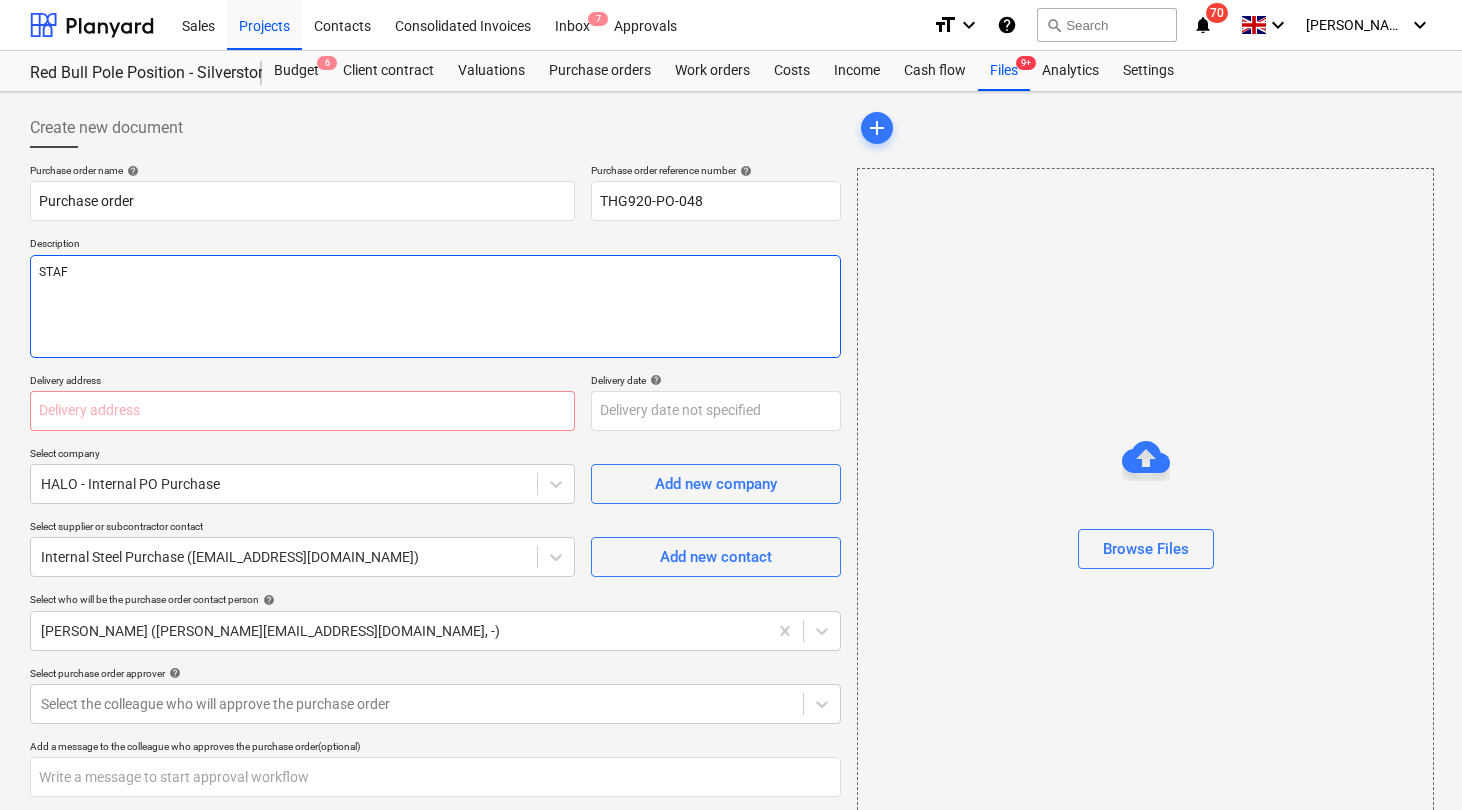 type on "x" 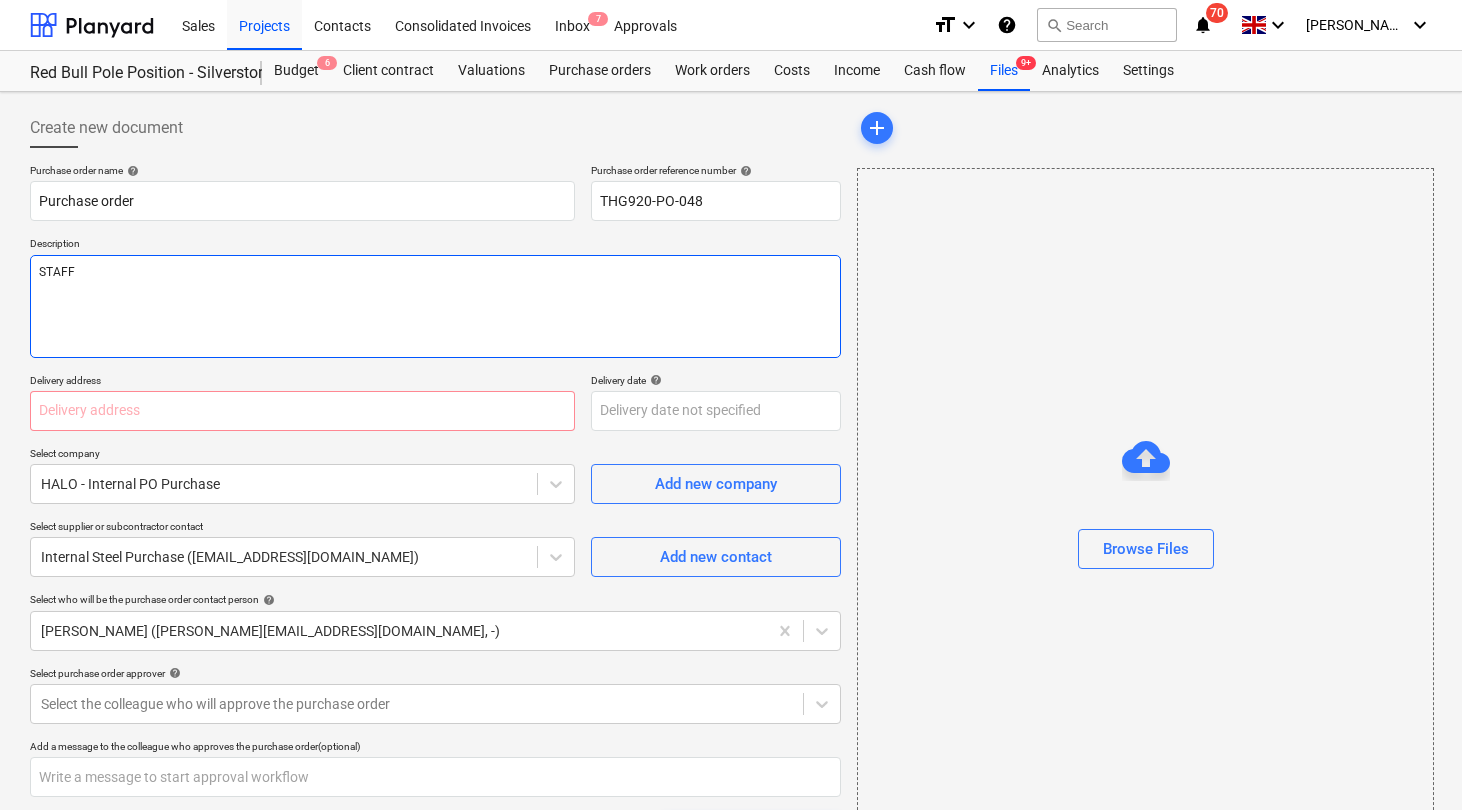 type on "x" 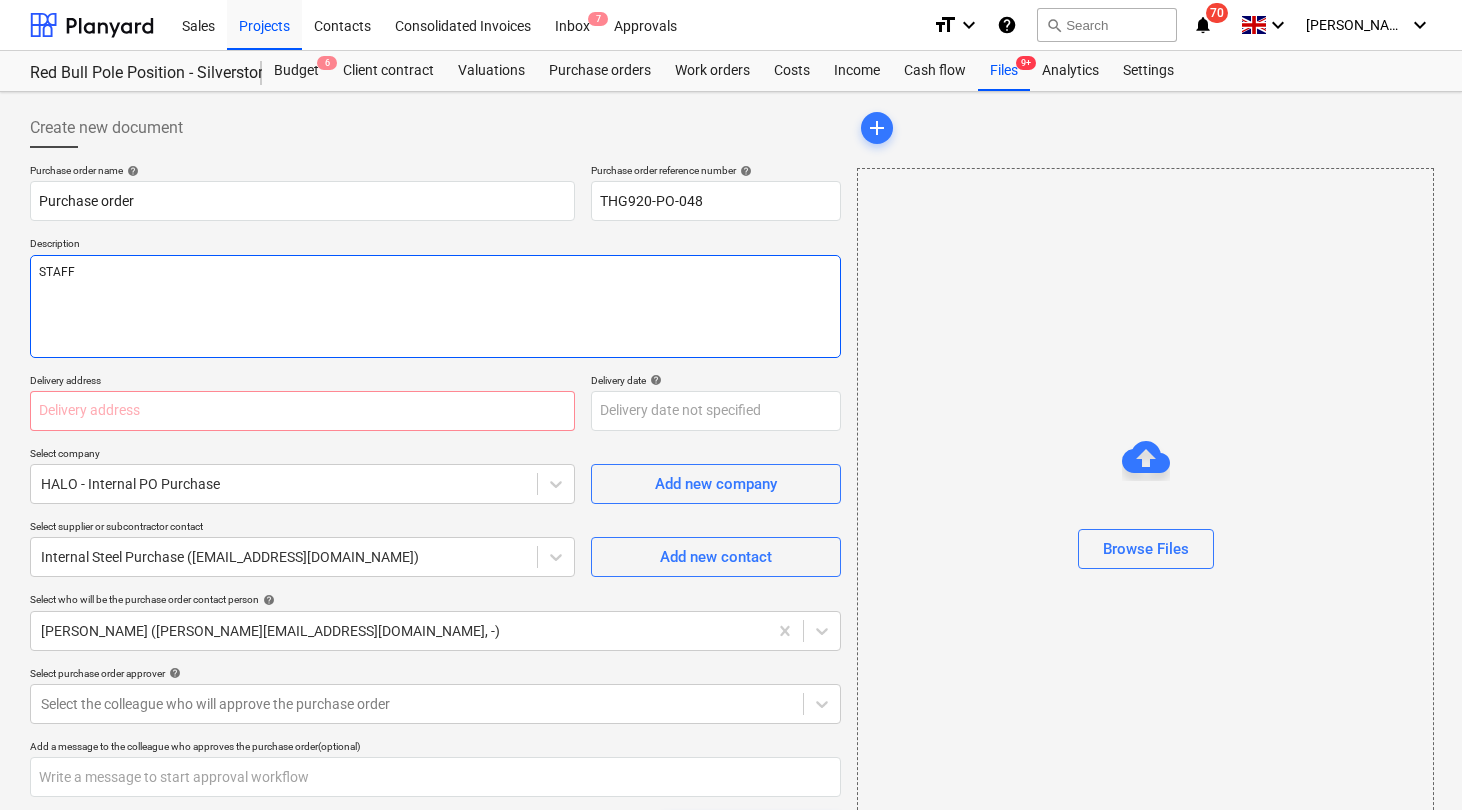 type on "x" 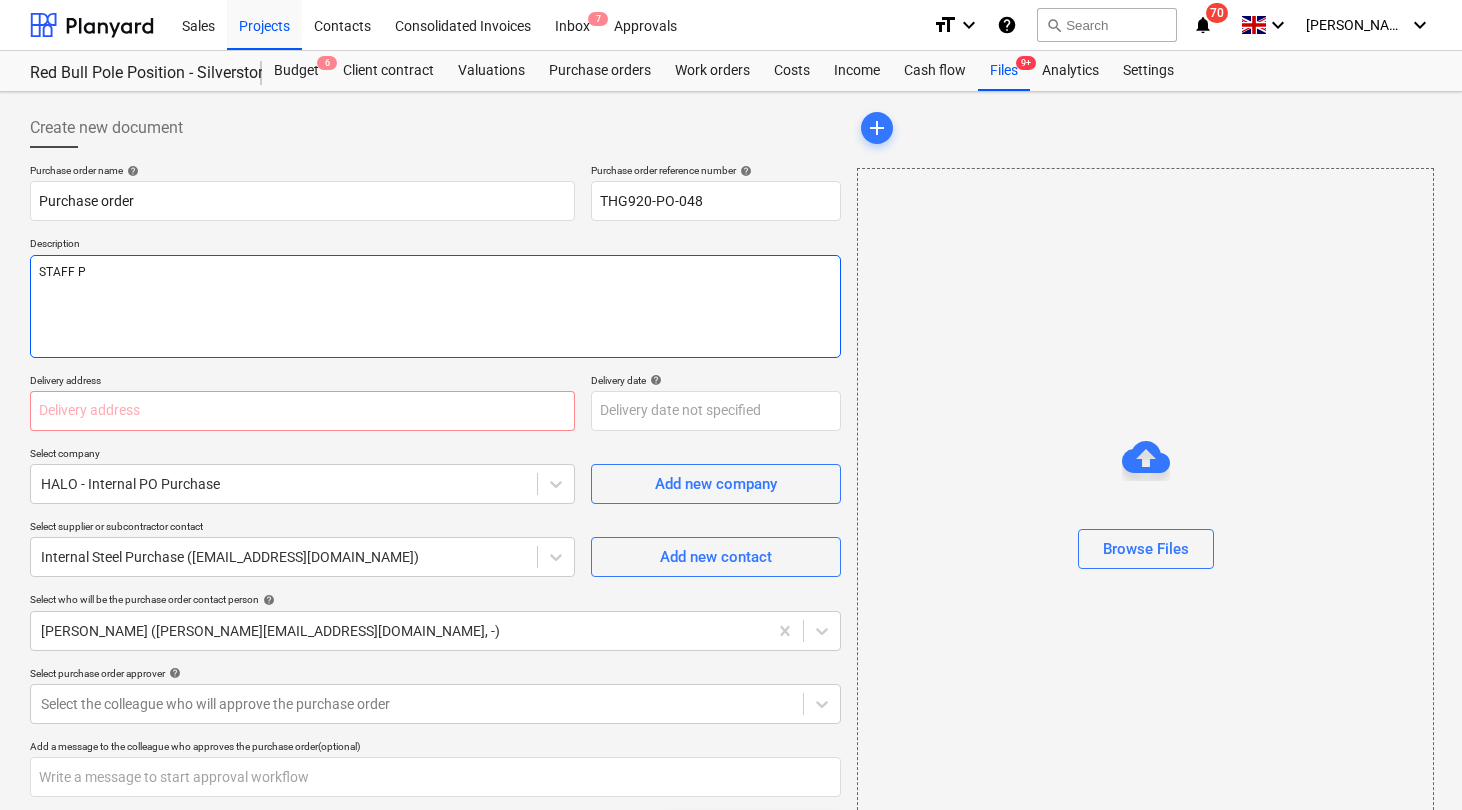 type on "STAFF PD" 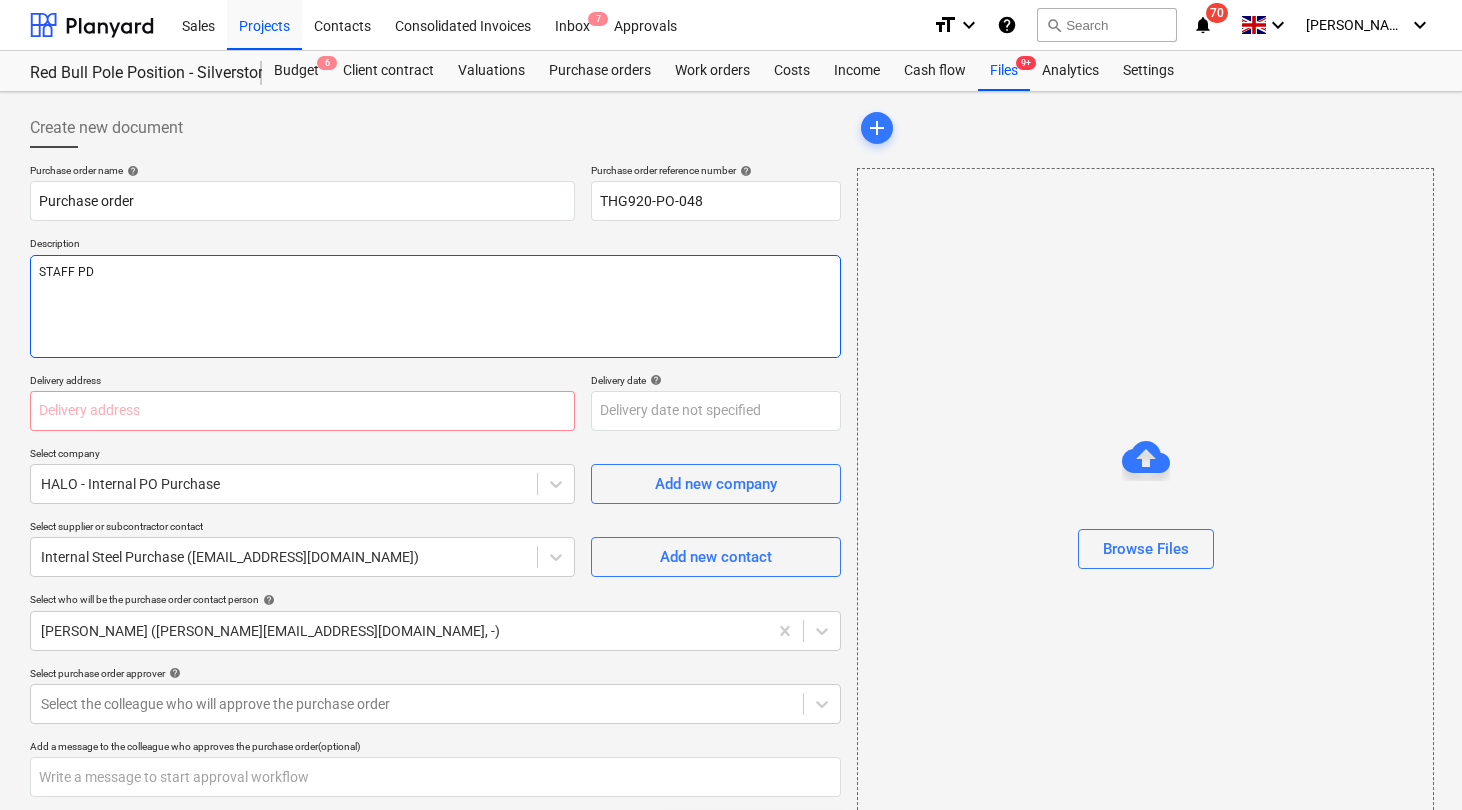 type on "x" 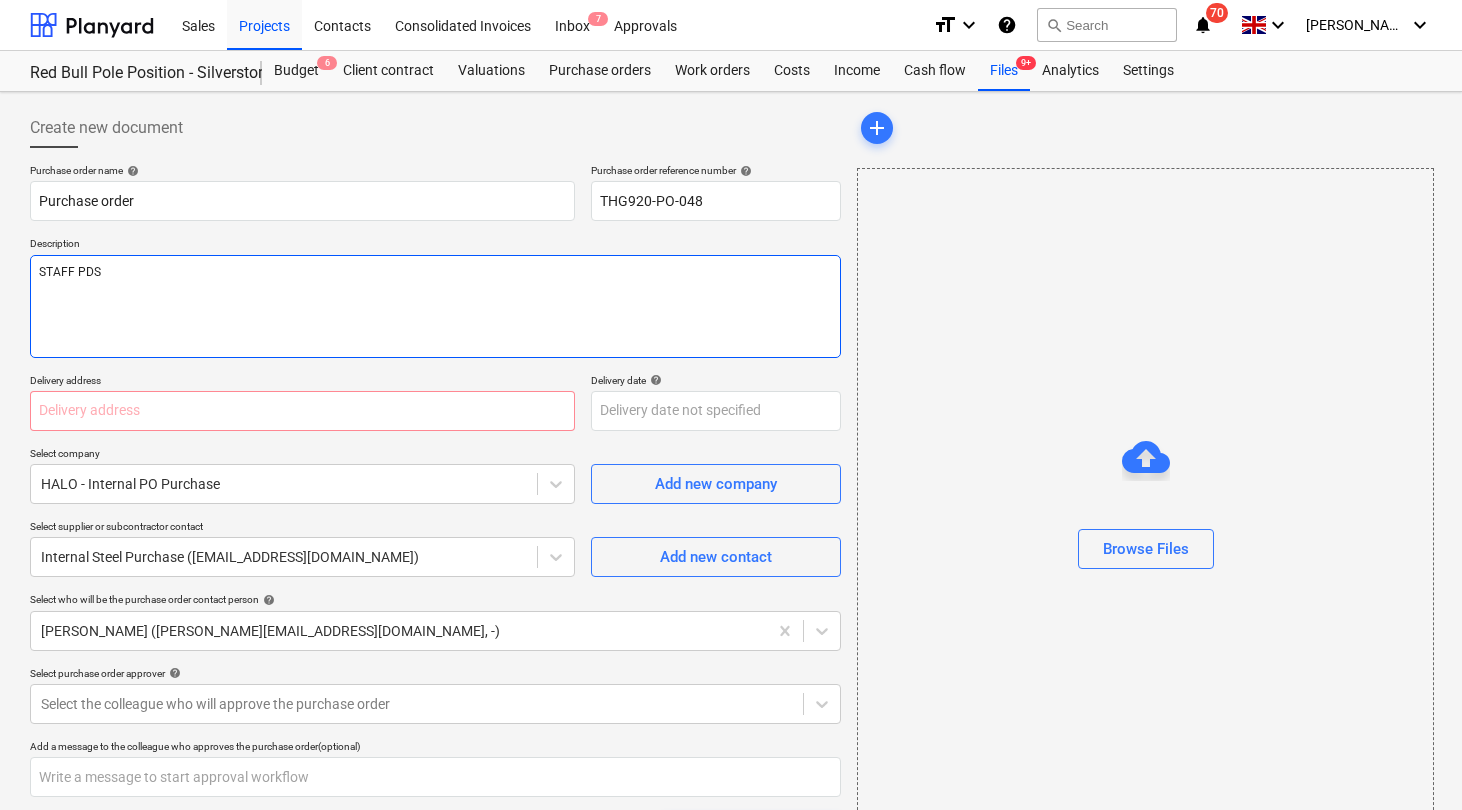 type on "x" 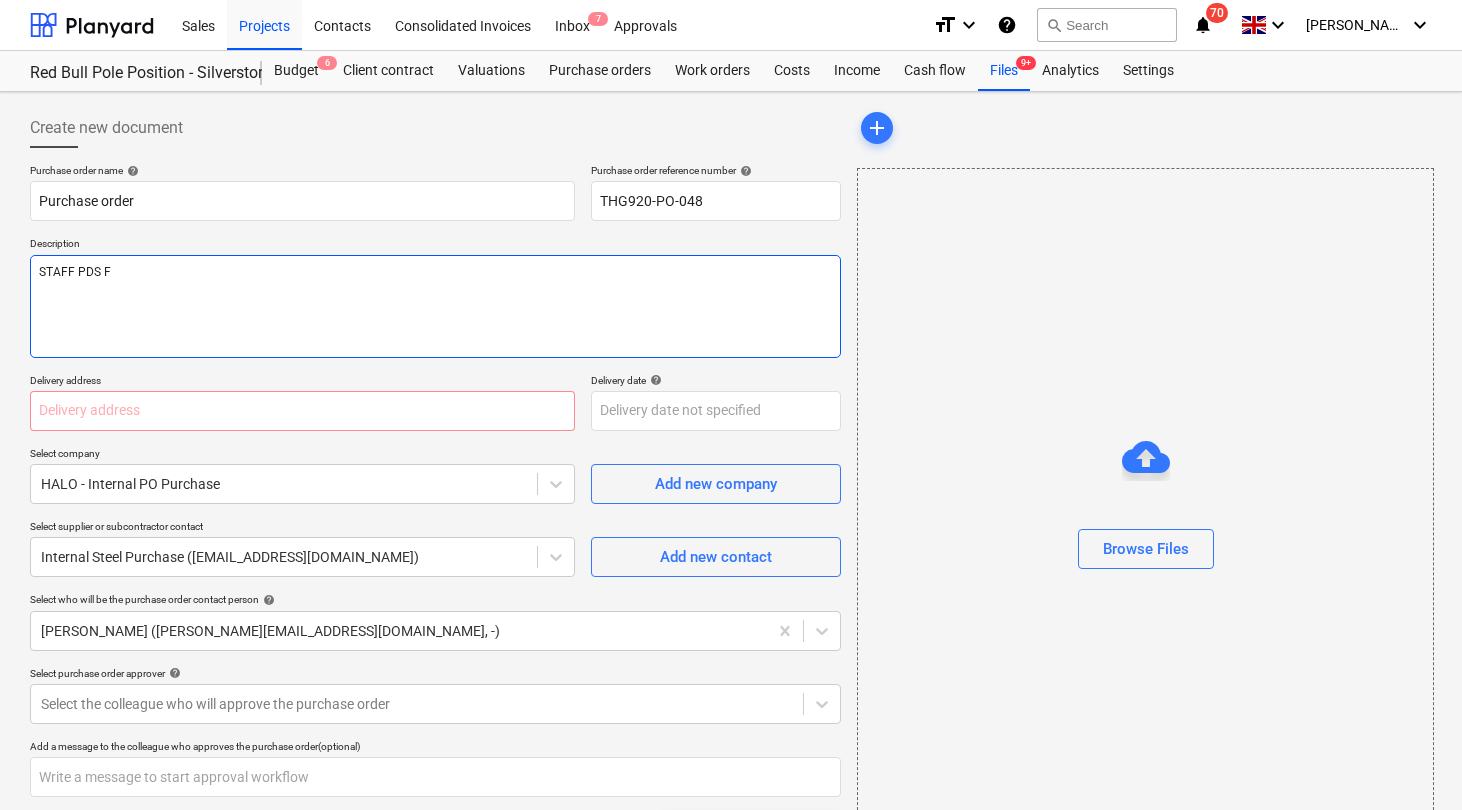 type on "x" 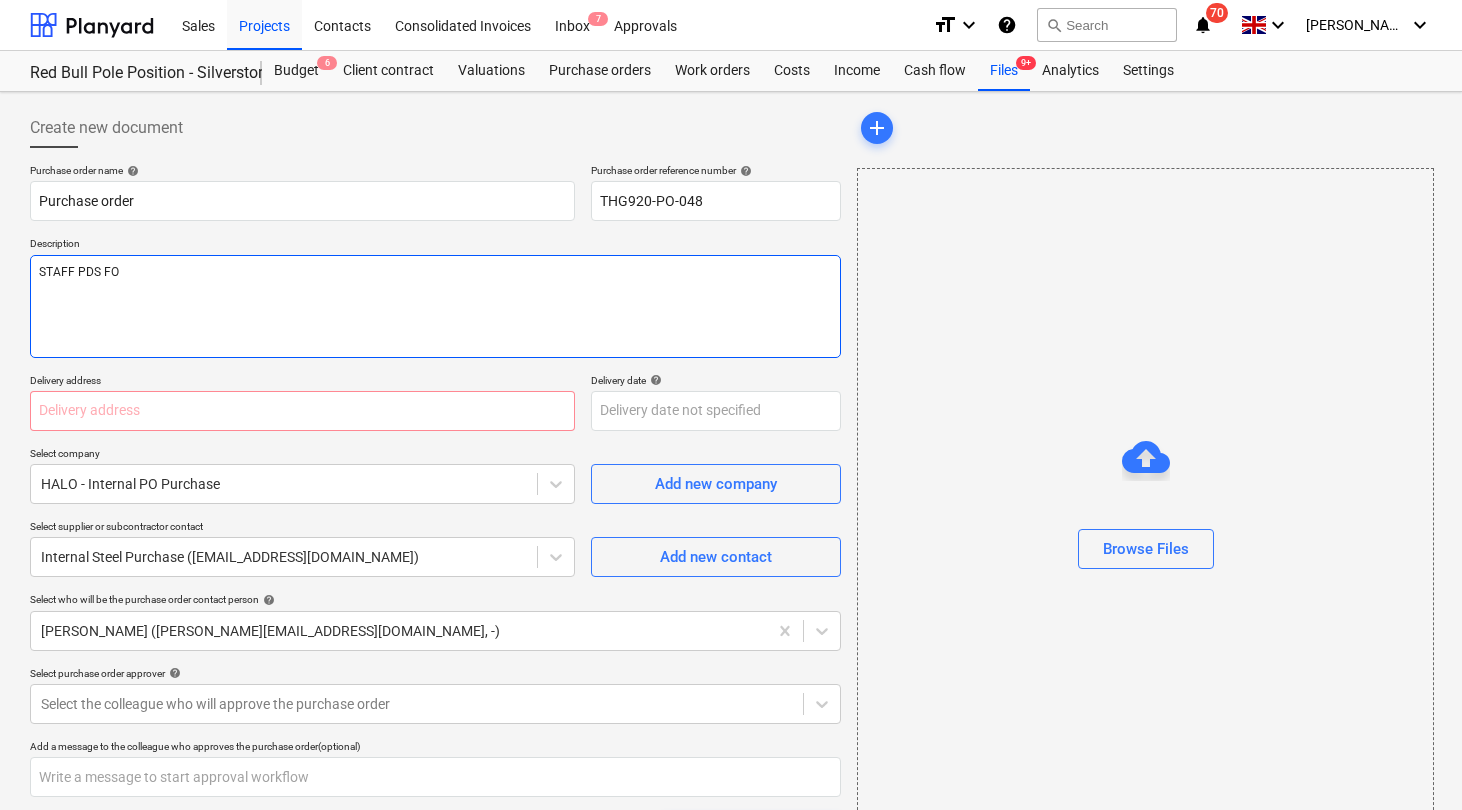 type on "x" 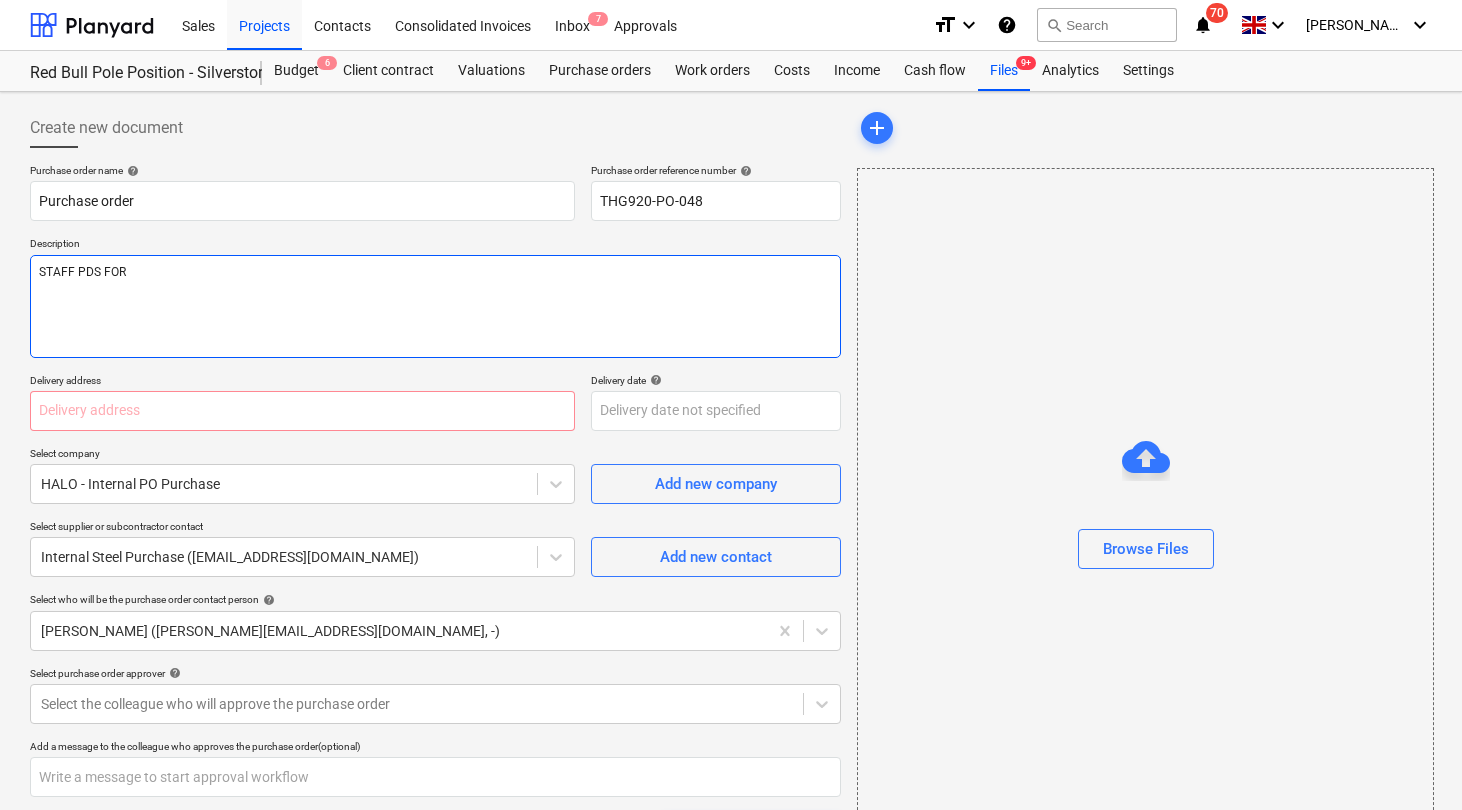 type on "x" 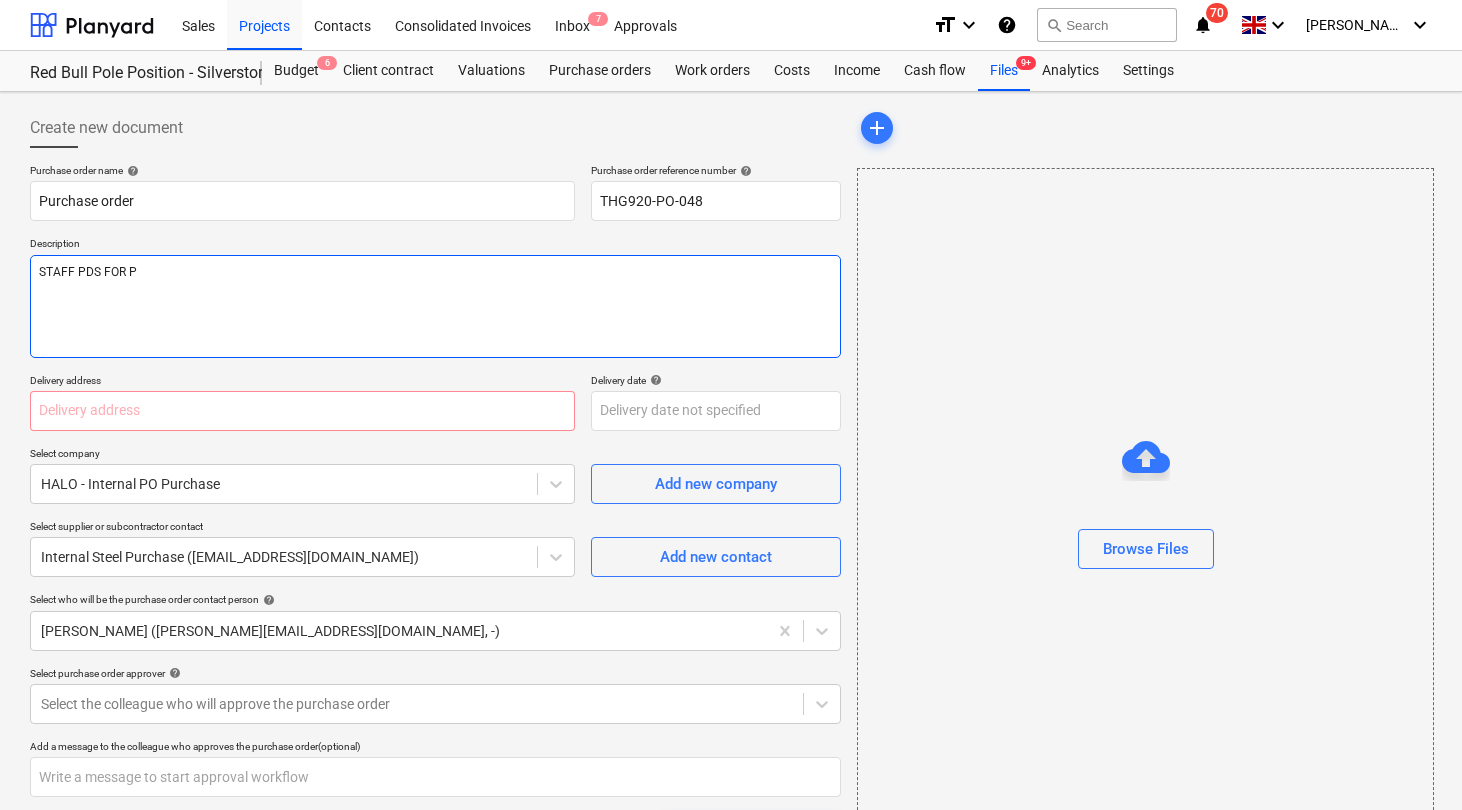 type on "x" 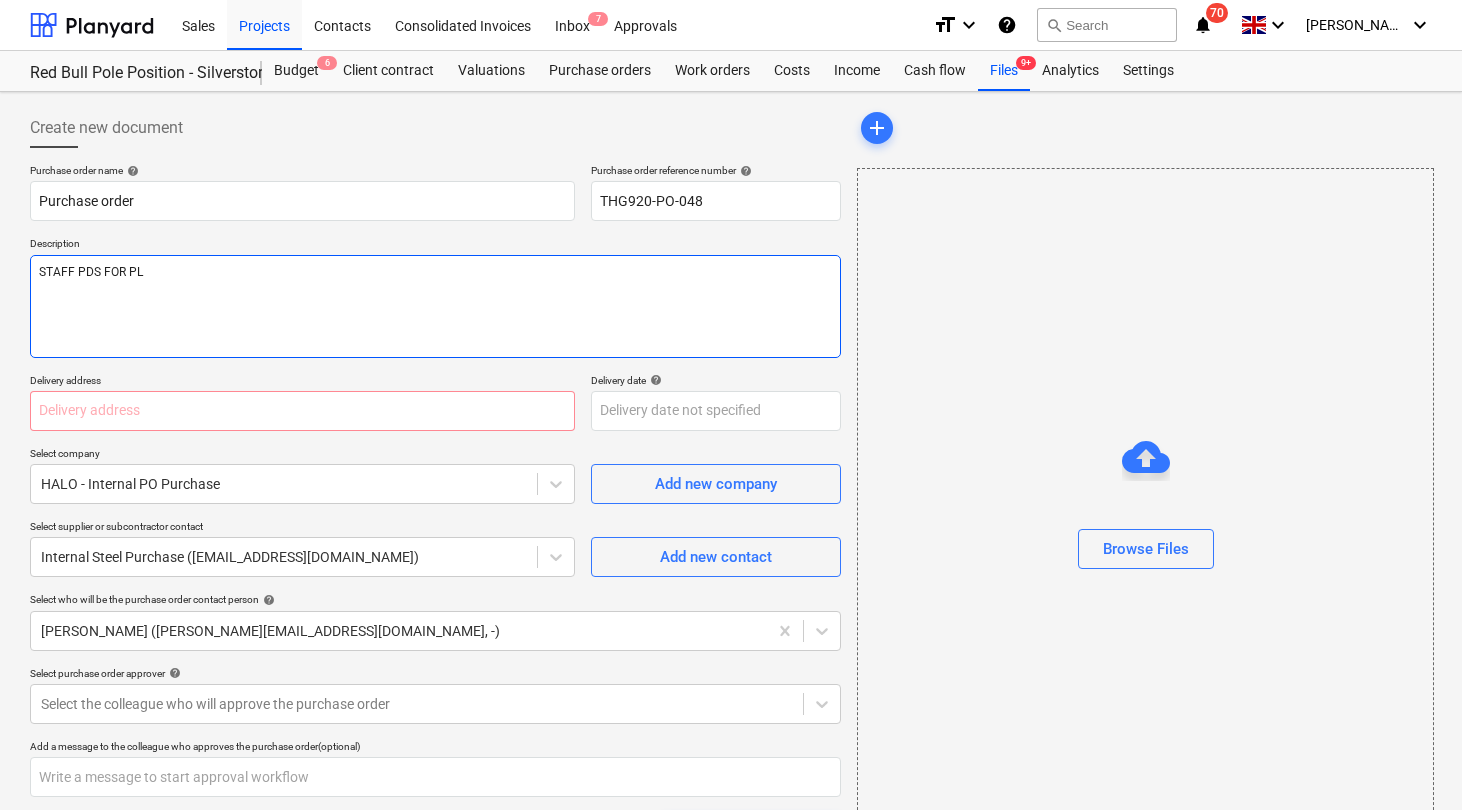 type on "x" 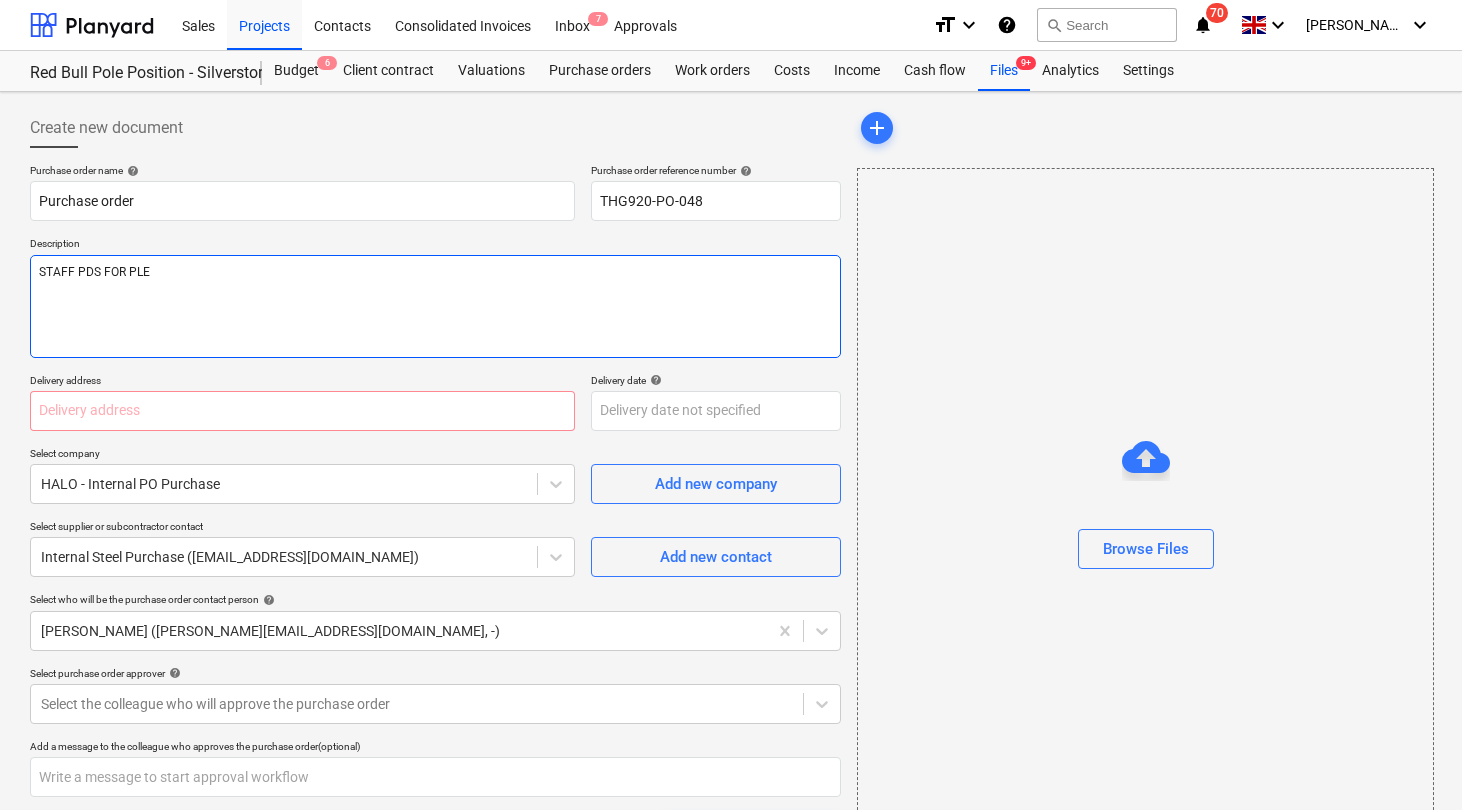 type on "x" 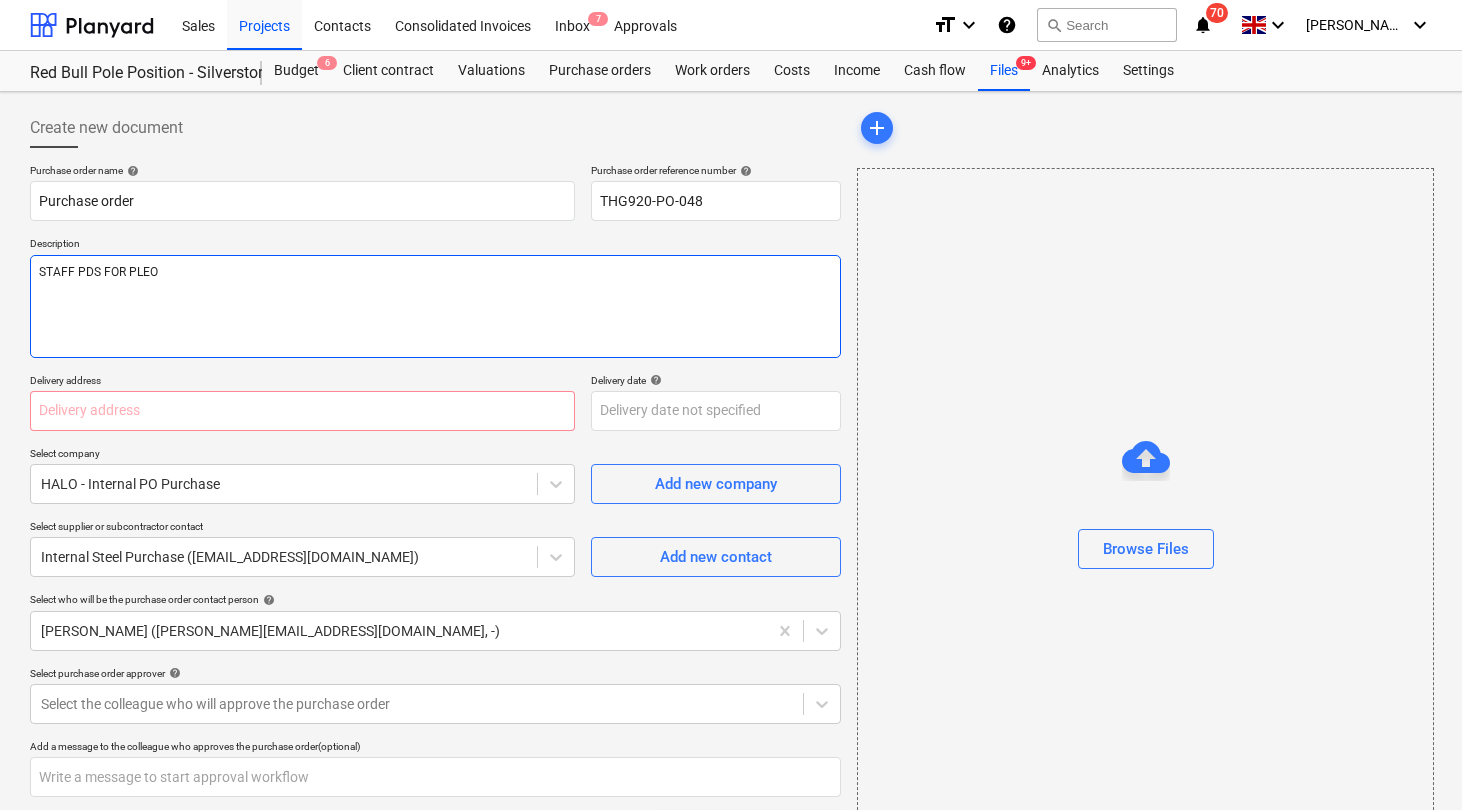 type on "x" 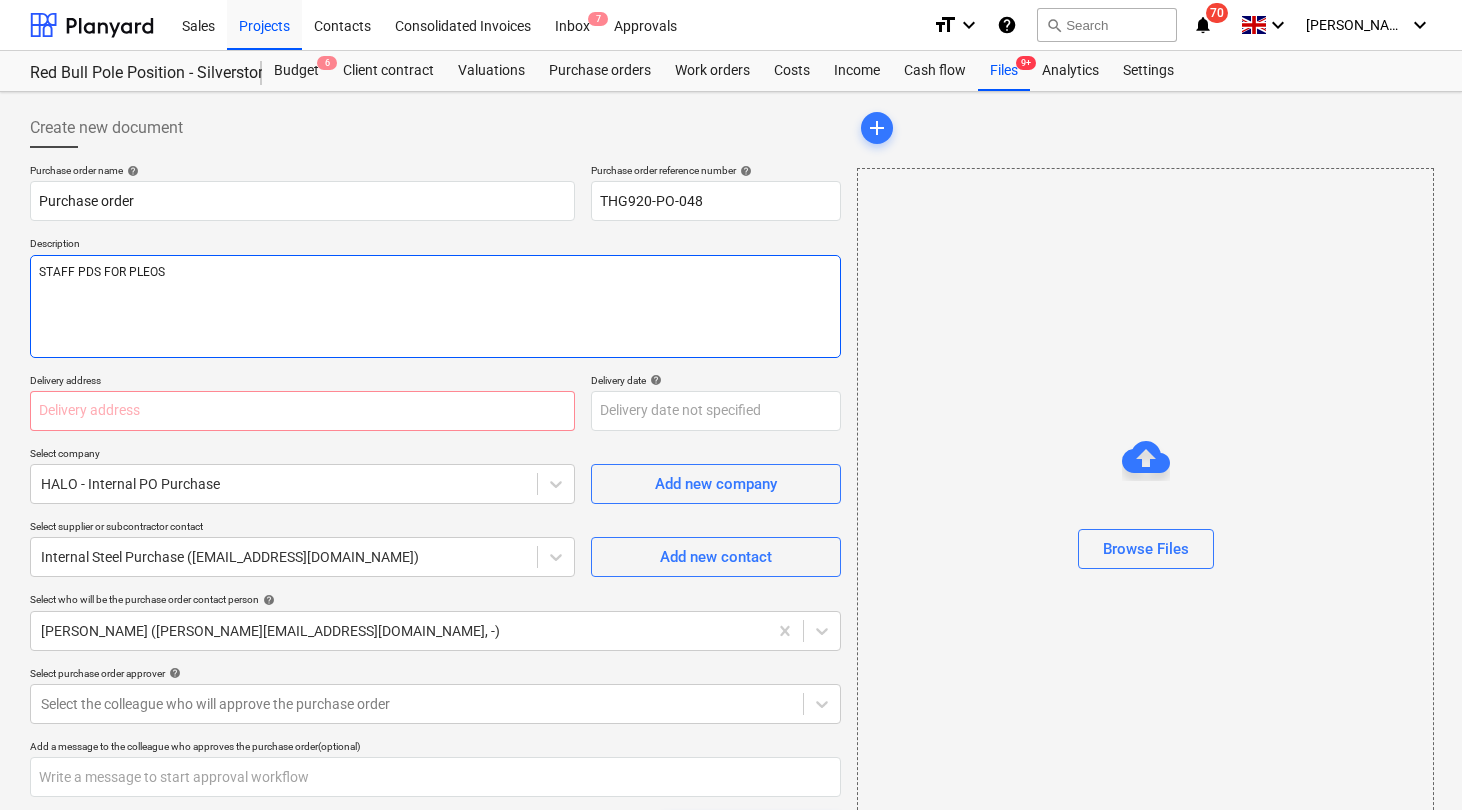 type on "x" 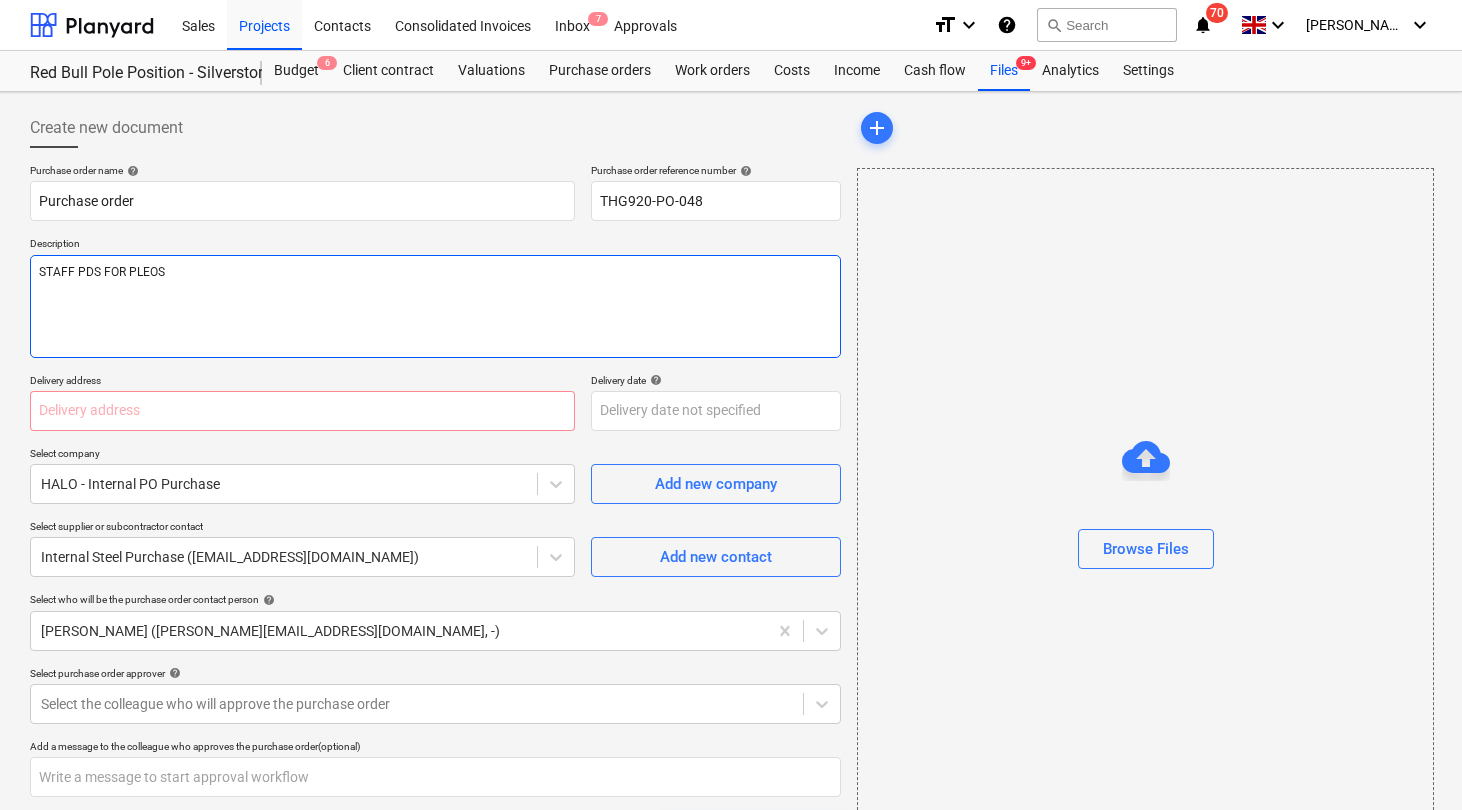 type on "x" 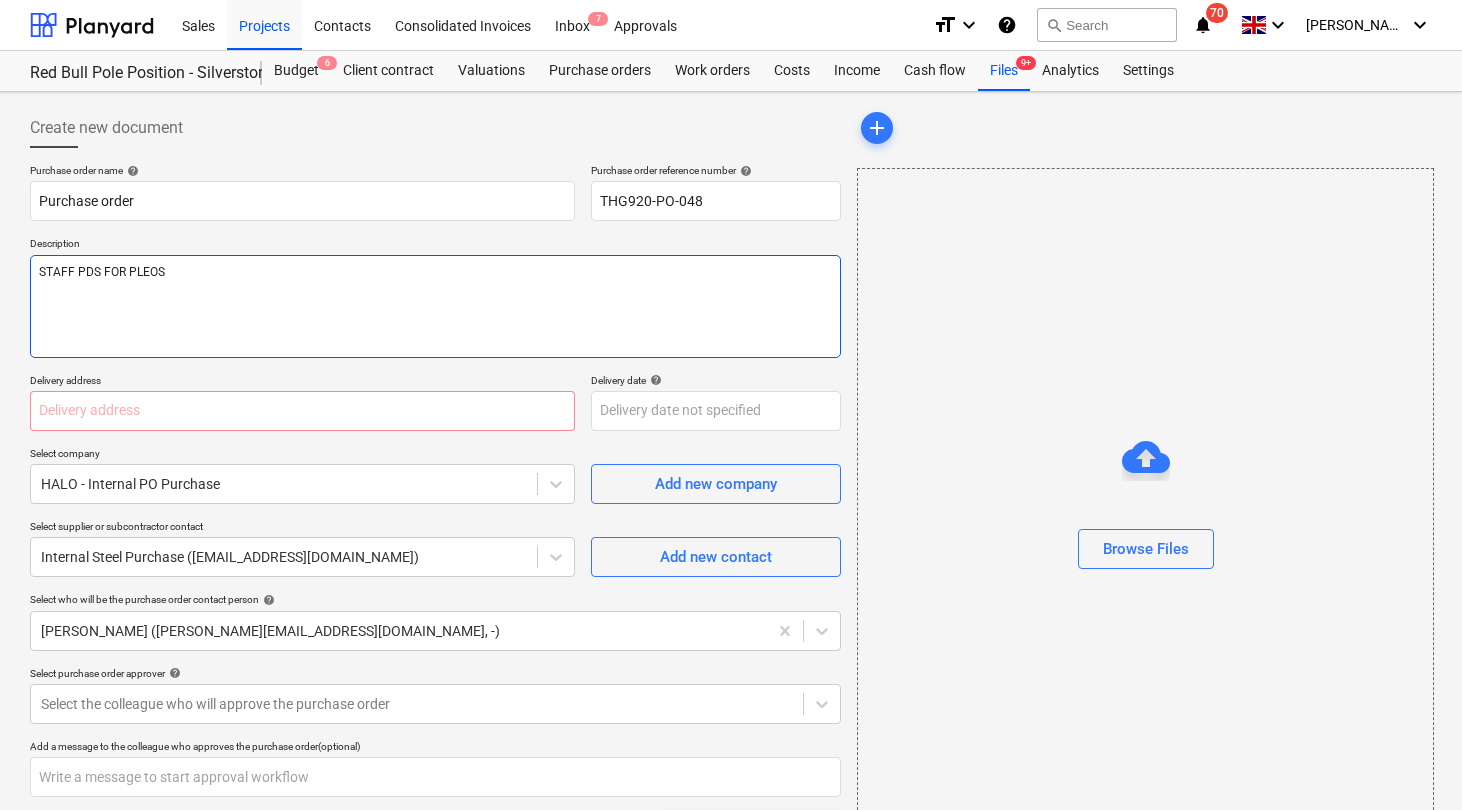 type on "STAFF PDS FOR PLEOS" 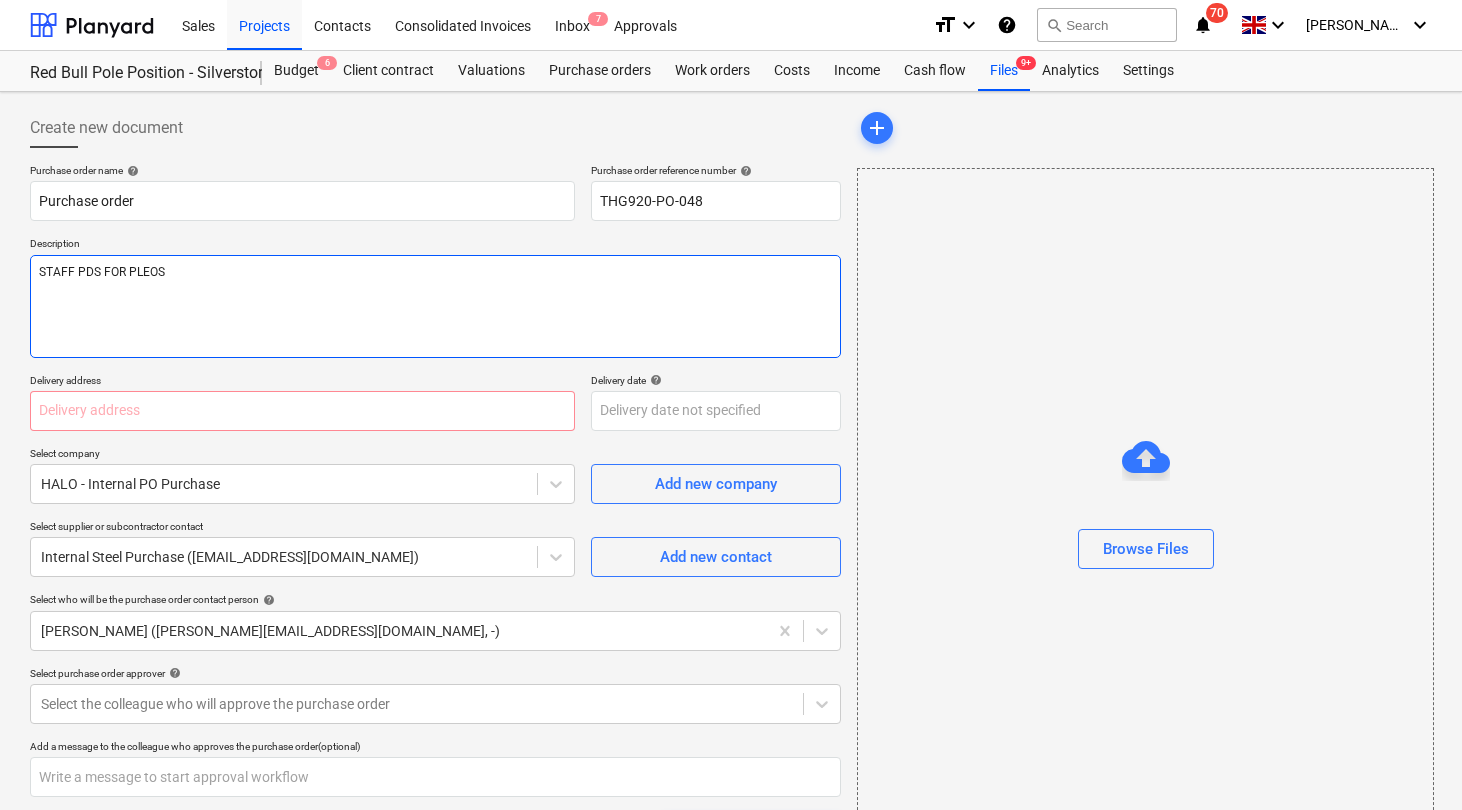 type on "x" 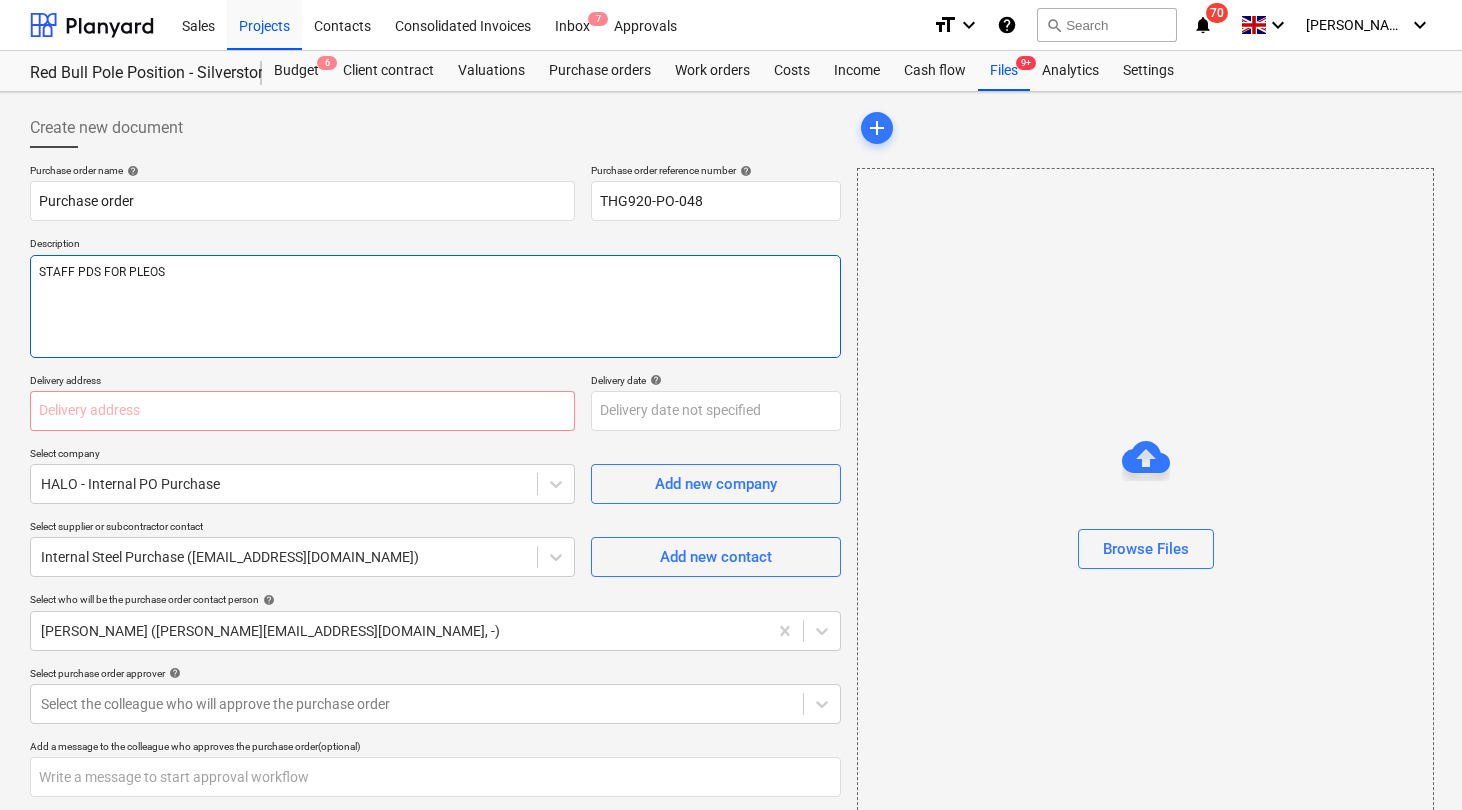 type on "STAFF PDS FOR PLEOS
K" 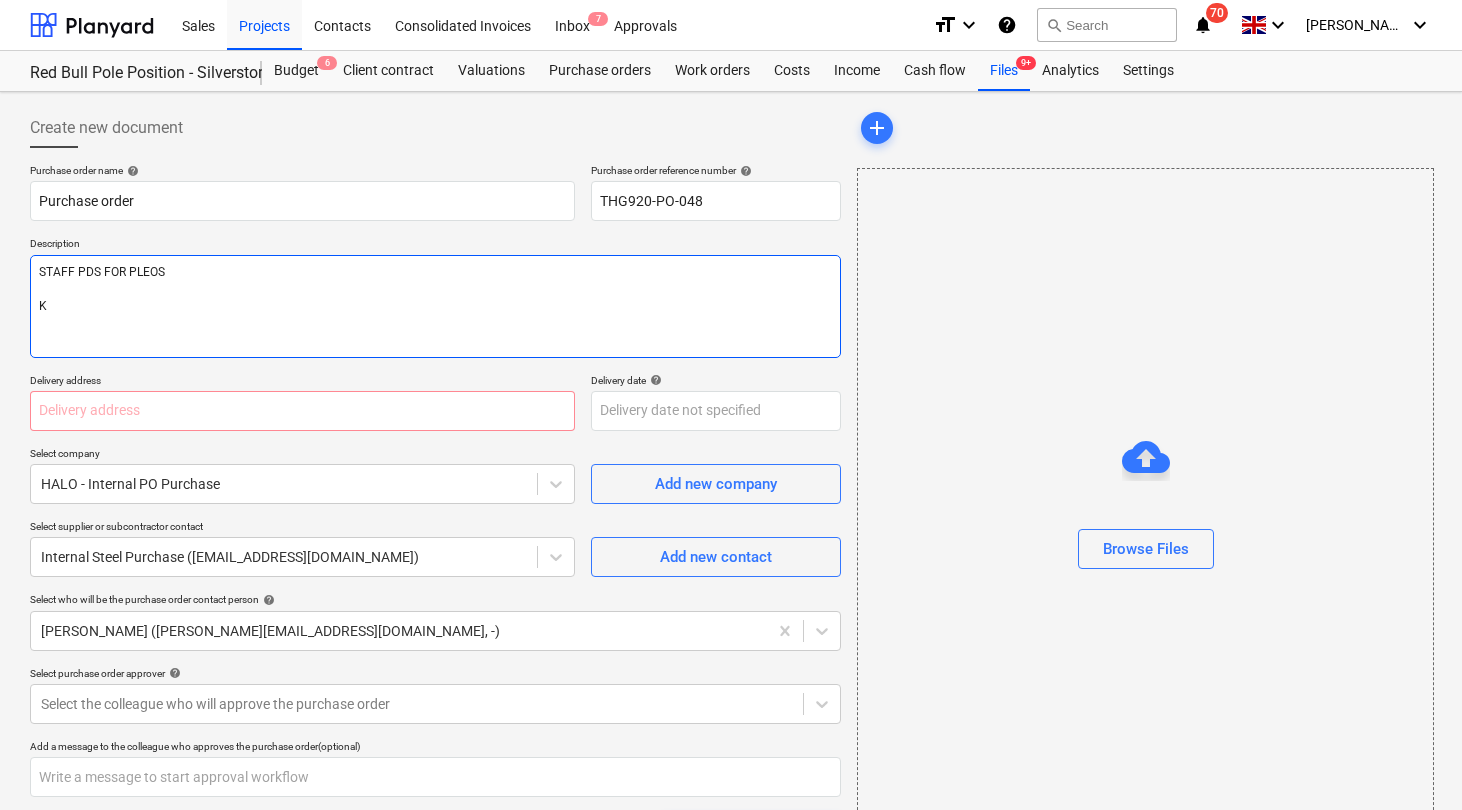 type on "x" 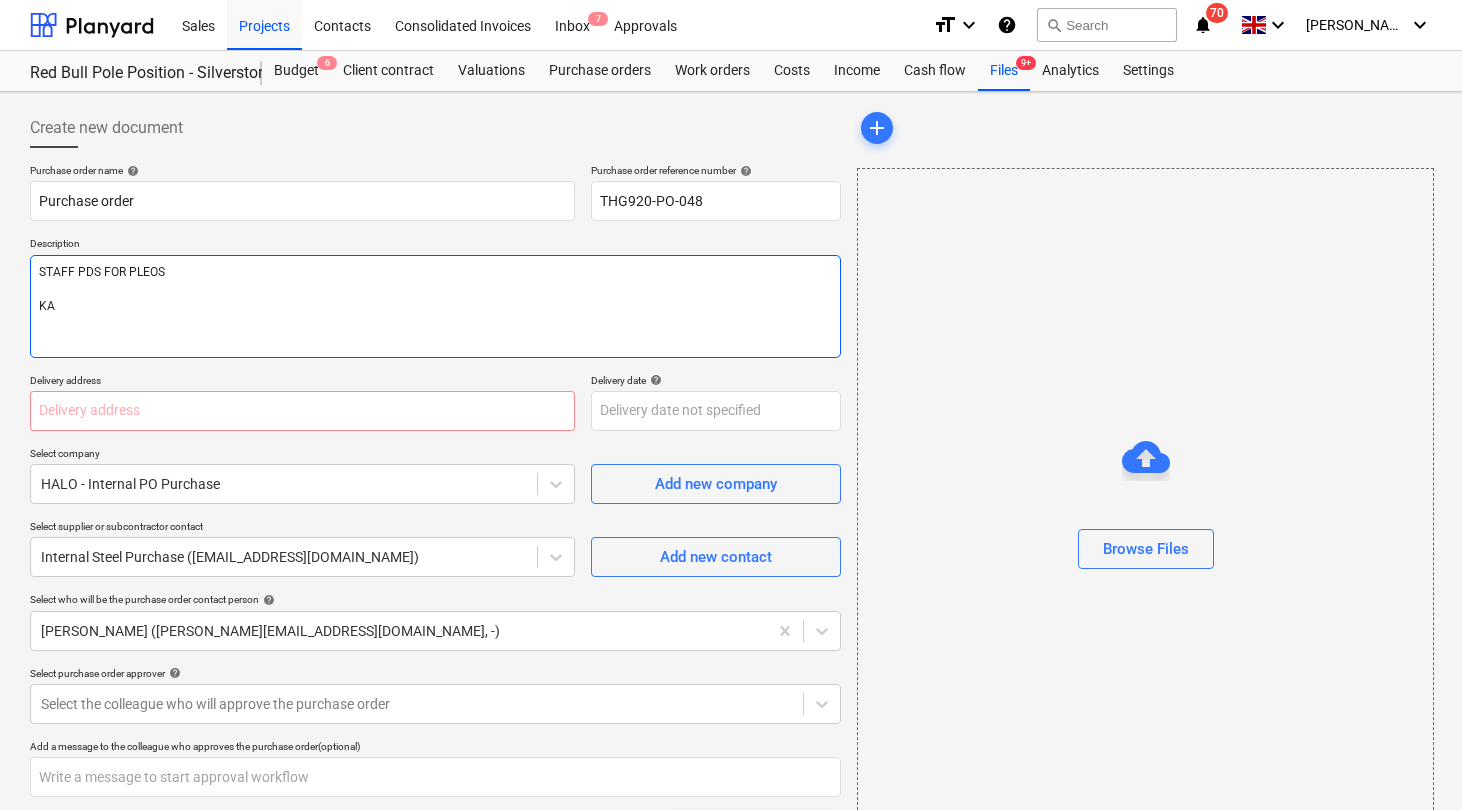 type on "x" 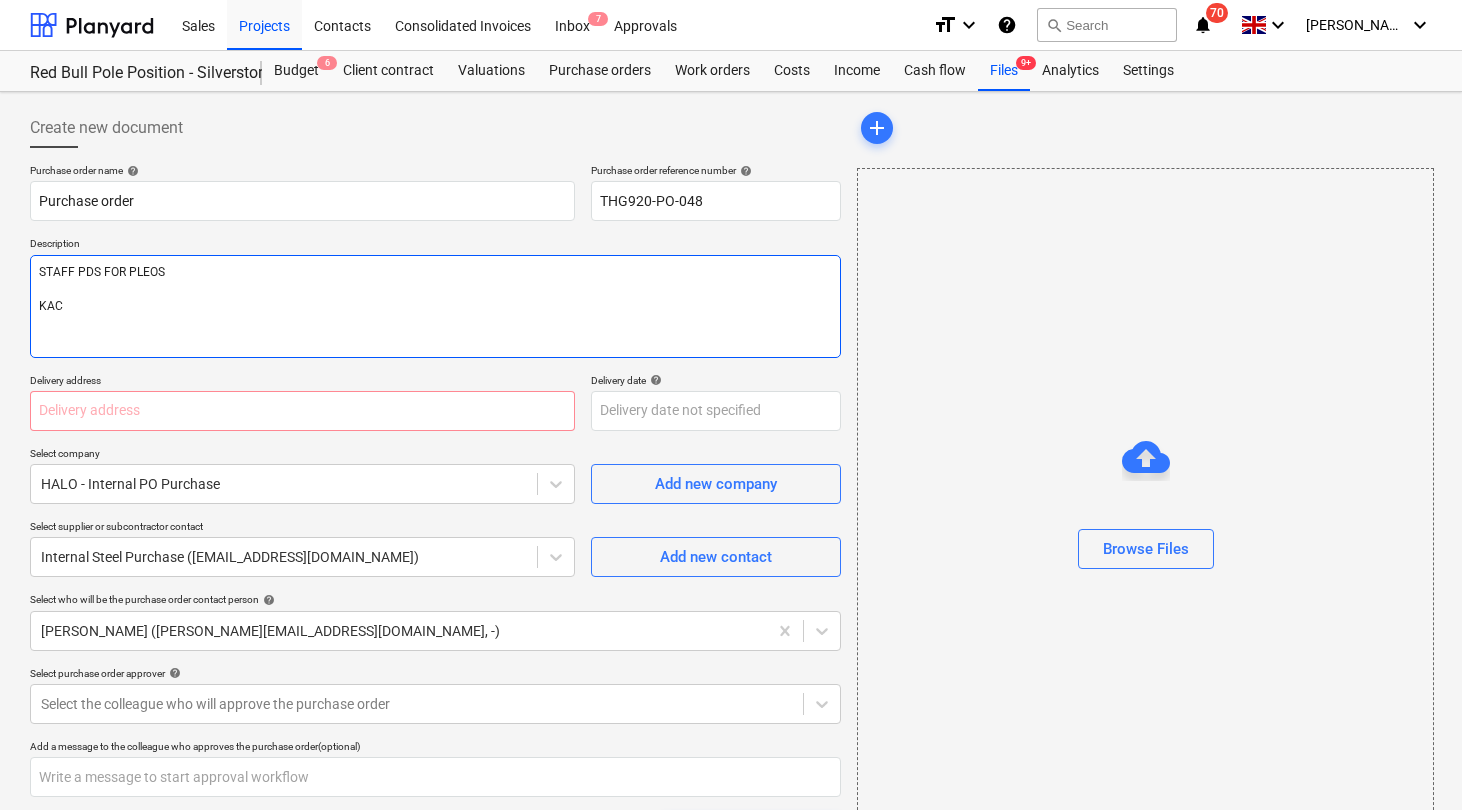 type on "x" 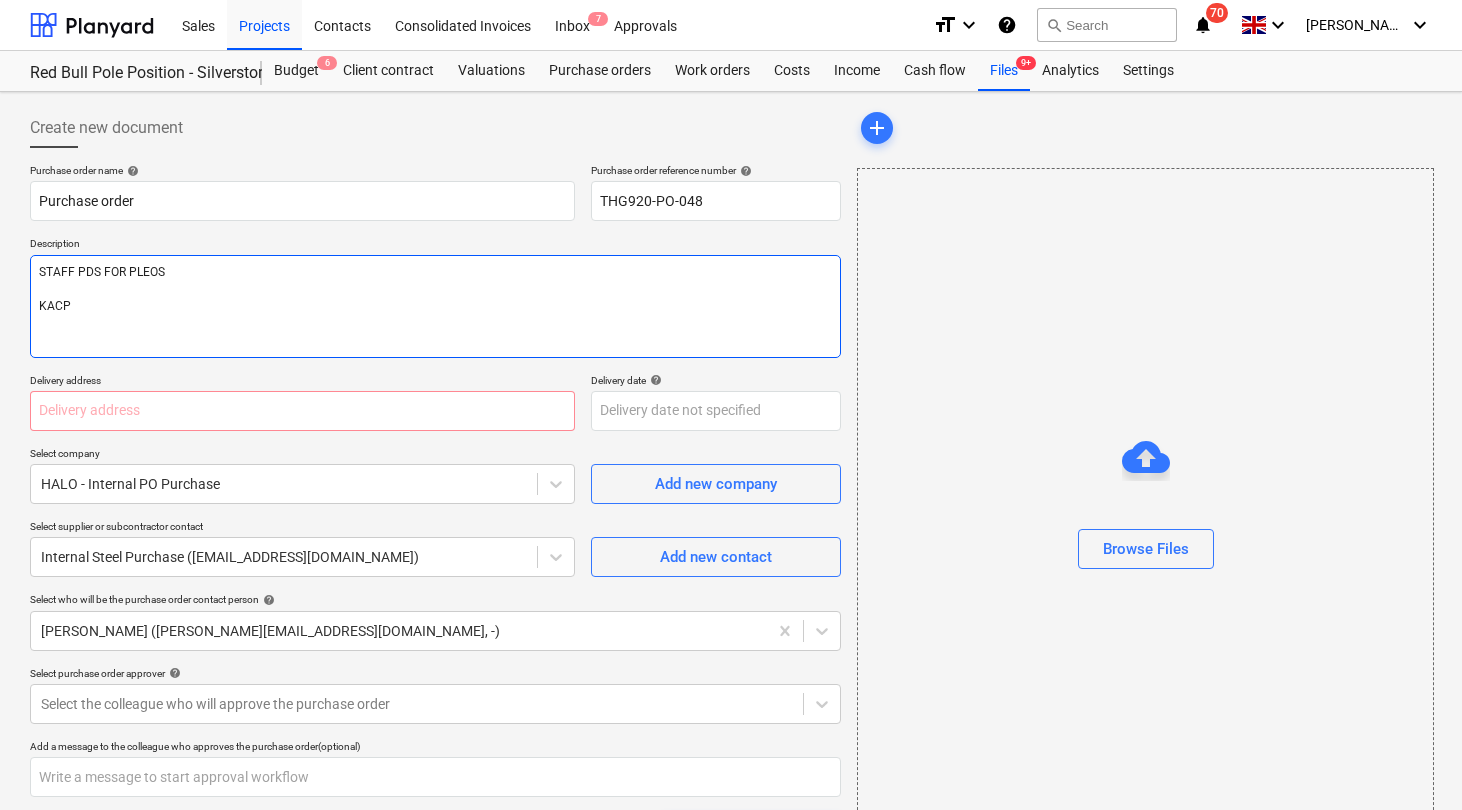 type on "x" 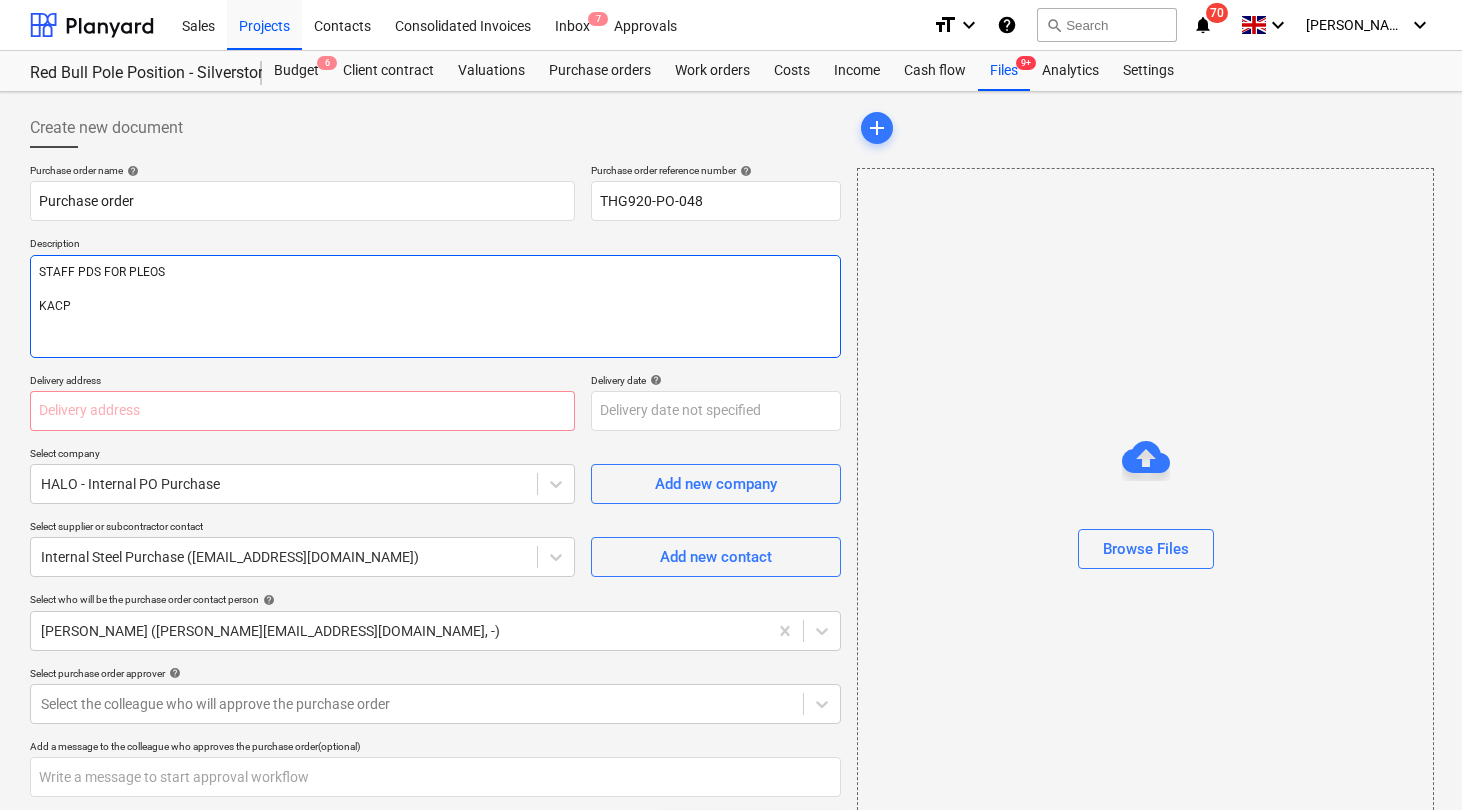 type on "STAFF PDS FOR PLEOS
KACPE" 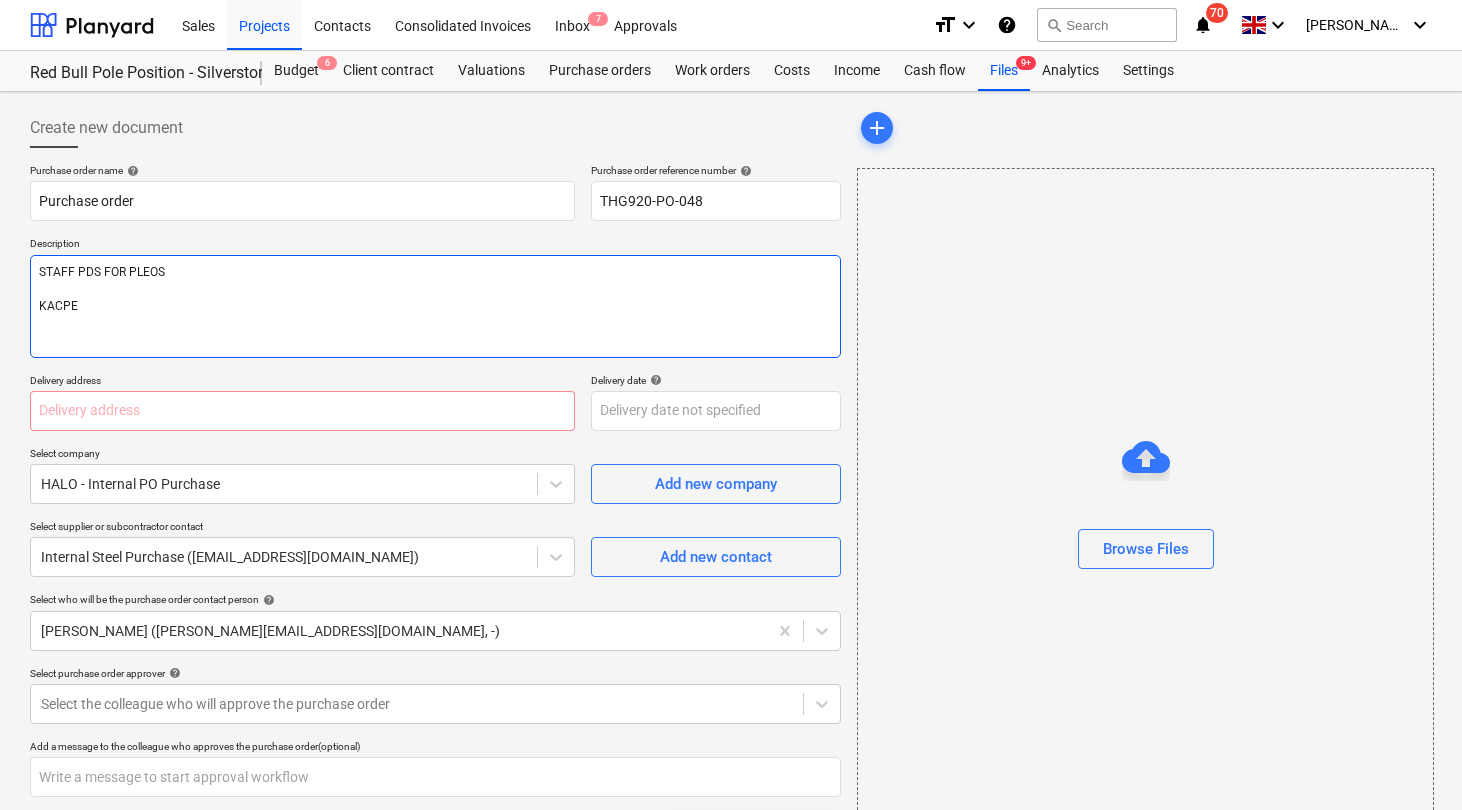 type on "x" 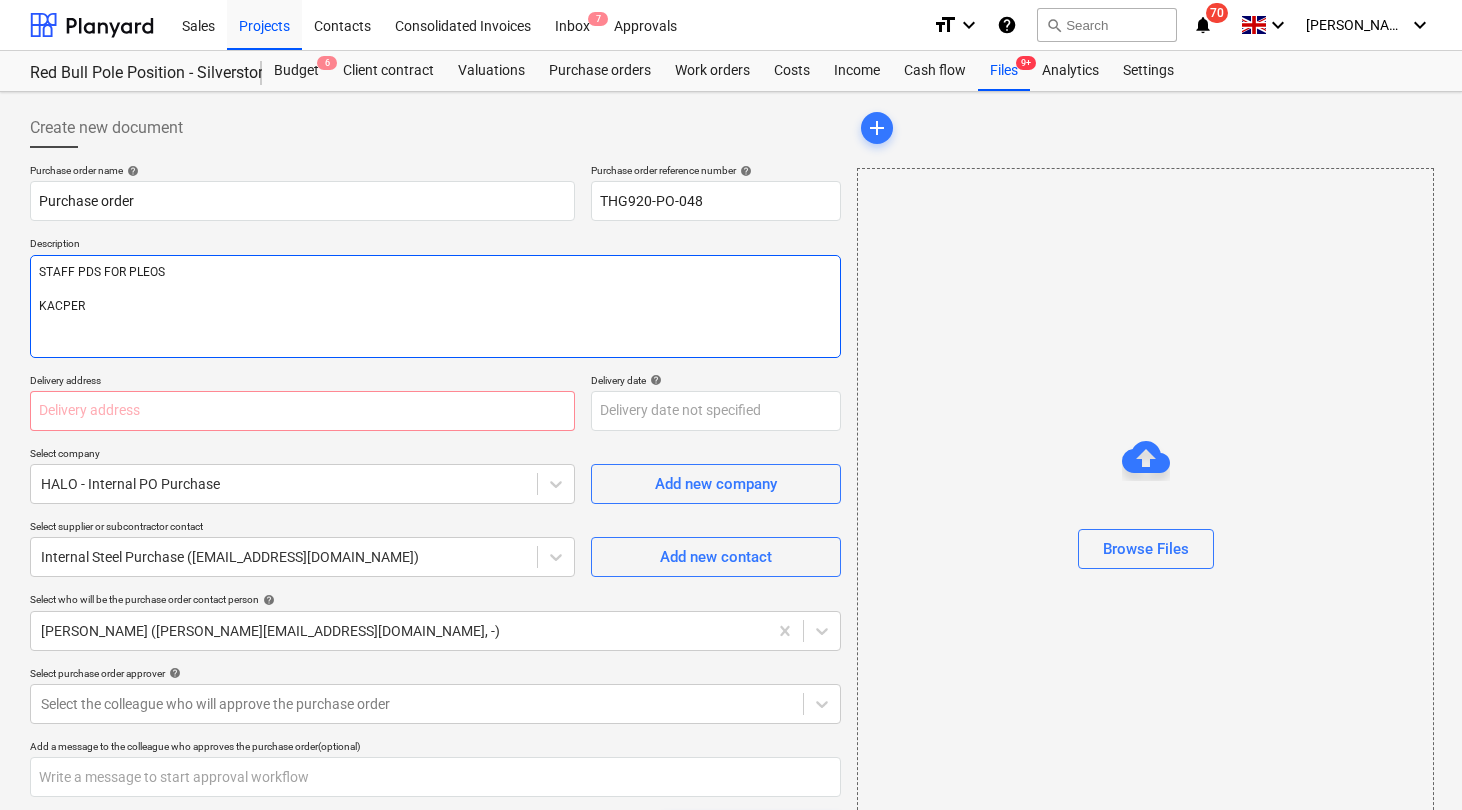type on "x" 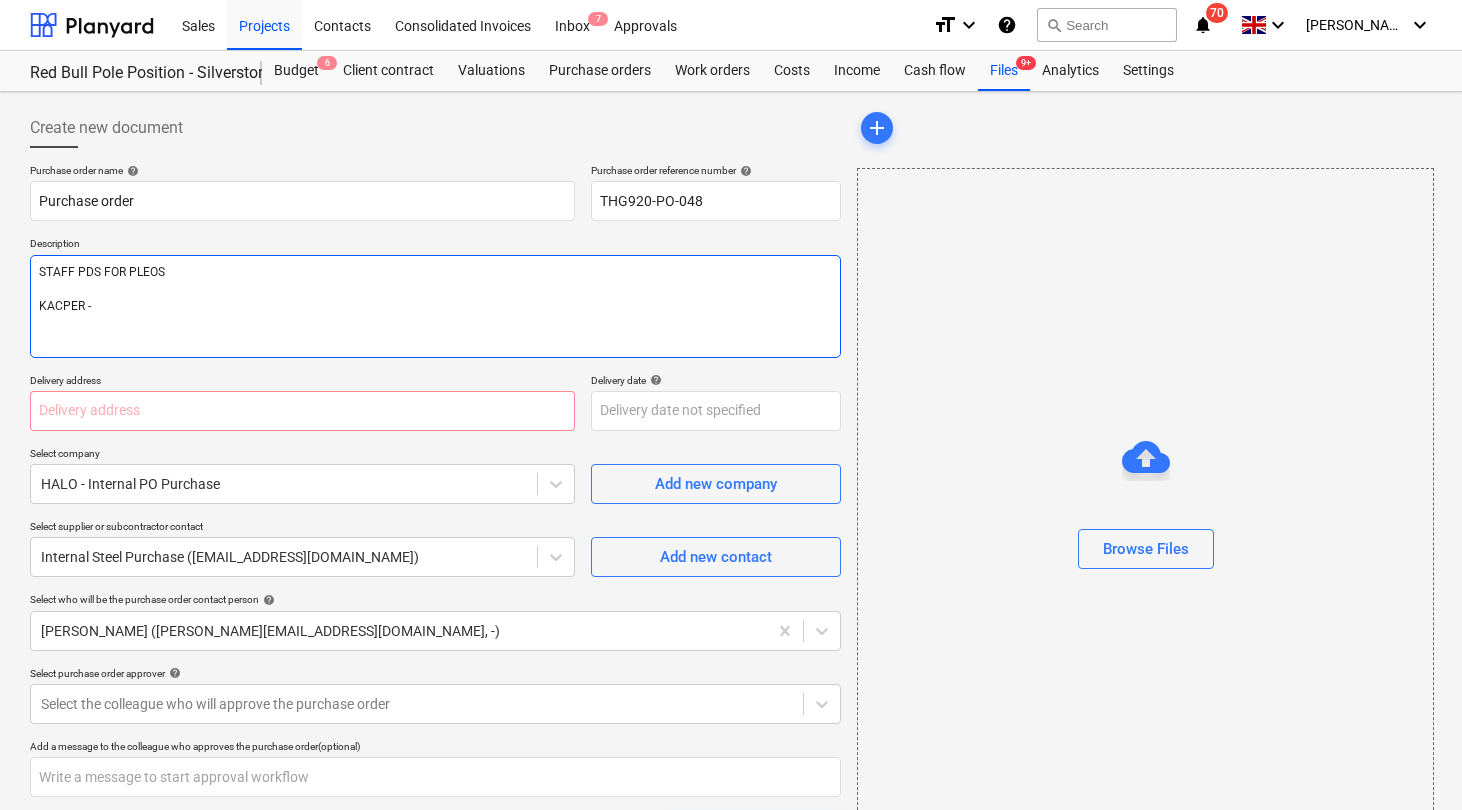 type on "x" 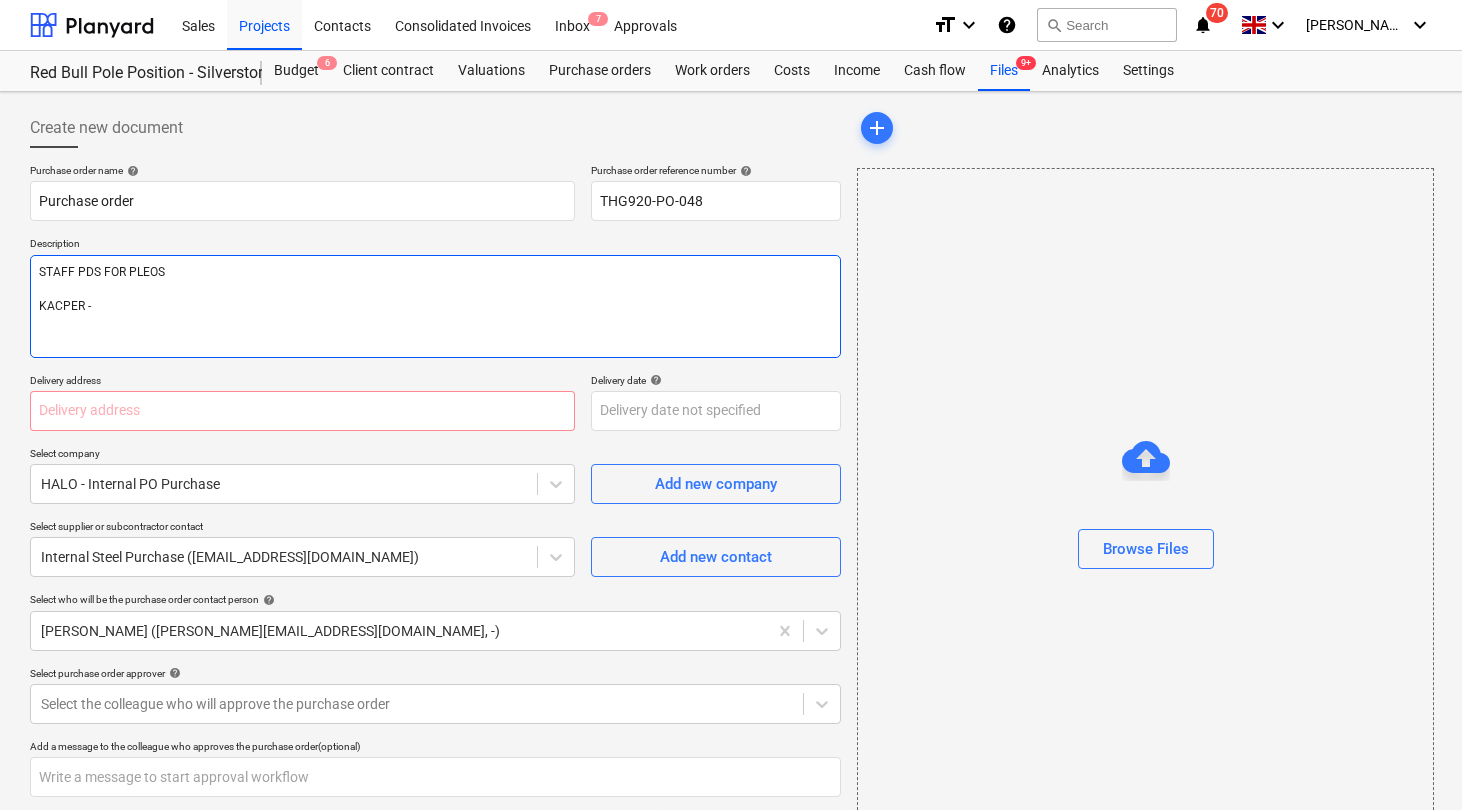 type on "x" 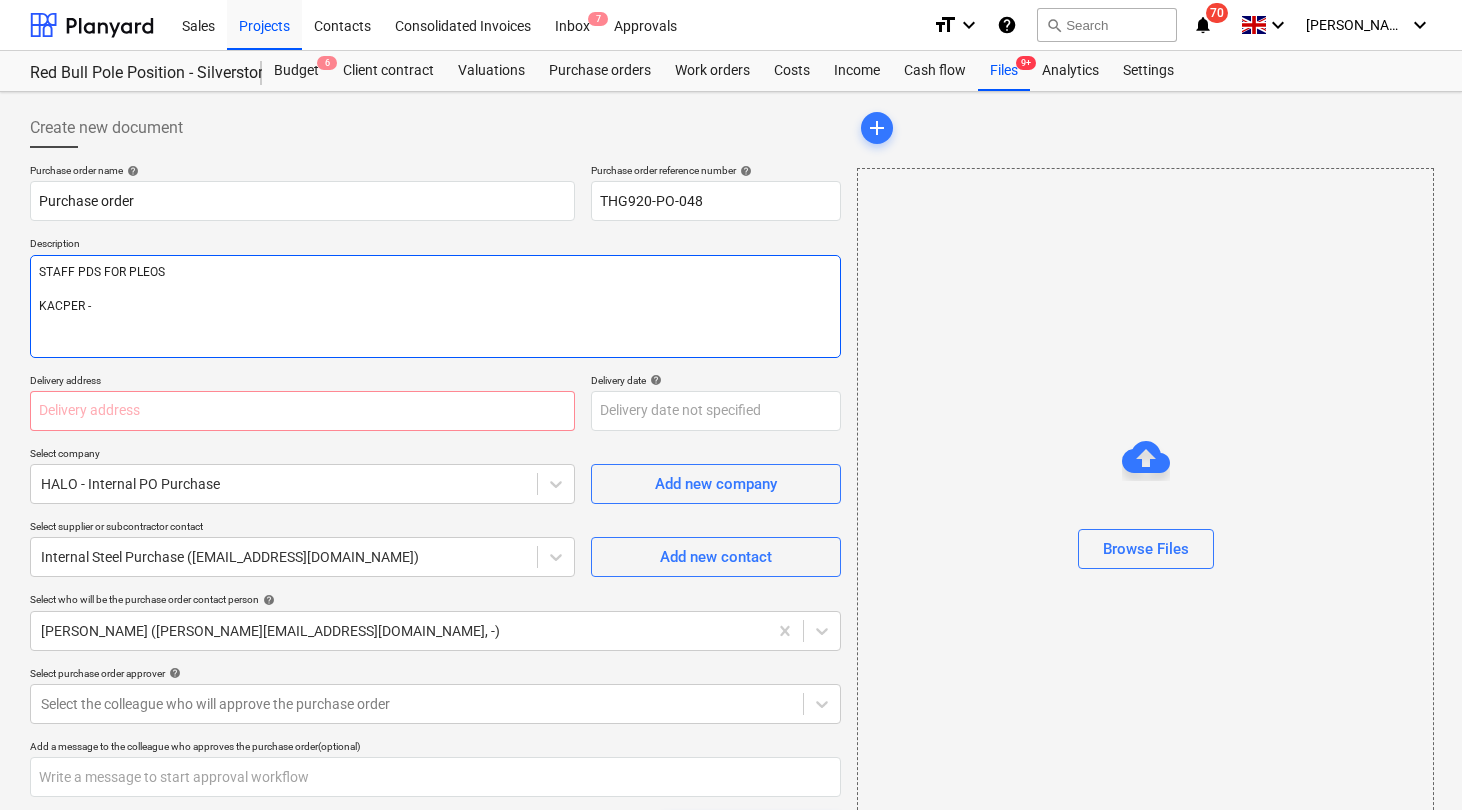 type on "STAFF PDS FOR PLEOS
KACPER - 6" 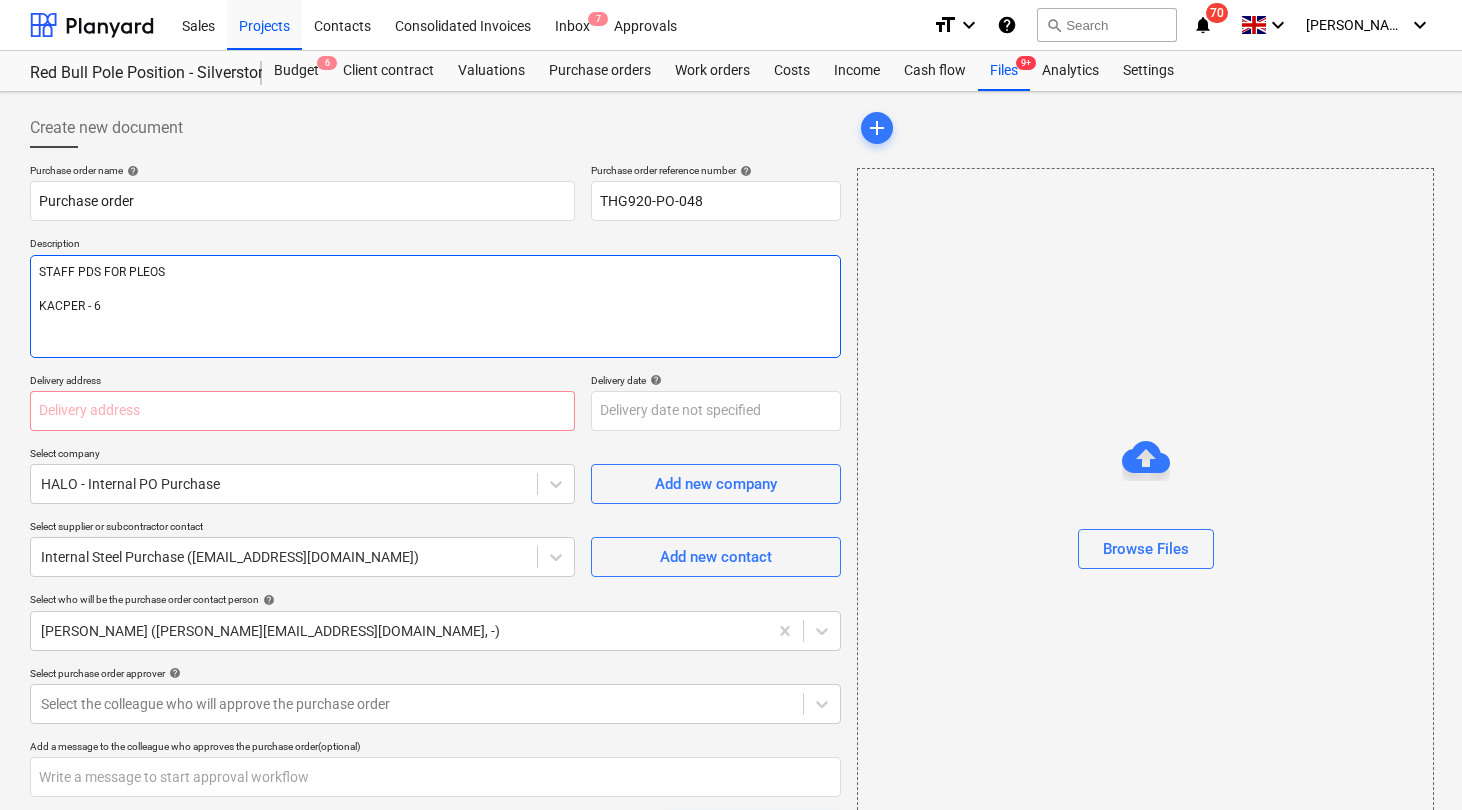 type on "x" 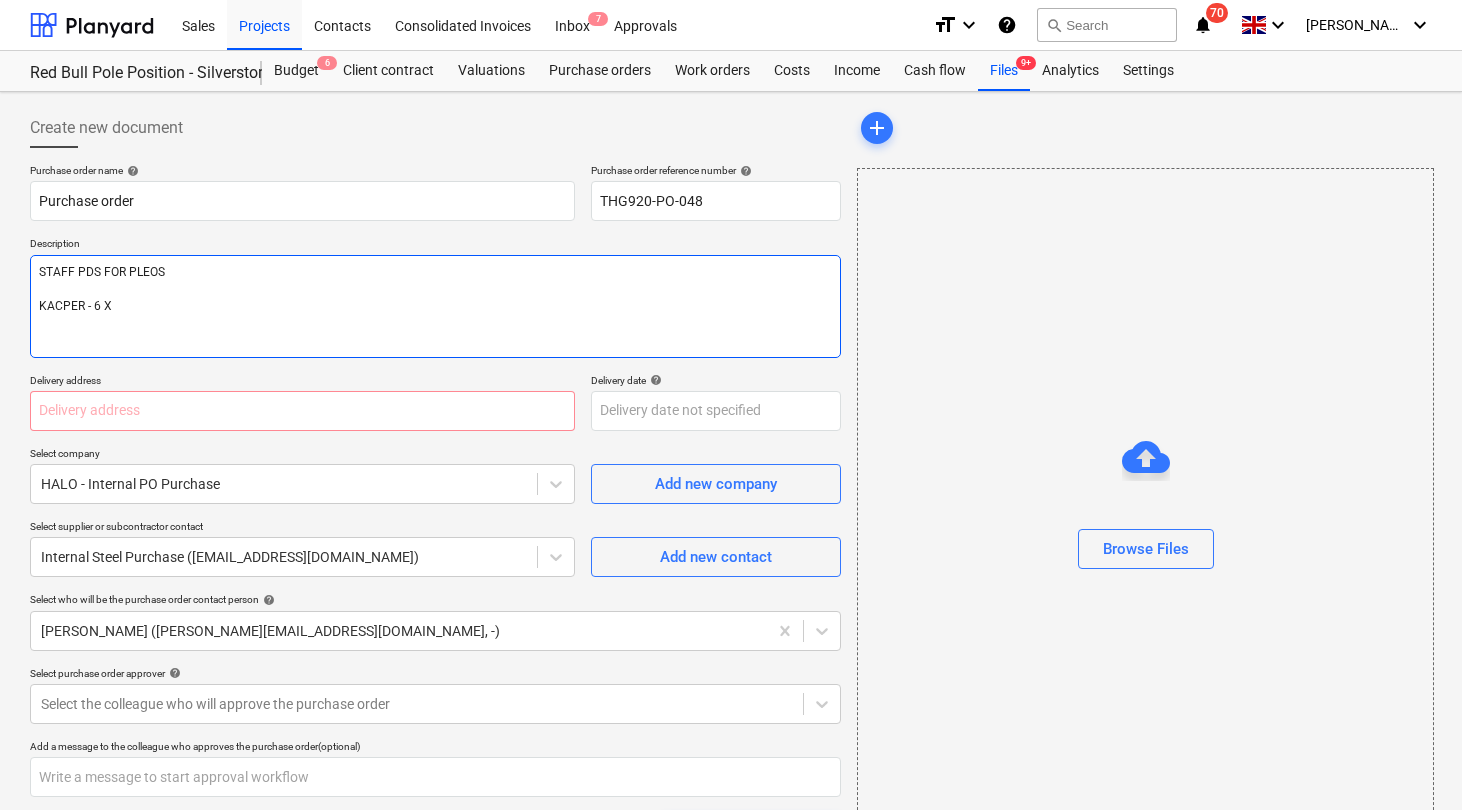 type on "x" 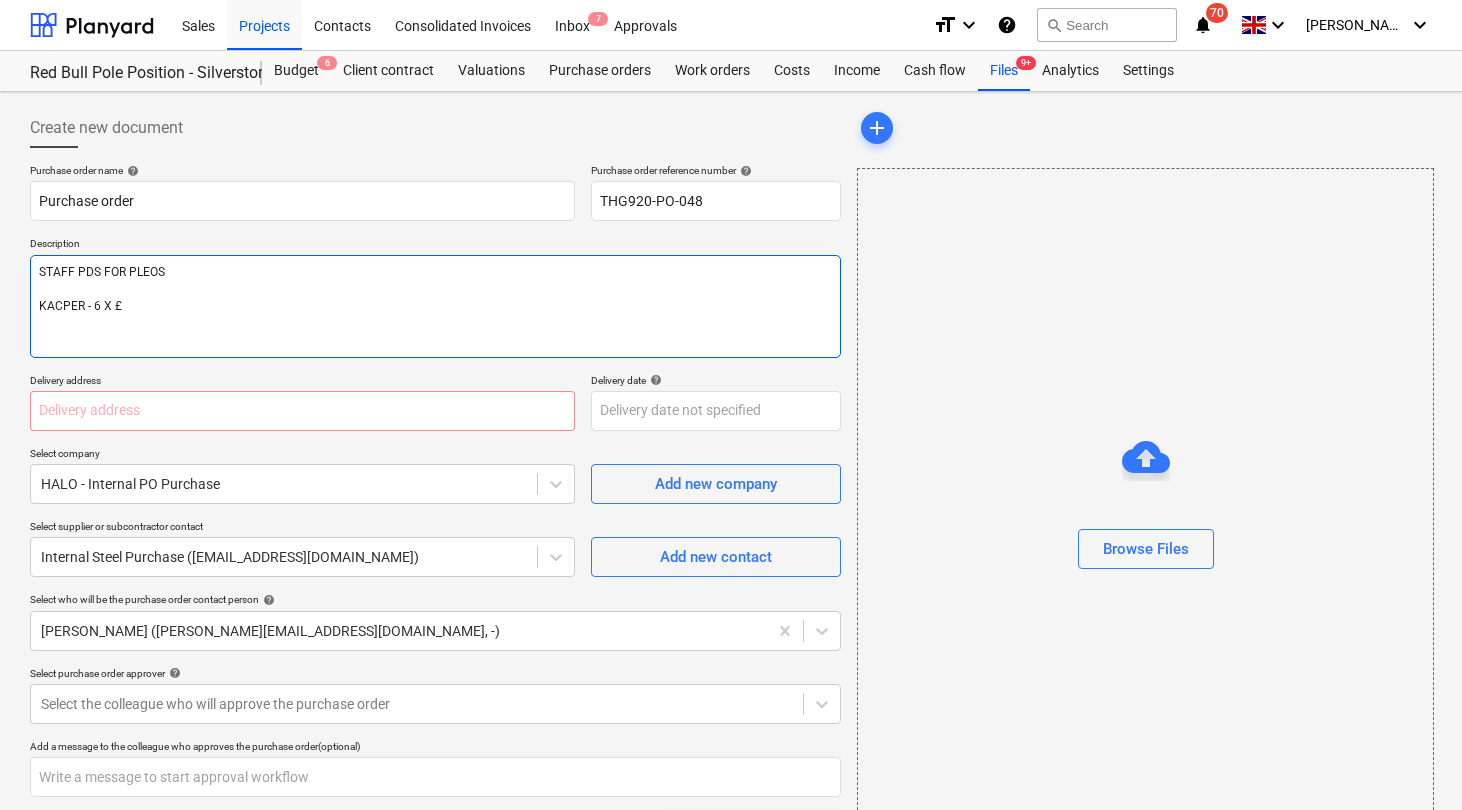 type on "x" 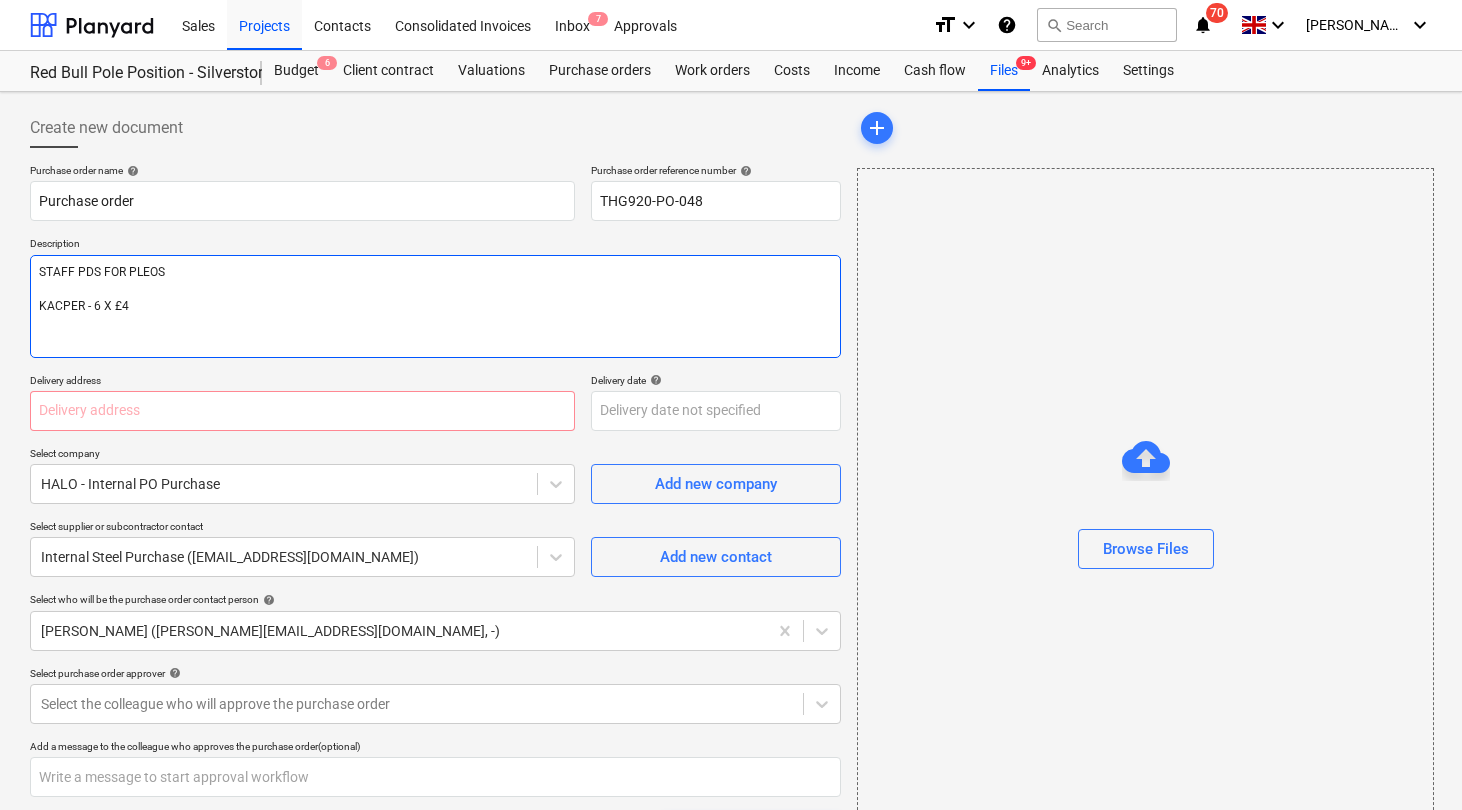 type on "x" 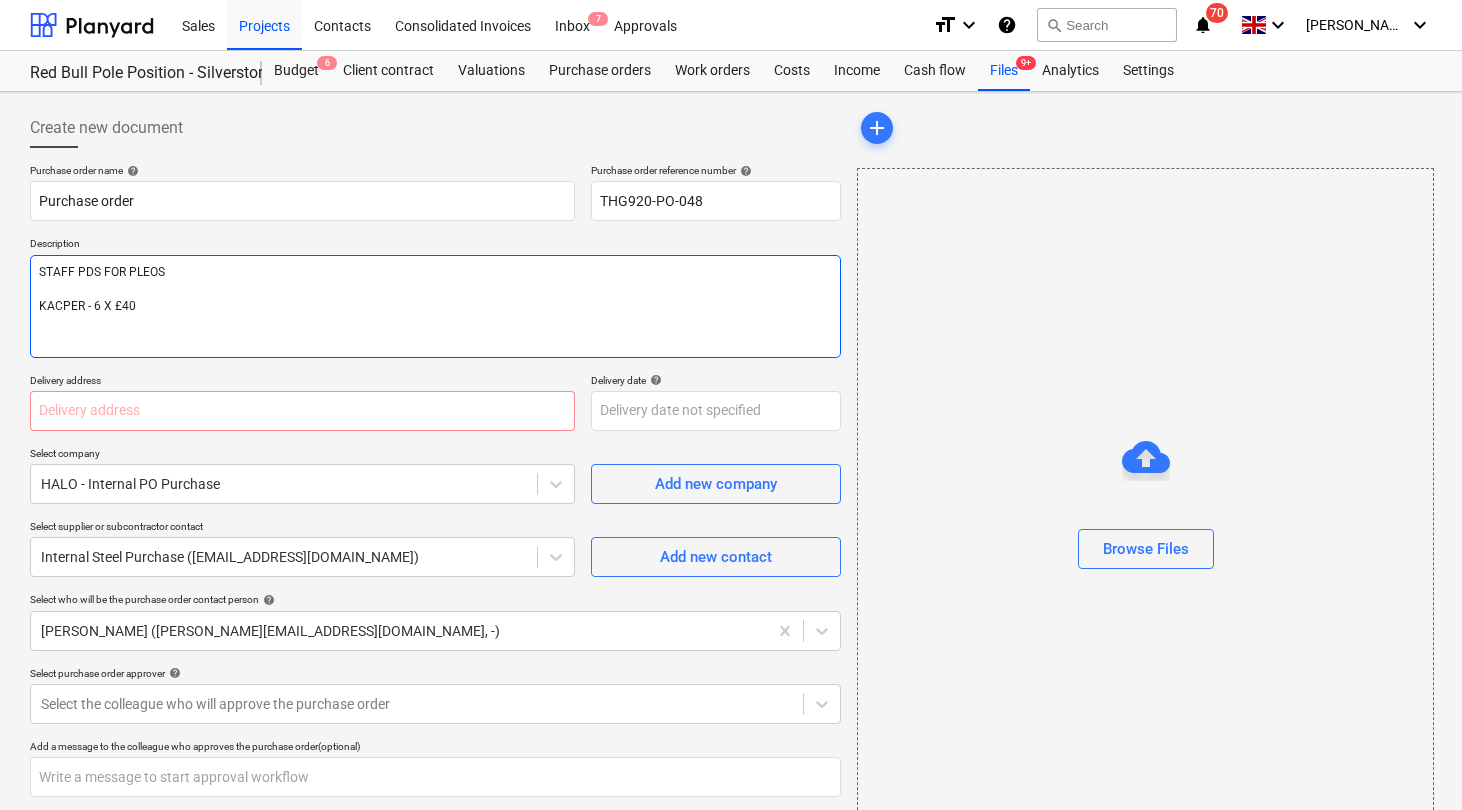 type on "x" 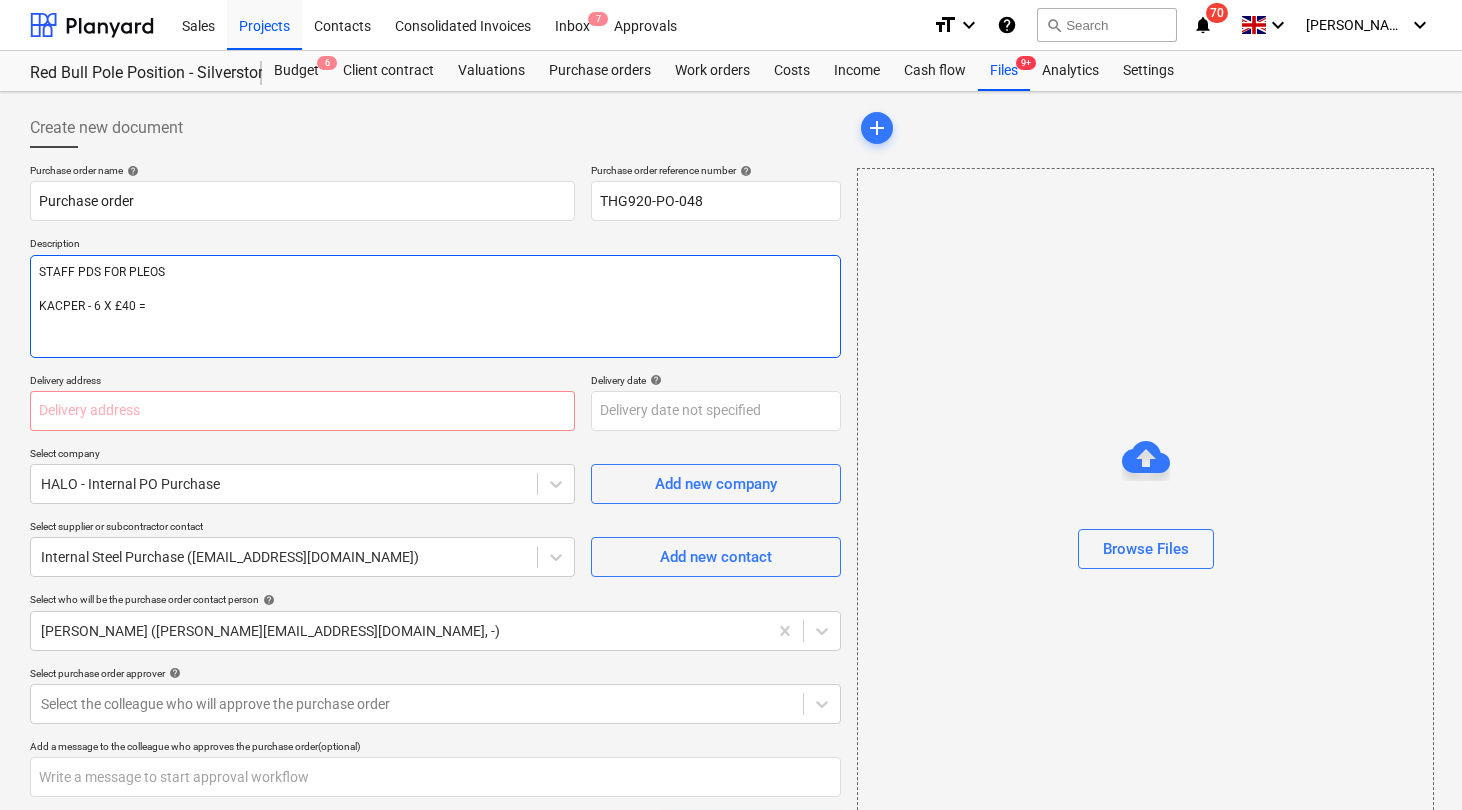 type on "x" 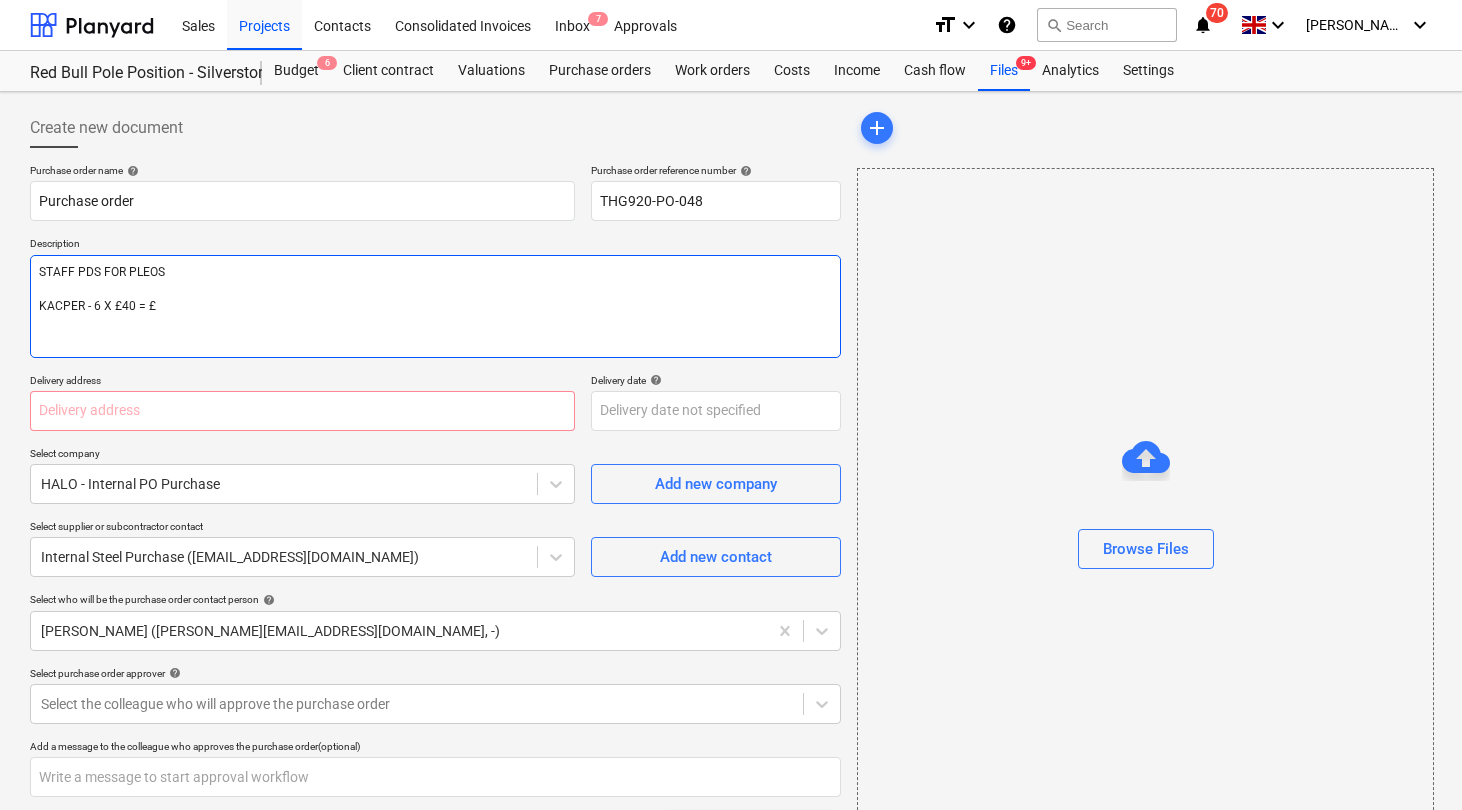 type on "x" 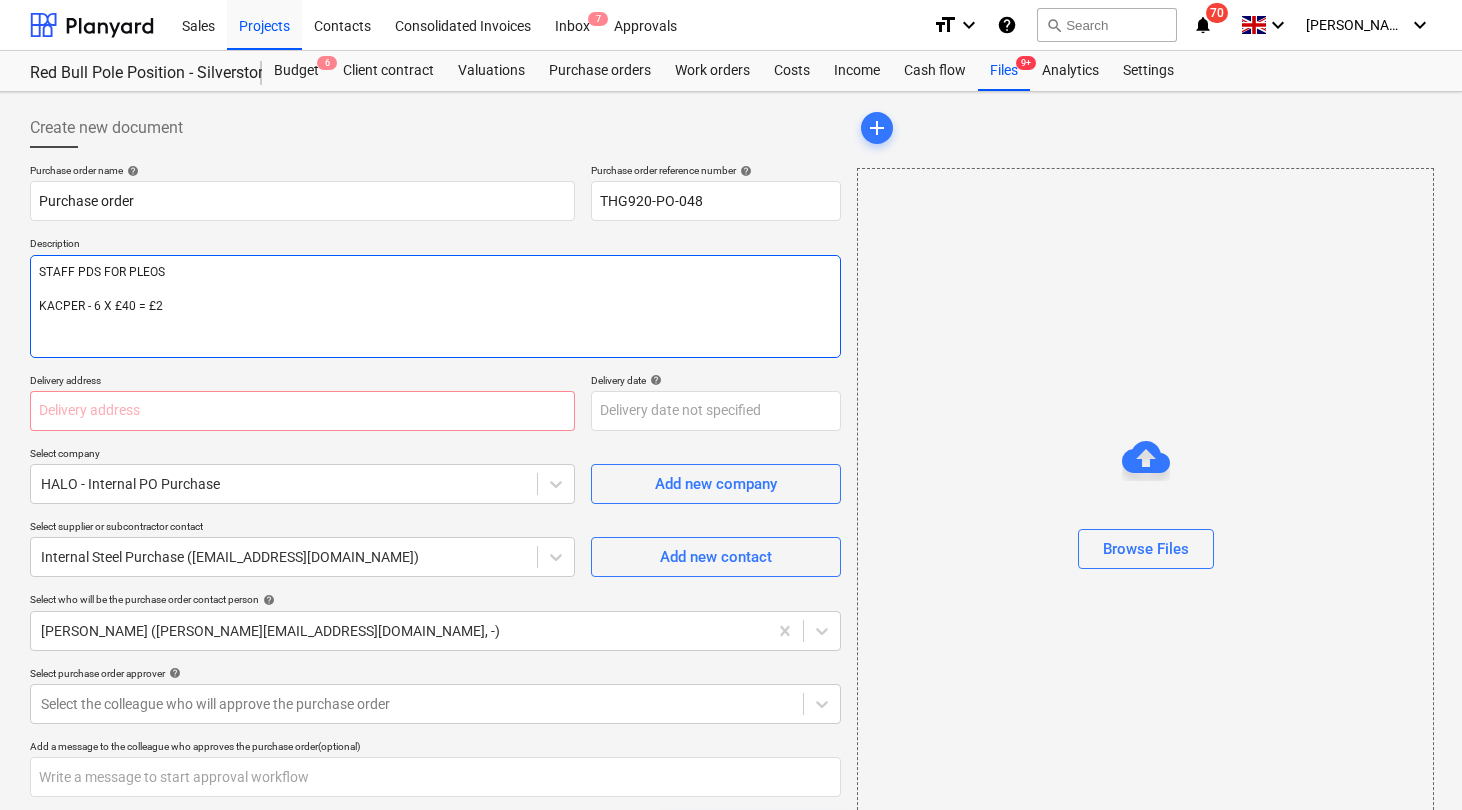 type on "x" 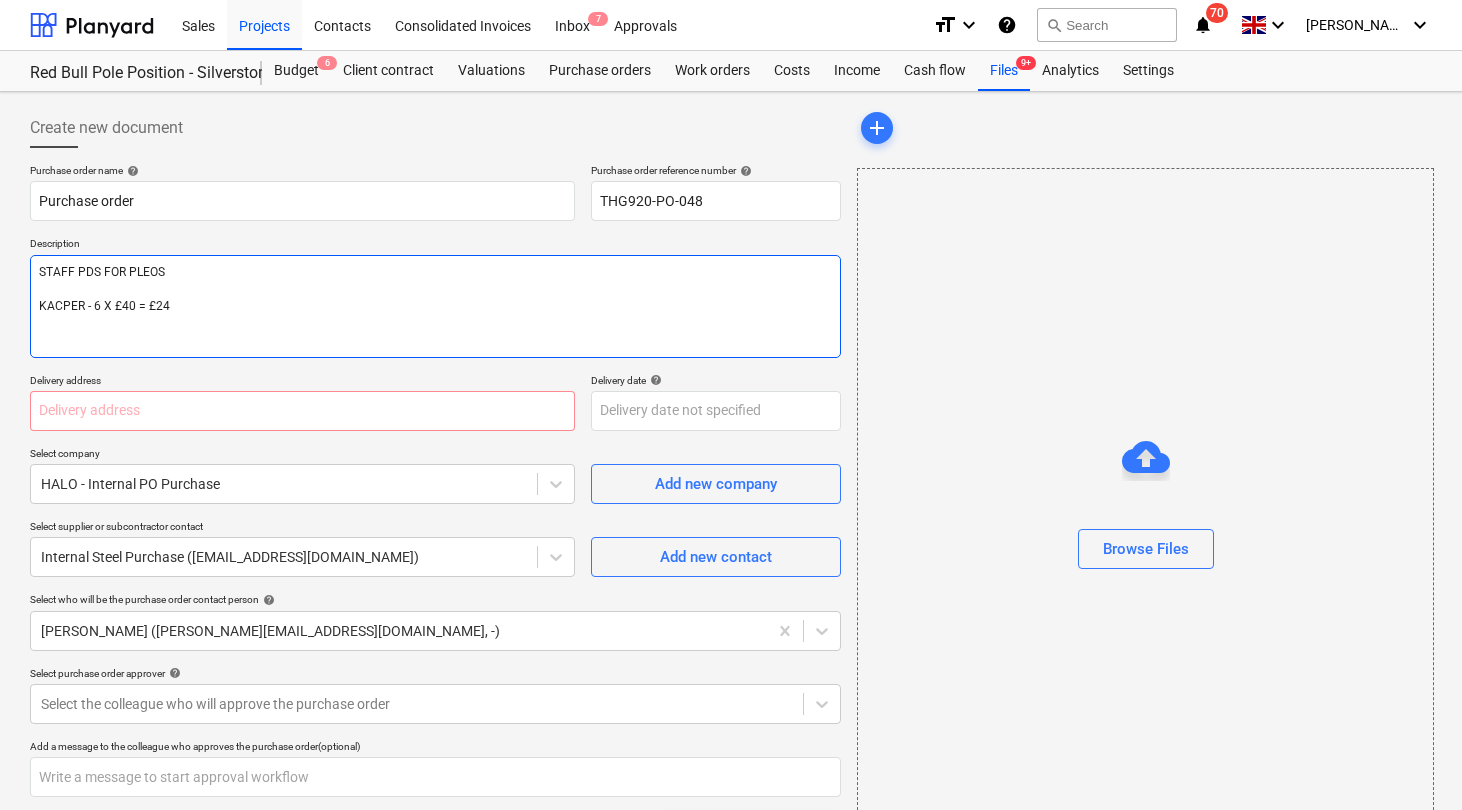 type on "x" 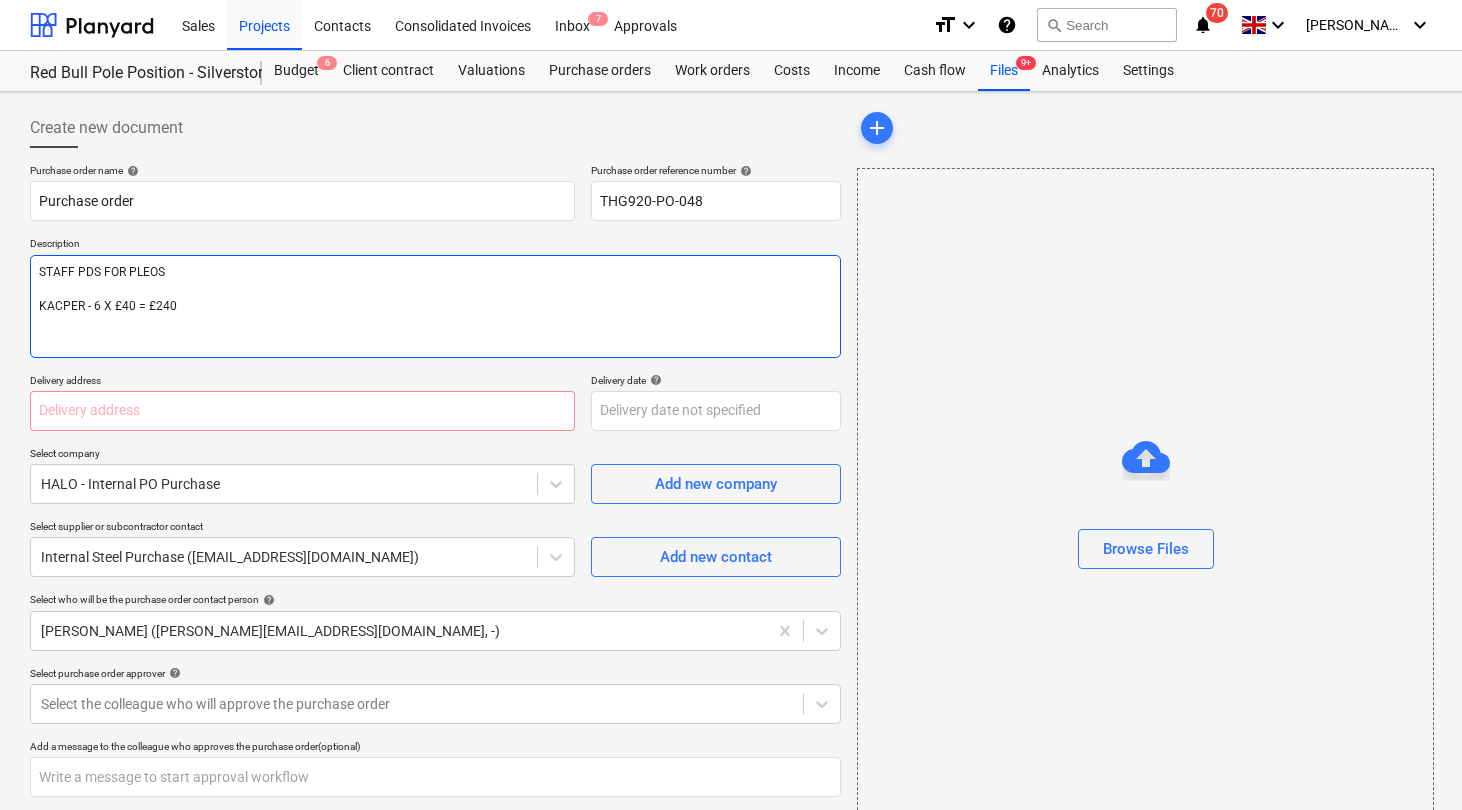 type on "x" 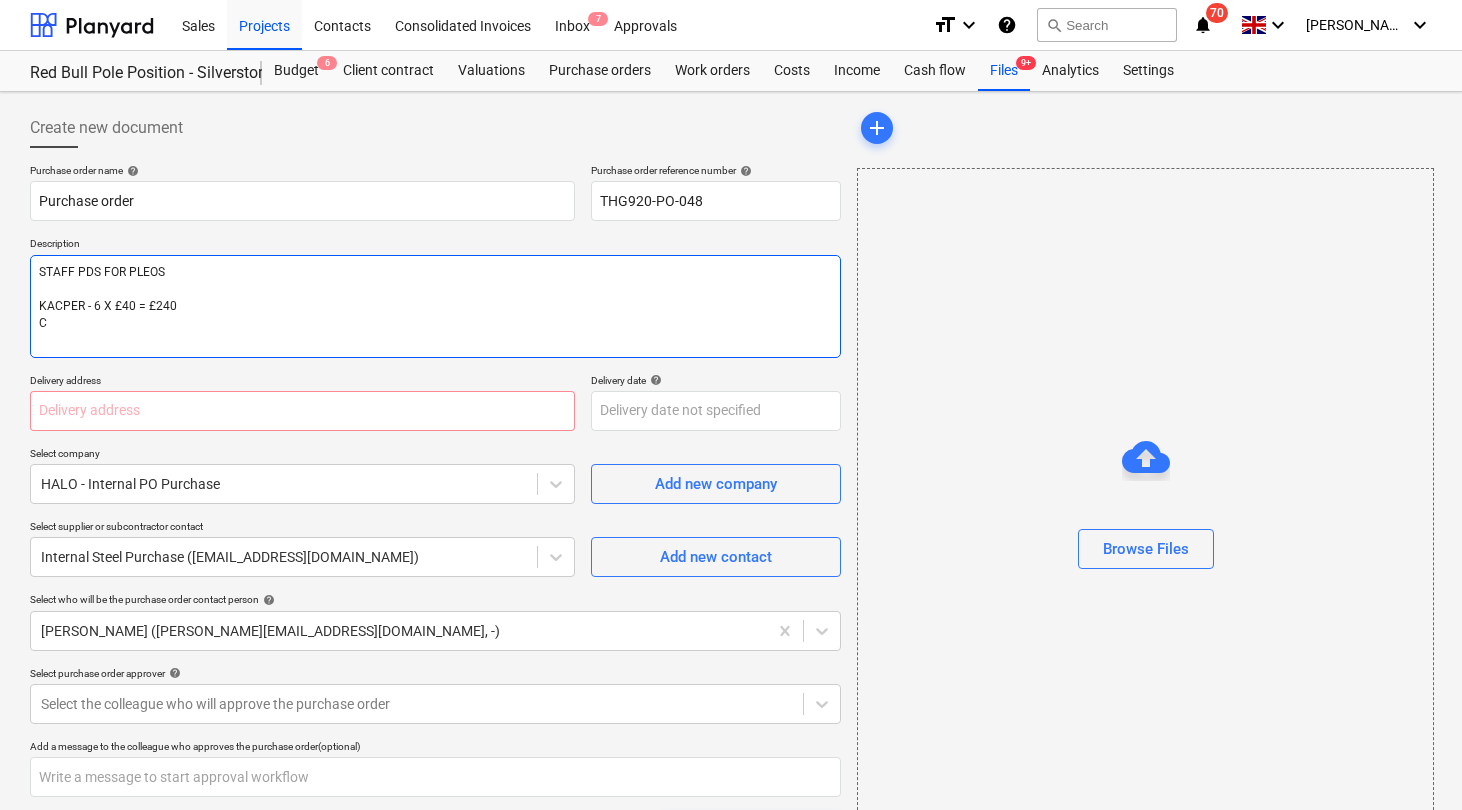 type on "x" 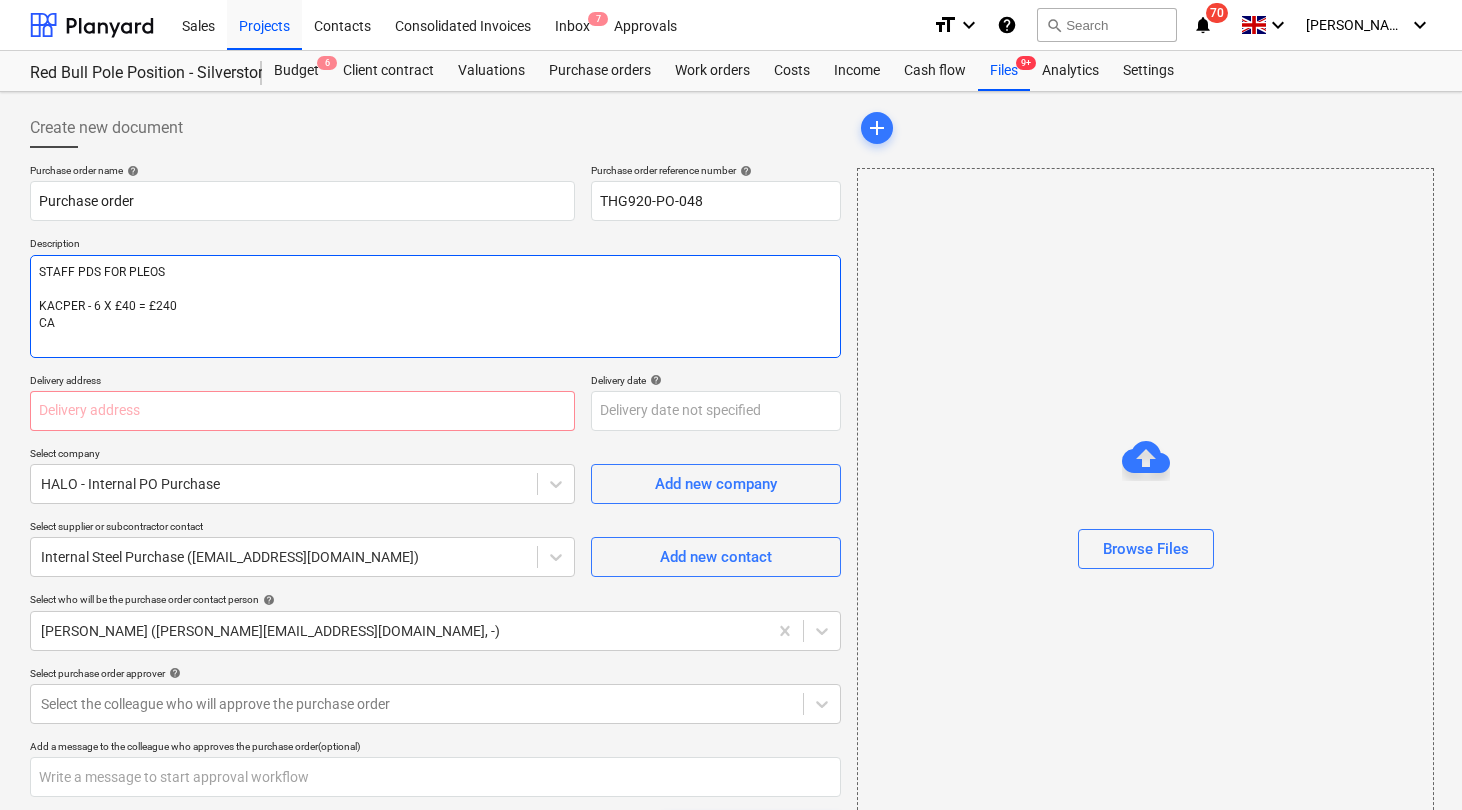 type on "x" 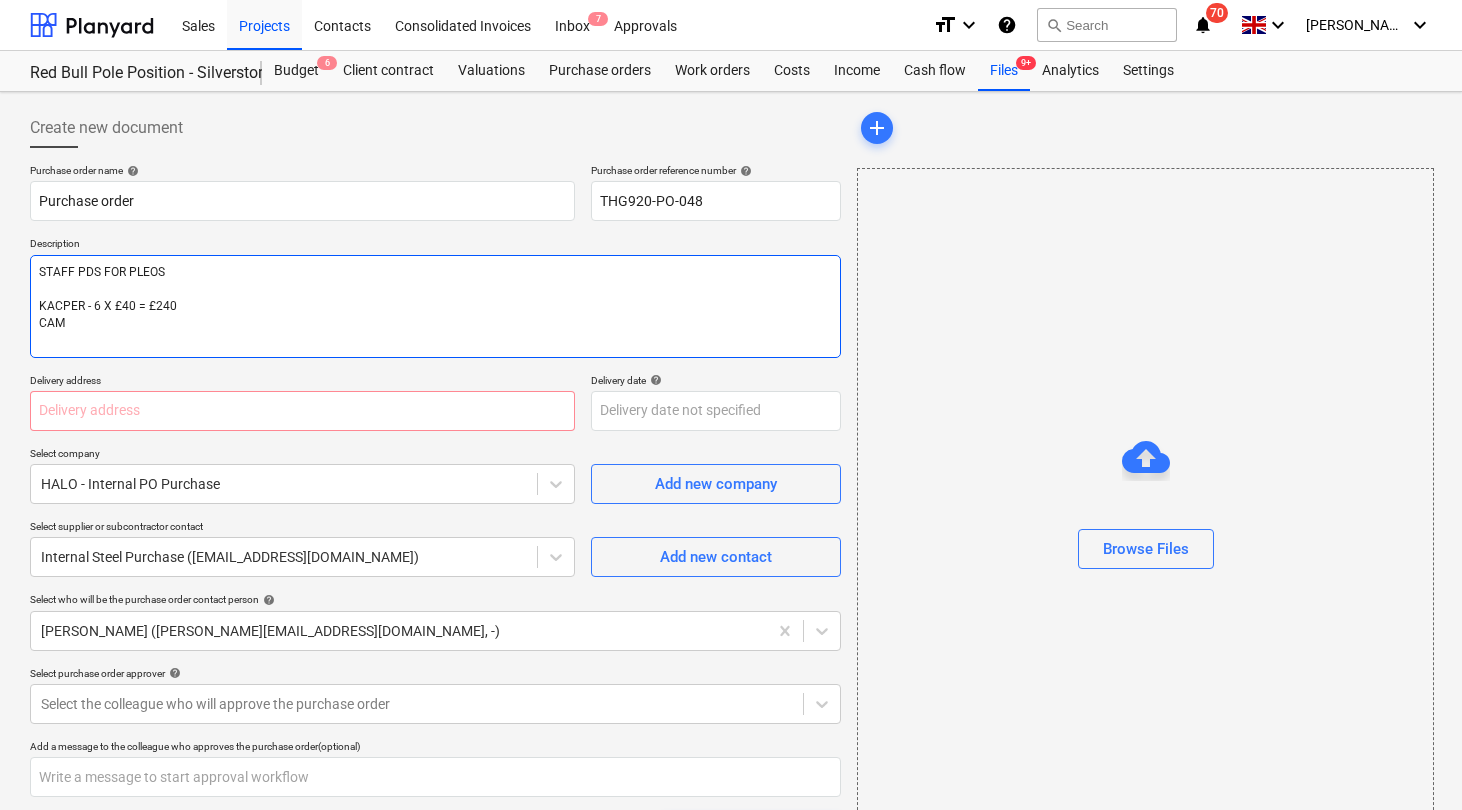 type on "STAFF PDS FOR PLEOS
KACPER - 6 X £40 = £240
CAME" 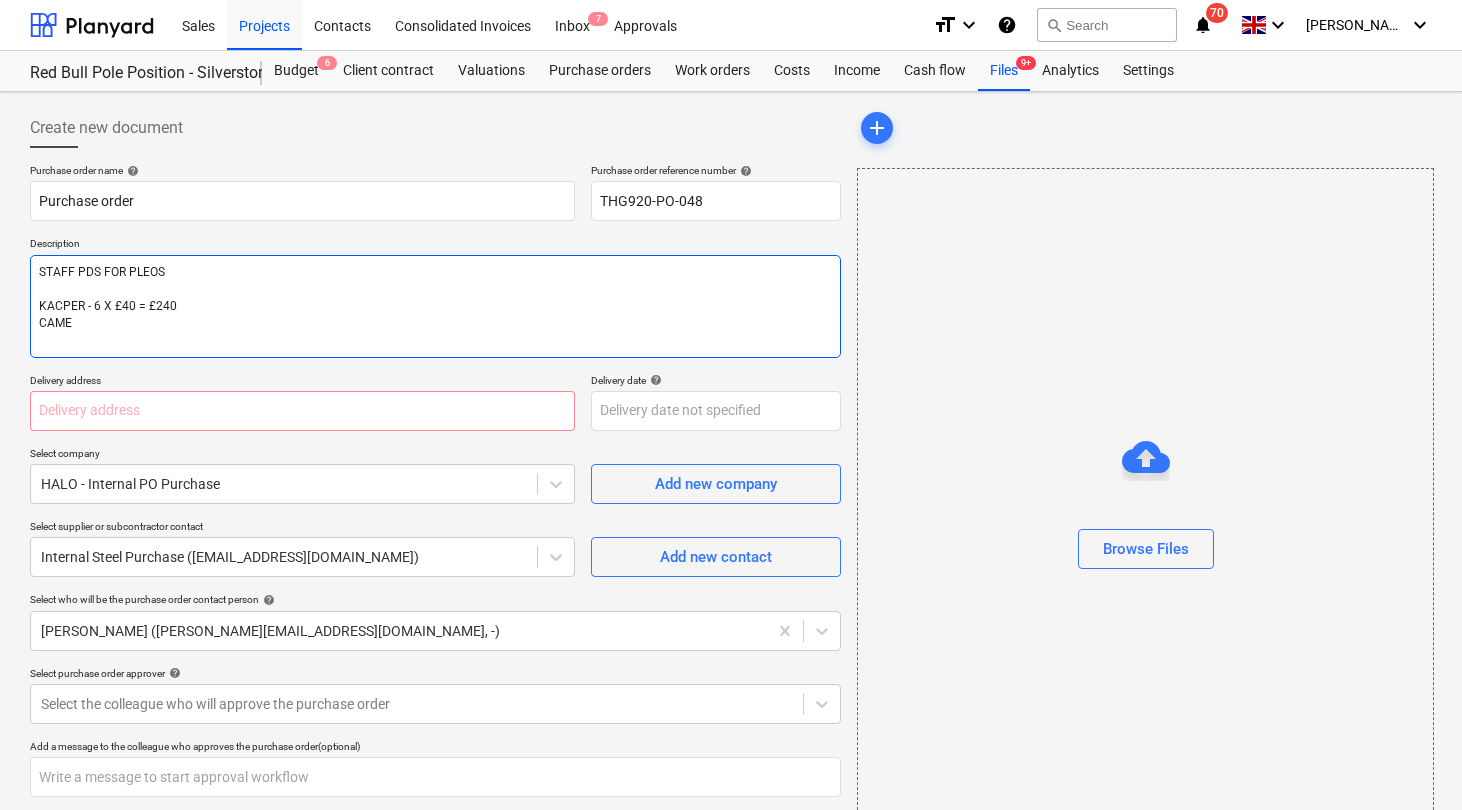 type on "x" 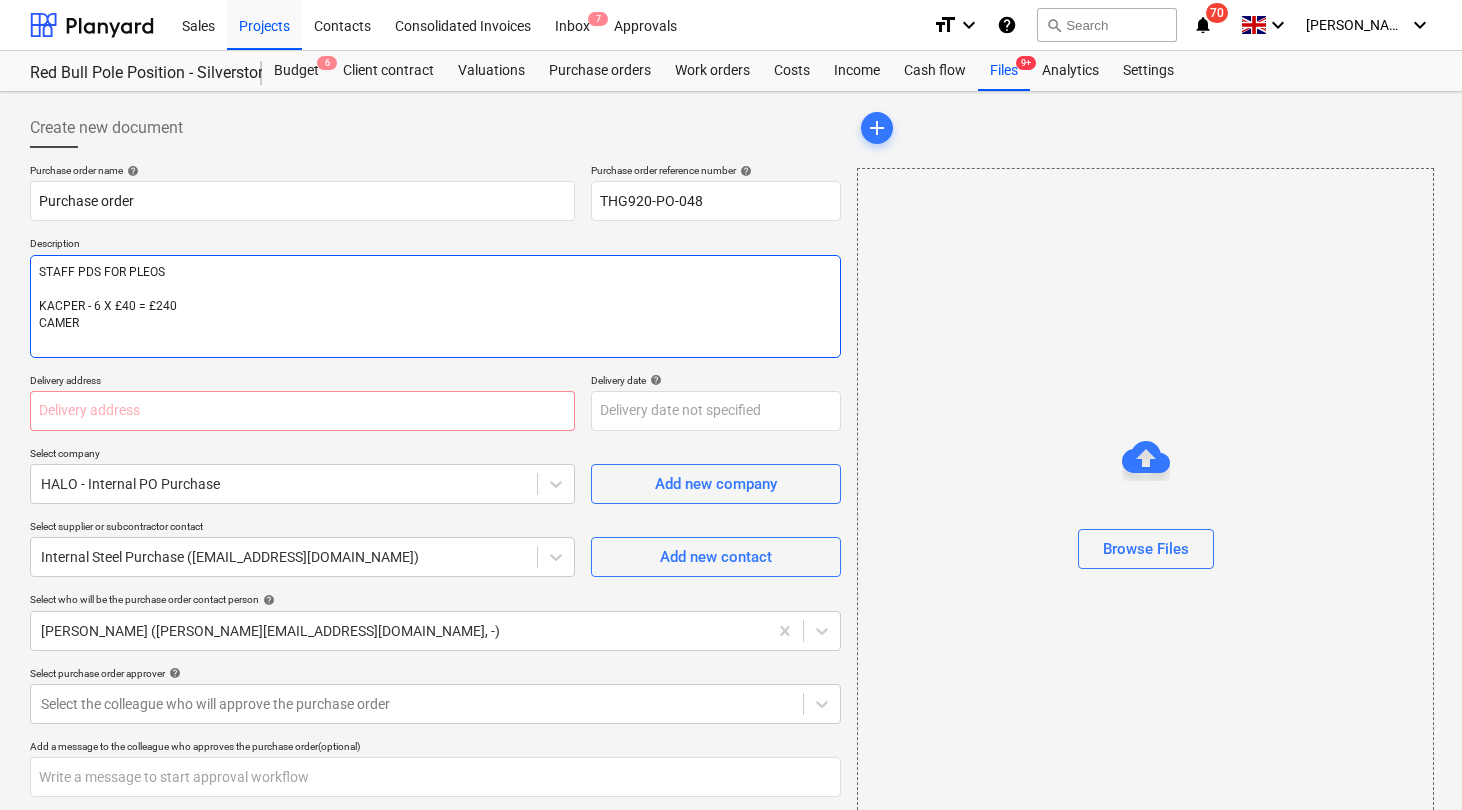type on "x" 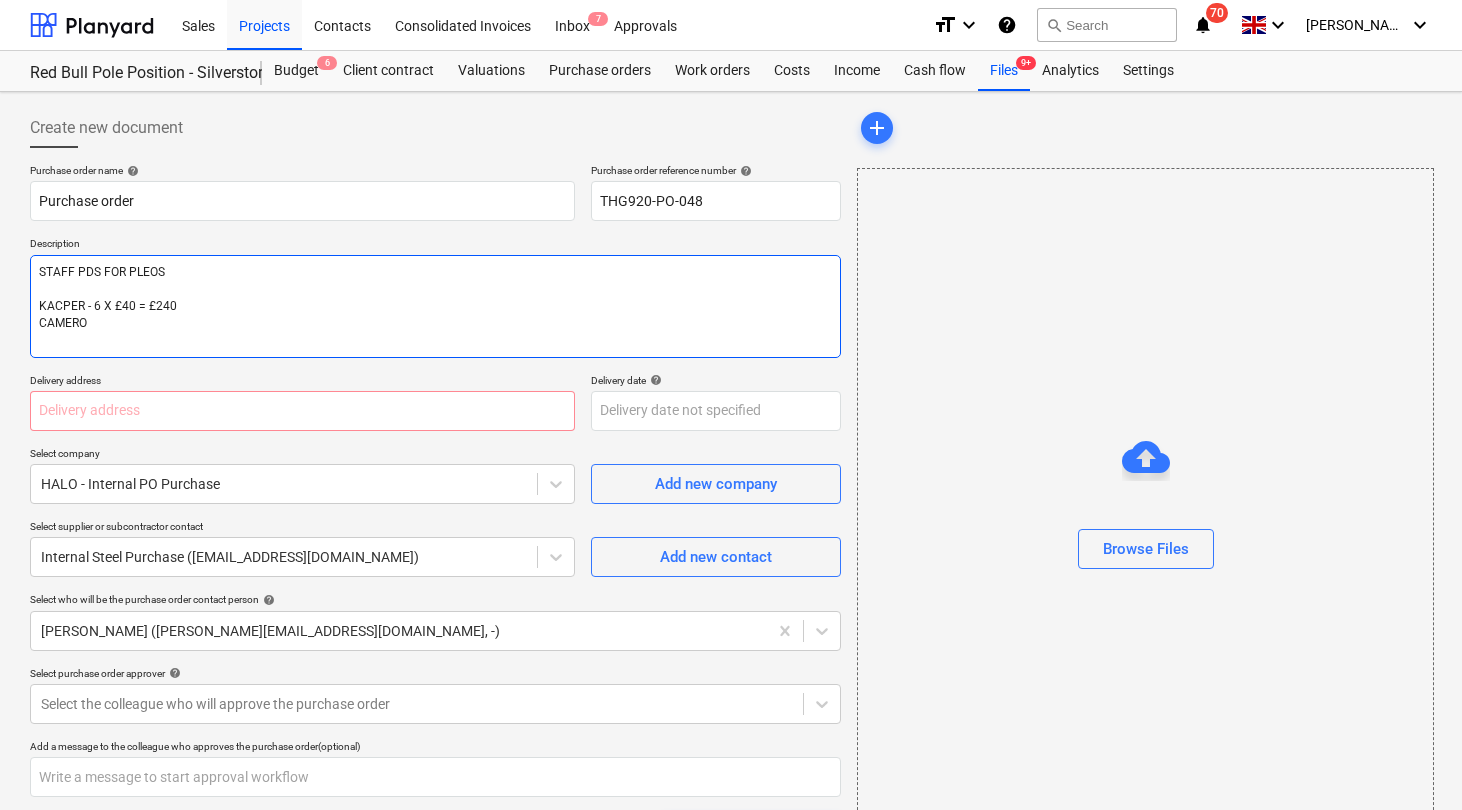 type on "x" 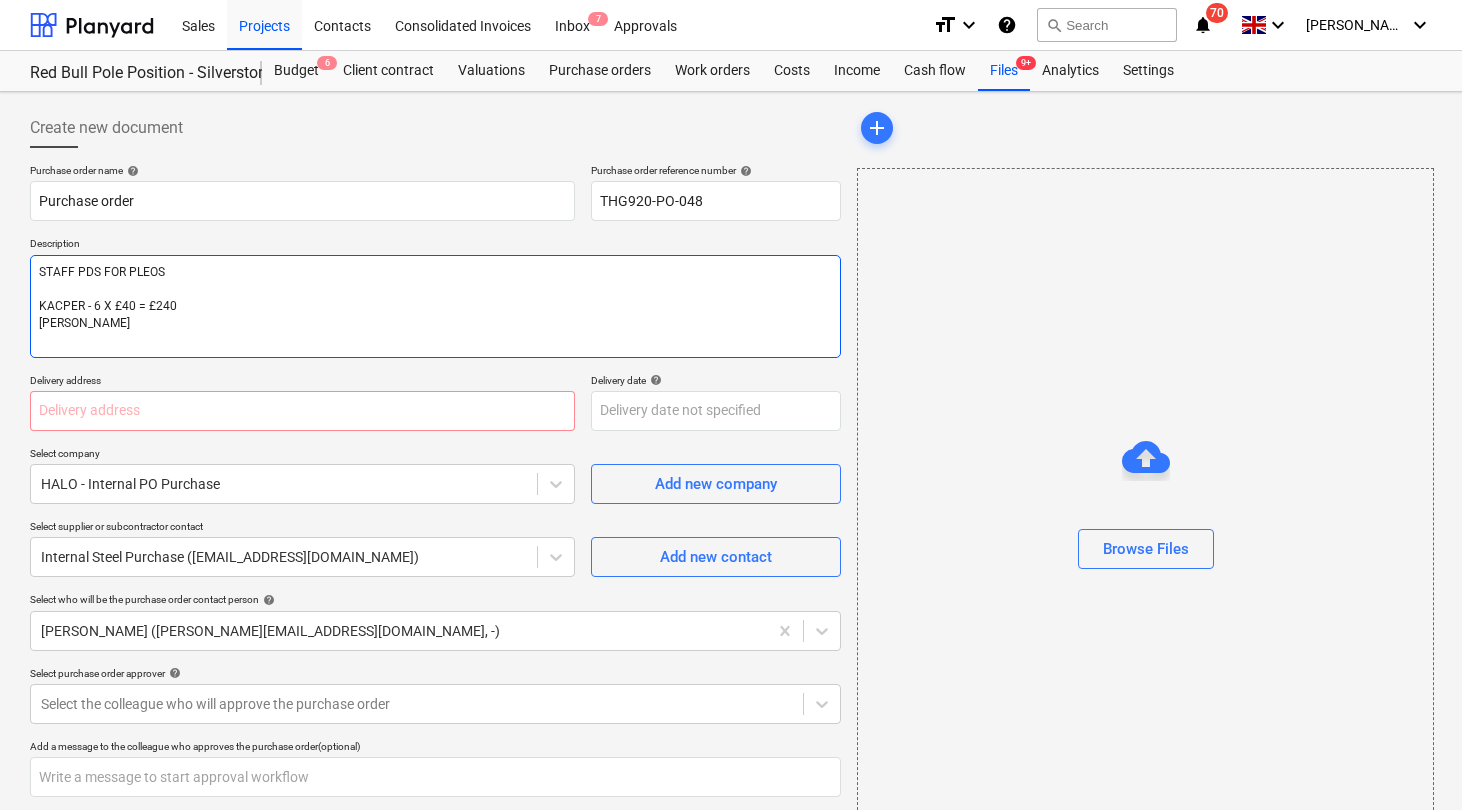 type on "x" 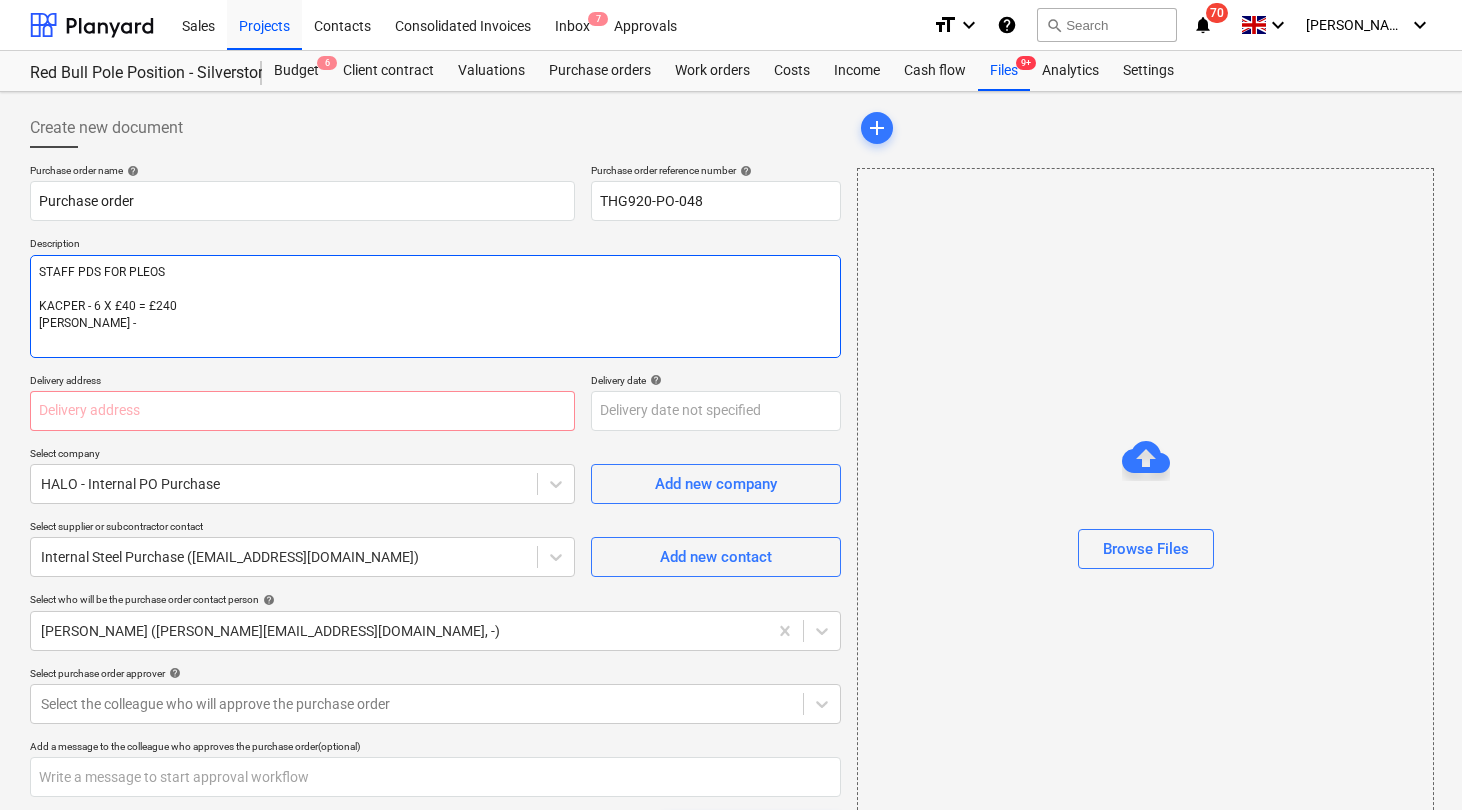 type on "x" 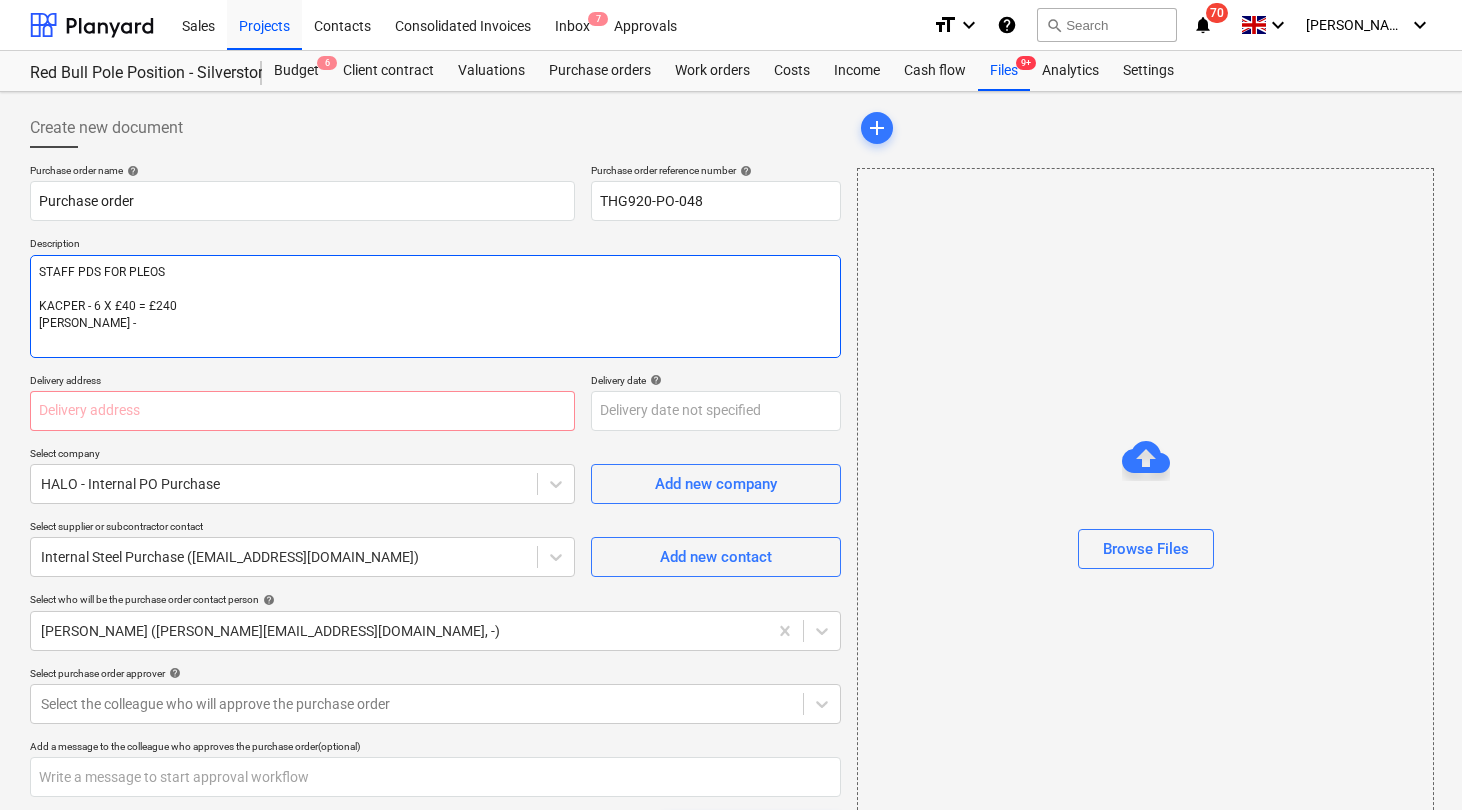 type on "x" 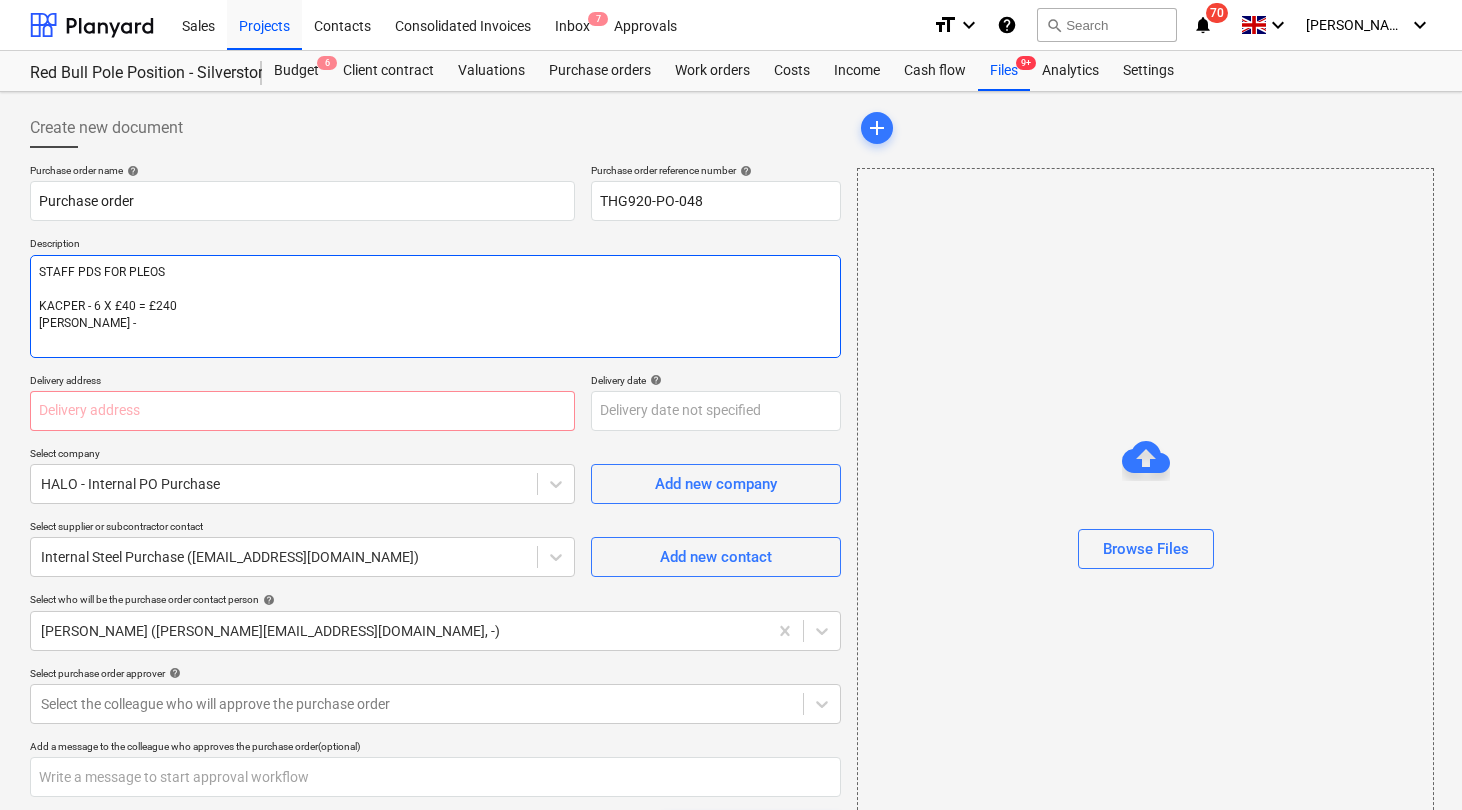 type on "STAFF PDS FOR PLEOS
KACPER - 6 X £40 = £240
CAMERON - £" 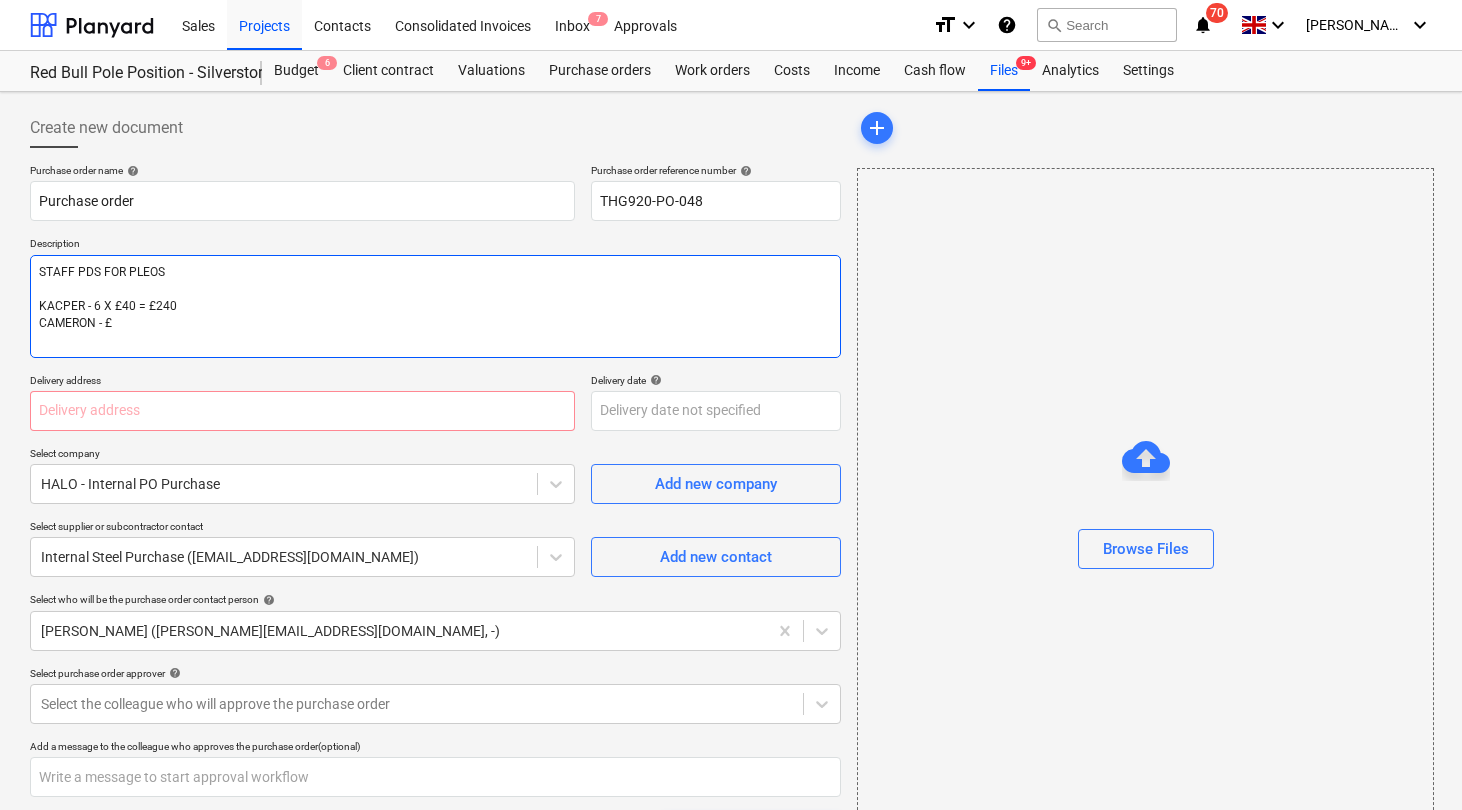 type on "x" 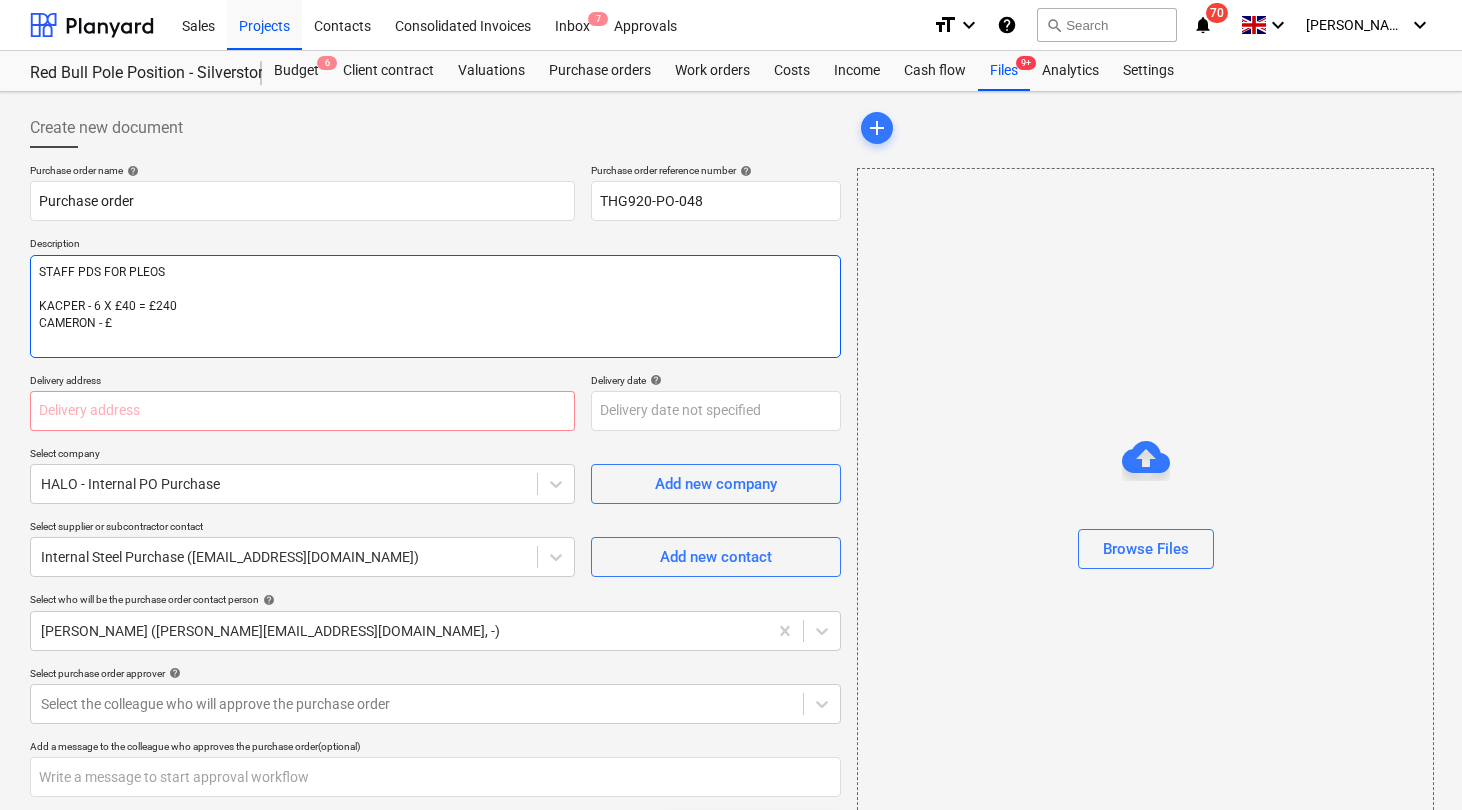 type on "STAFF PDS FOR PLEOS
KACPER - 6 X £40 = £240
[PERSON_NAME] -" 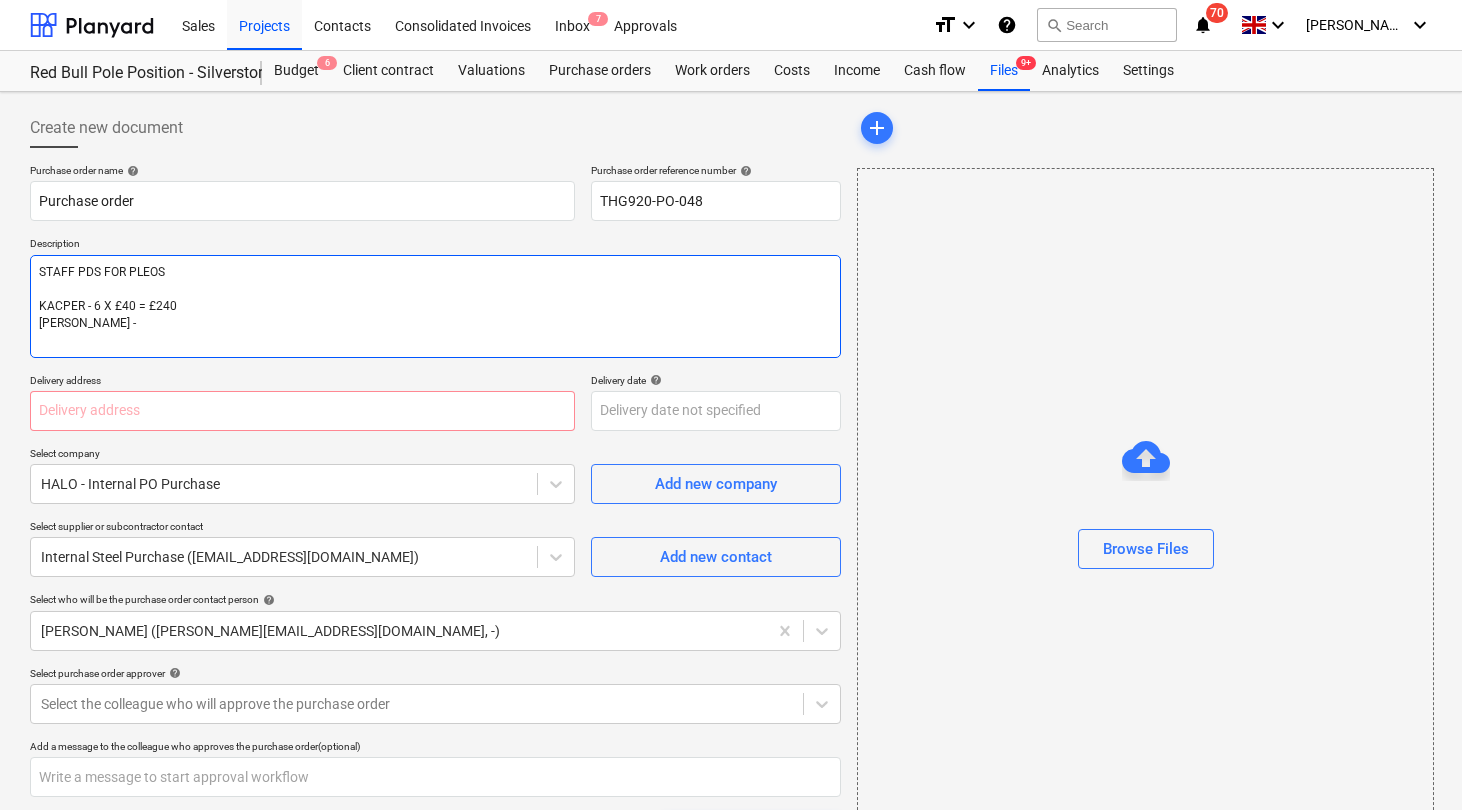type on "x" 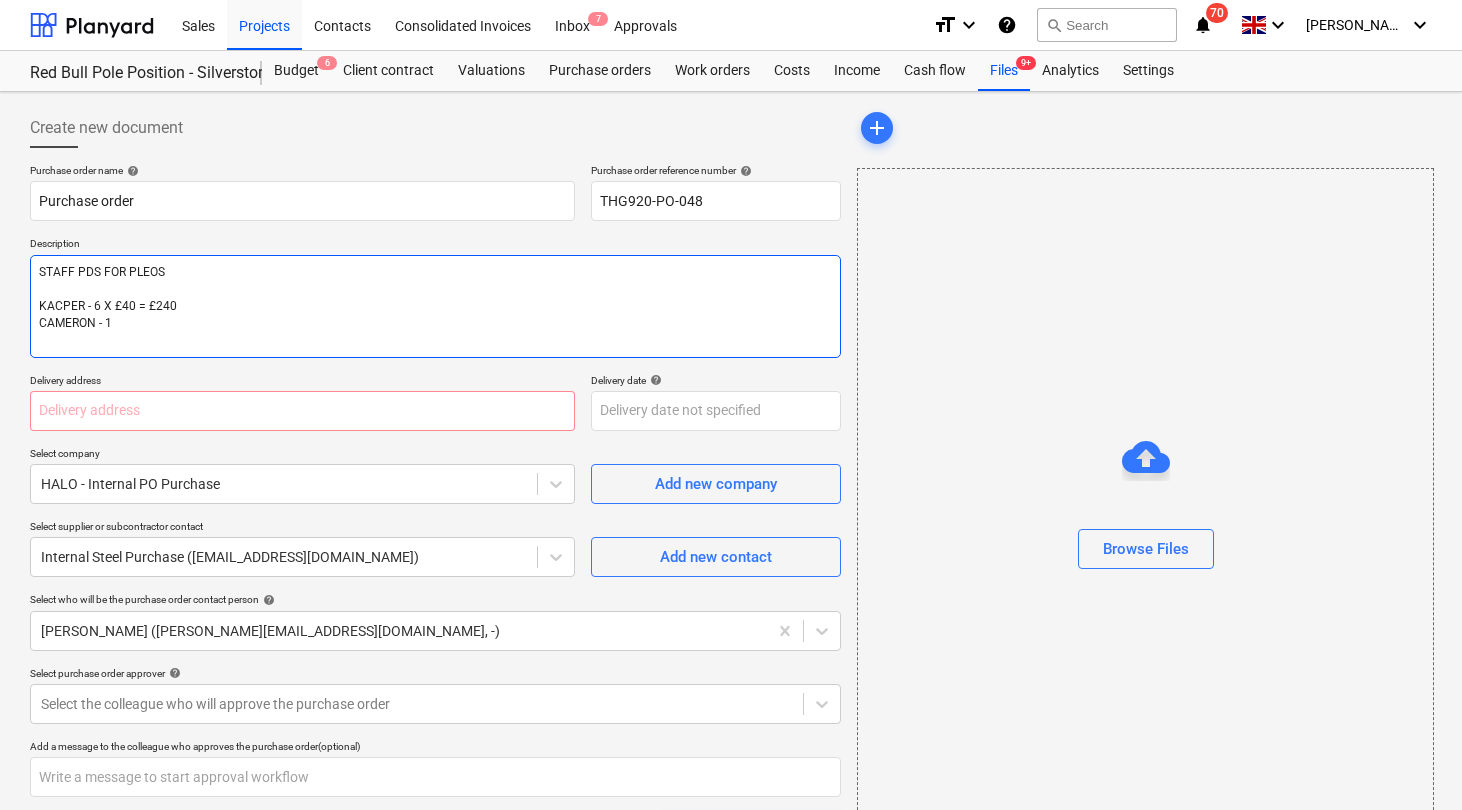 type on "x" 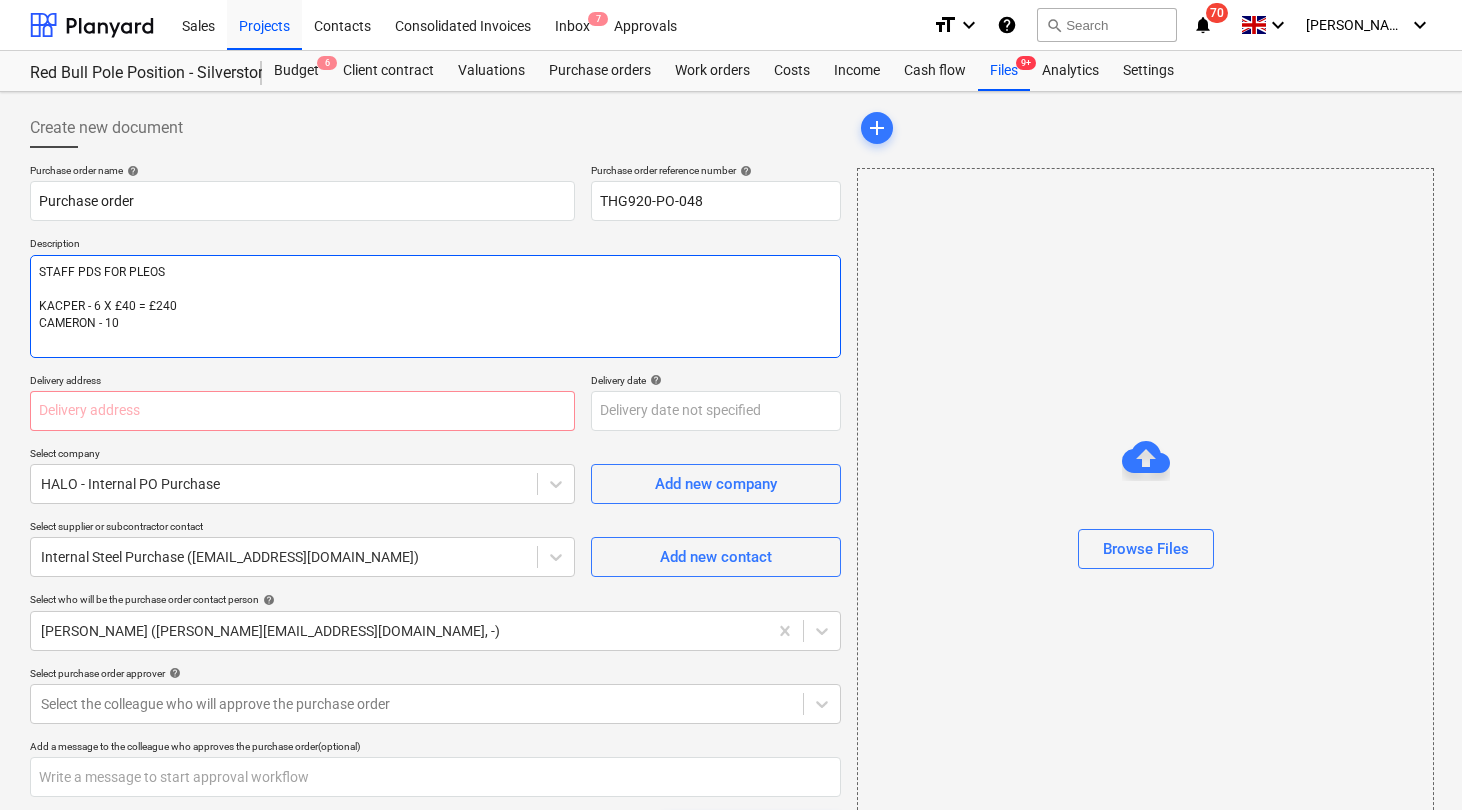 type on "x" 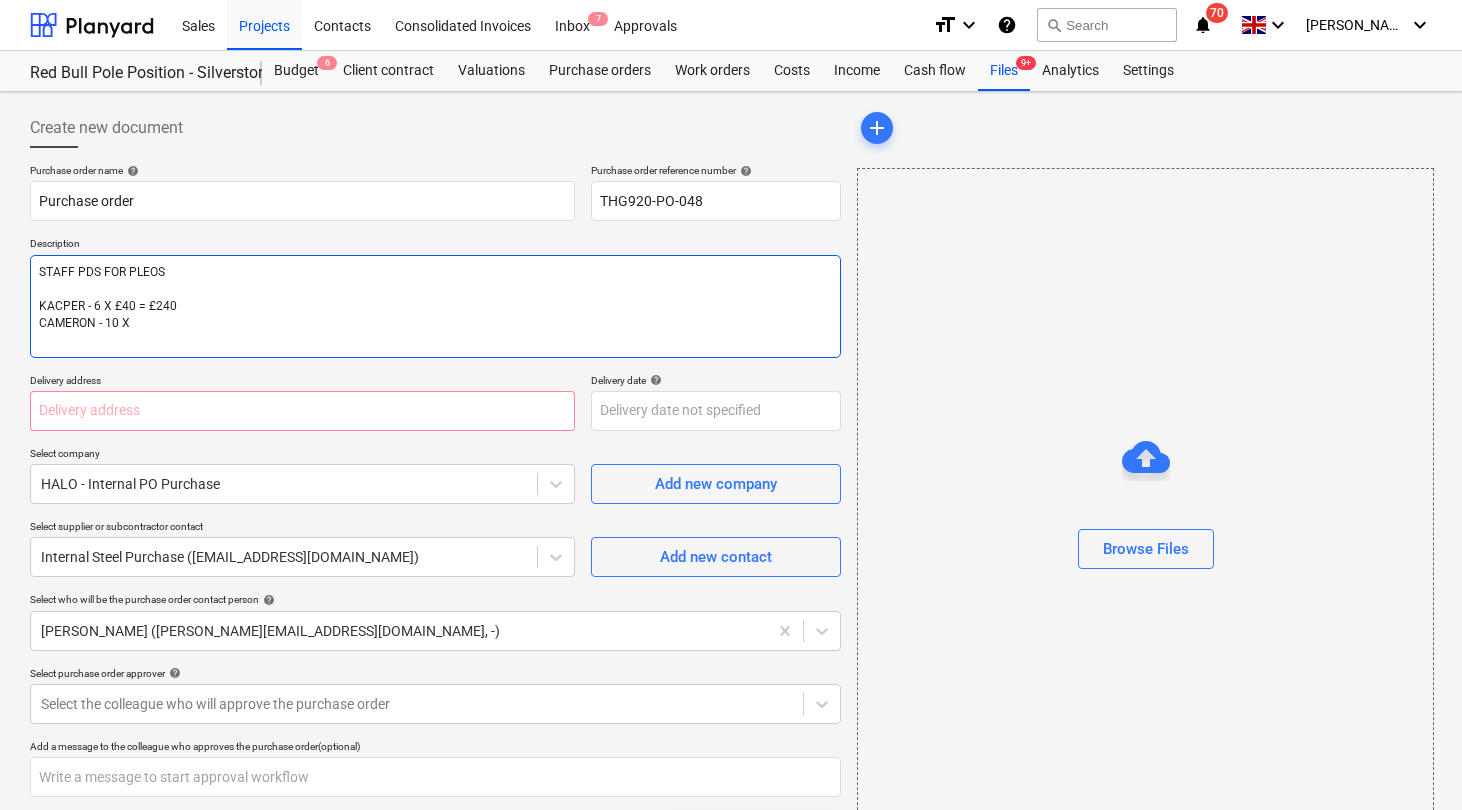 type on "x" 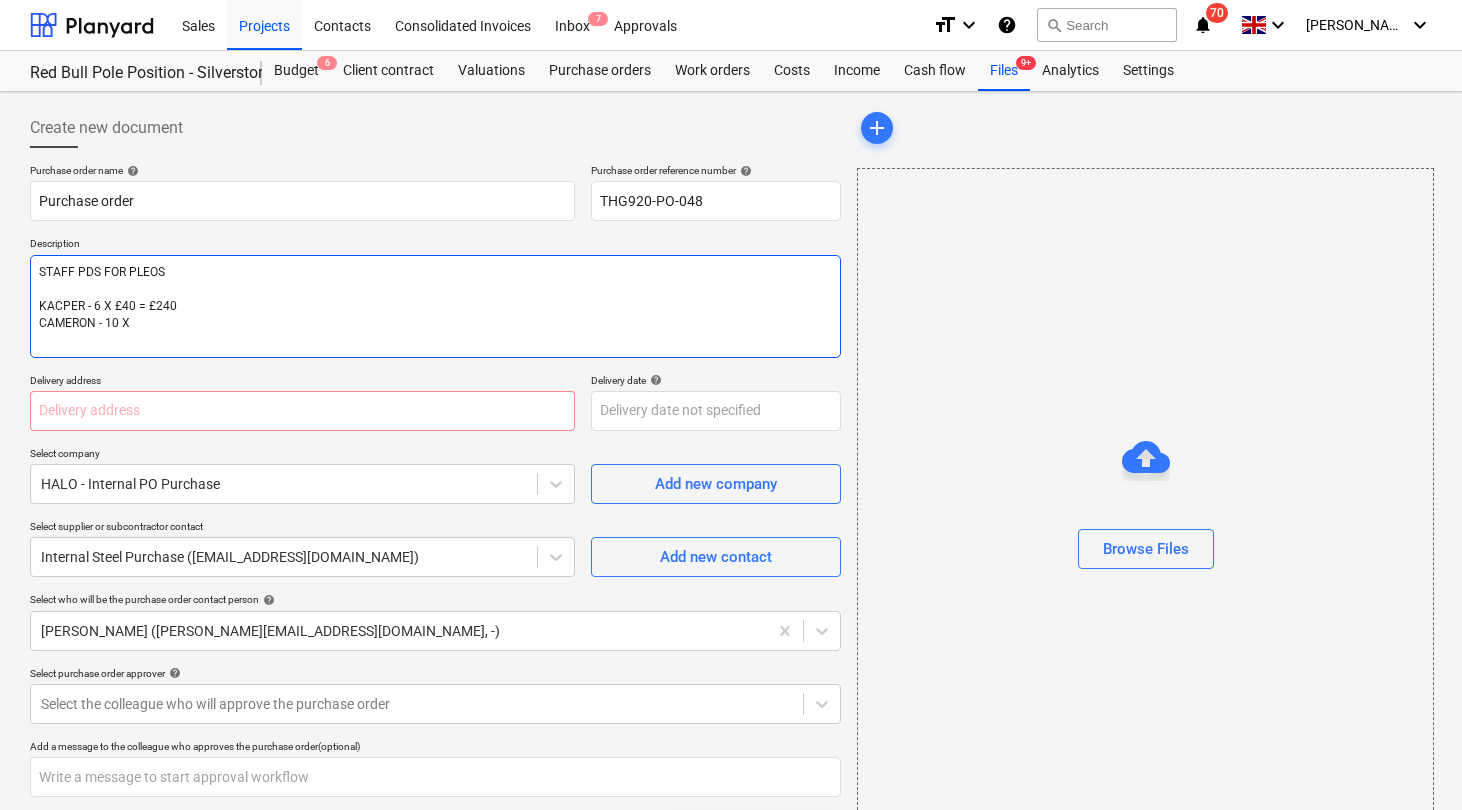 type on "STAFF PDS FOR PLEOS
KACPER - 6 X £40 = £240
CAMERON - 10 X" 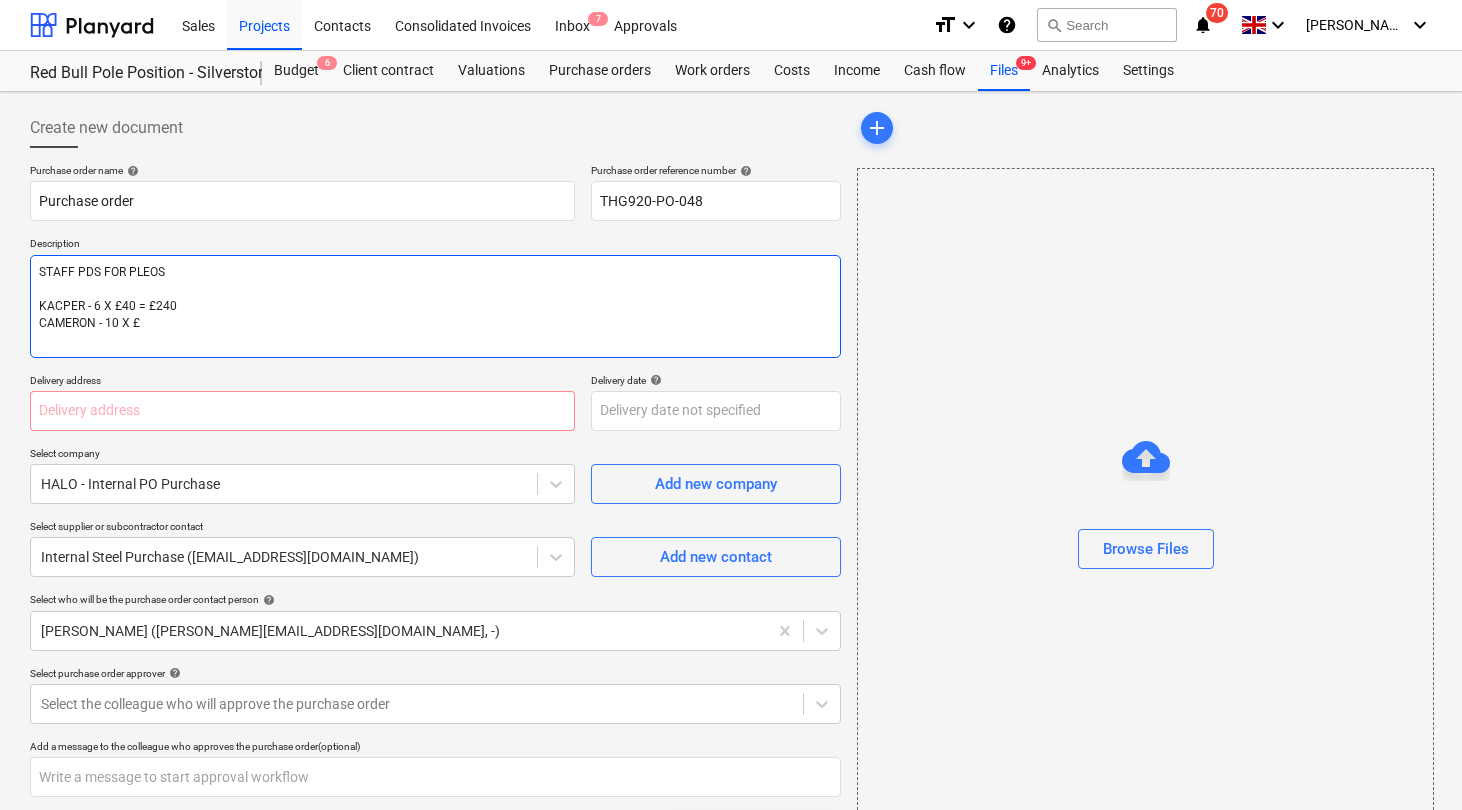 type on "x" 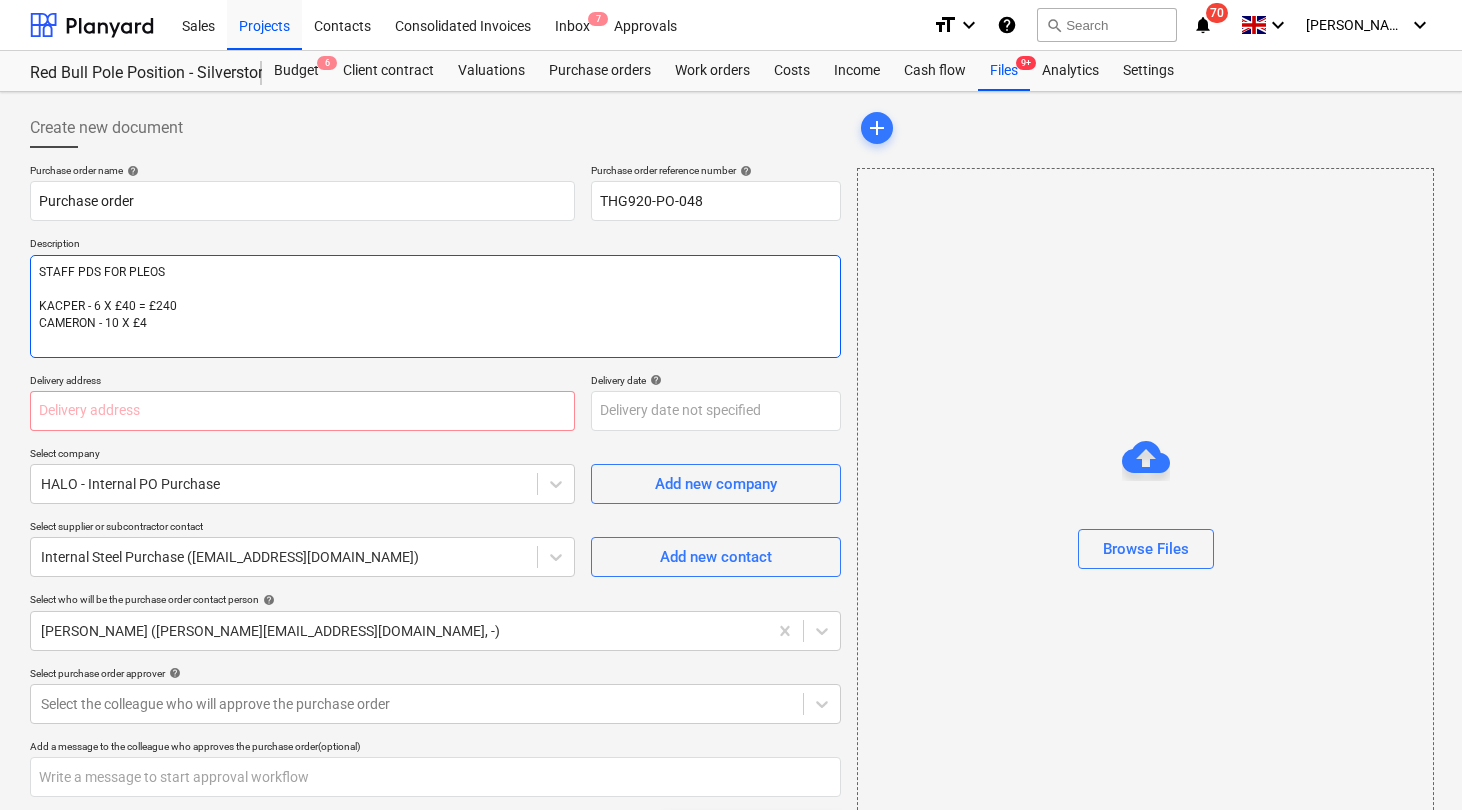 type on "x" 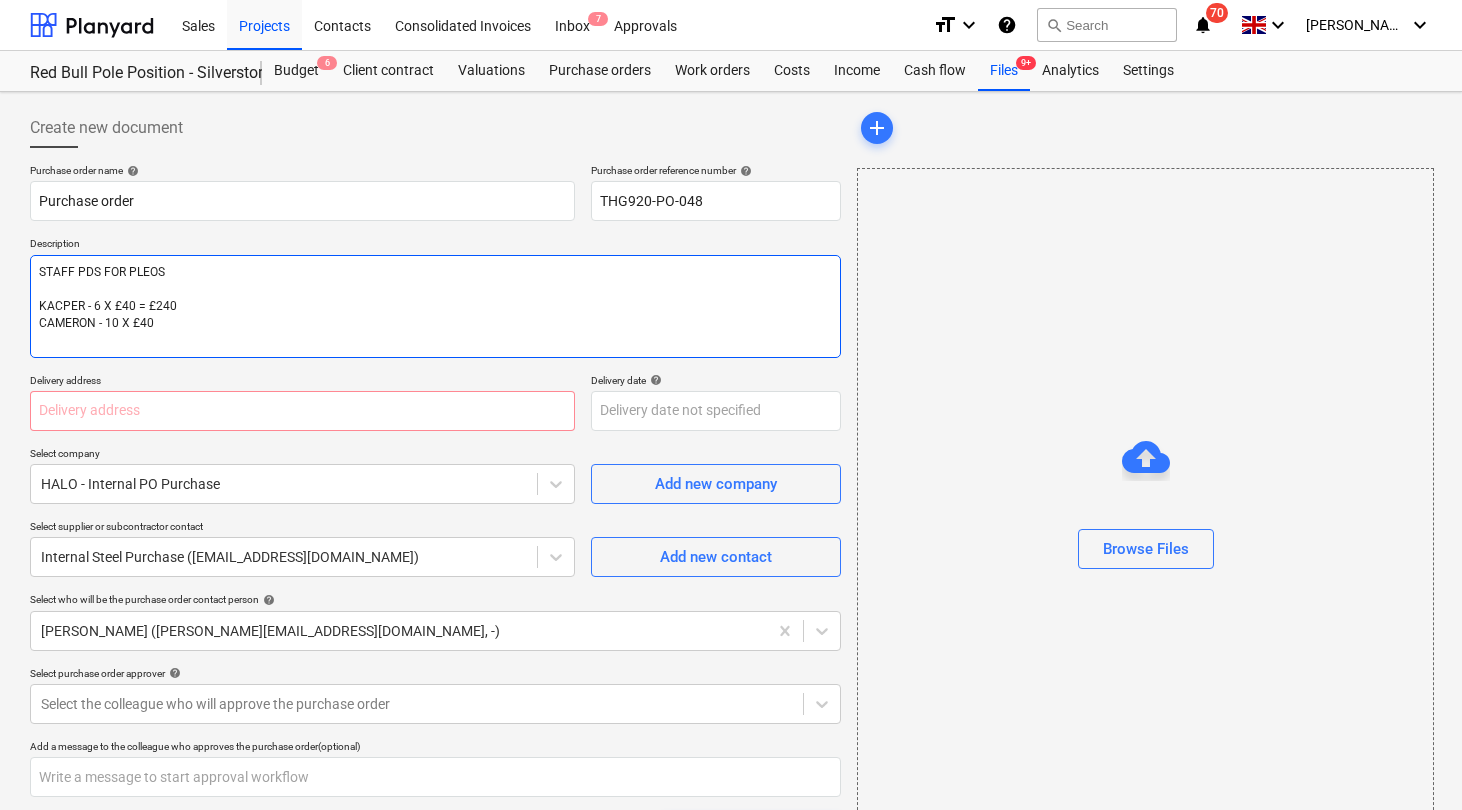 type on "x" 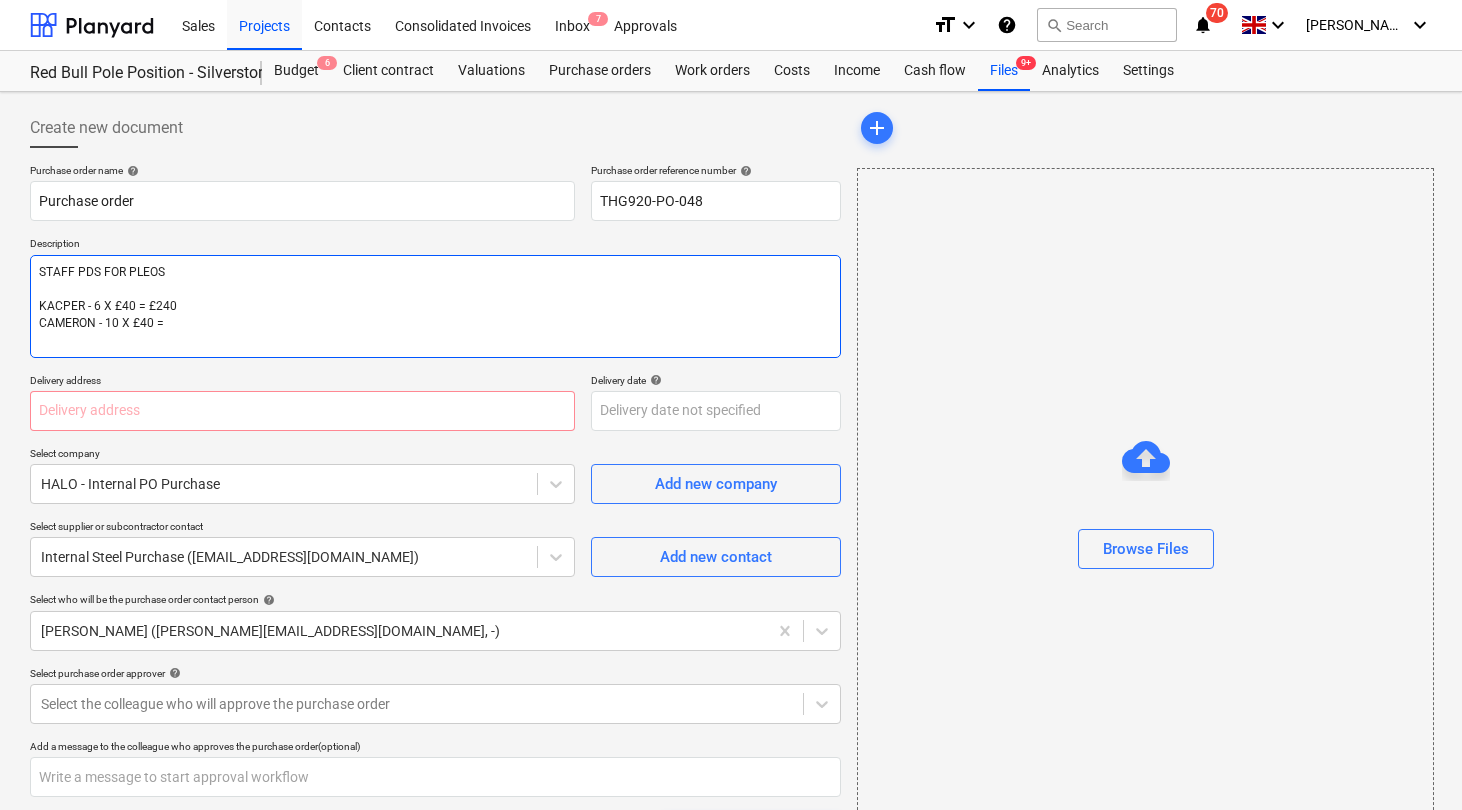 type on "x" 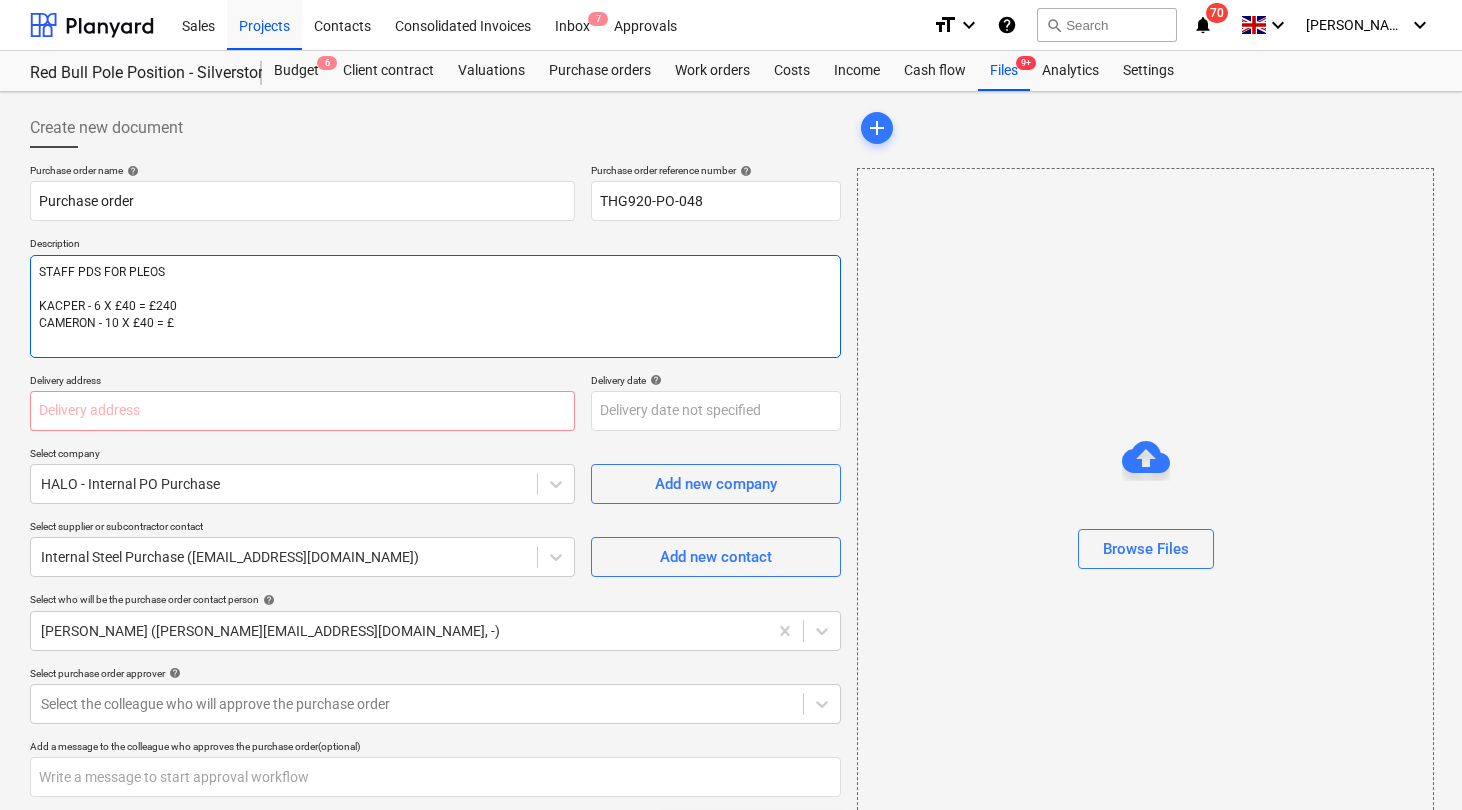 type on "x" 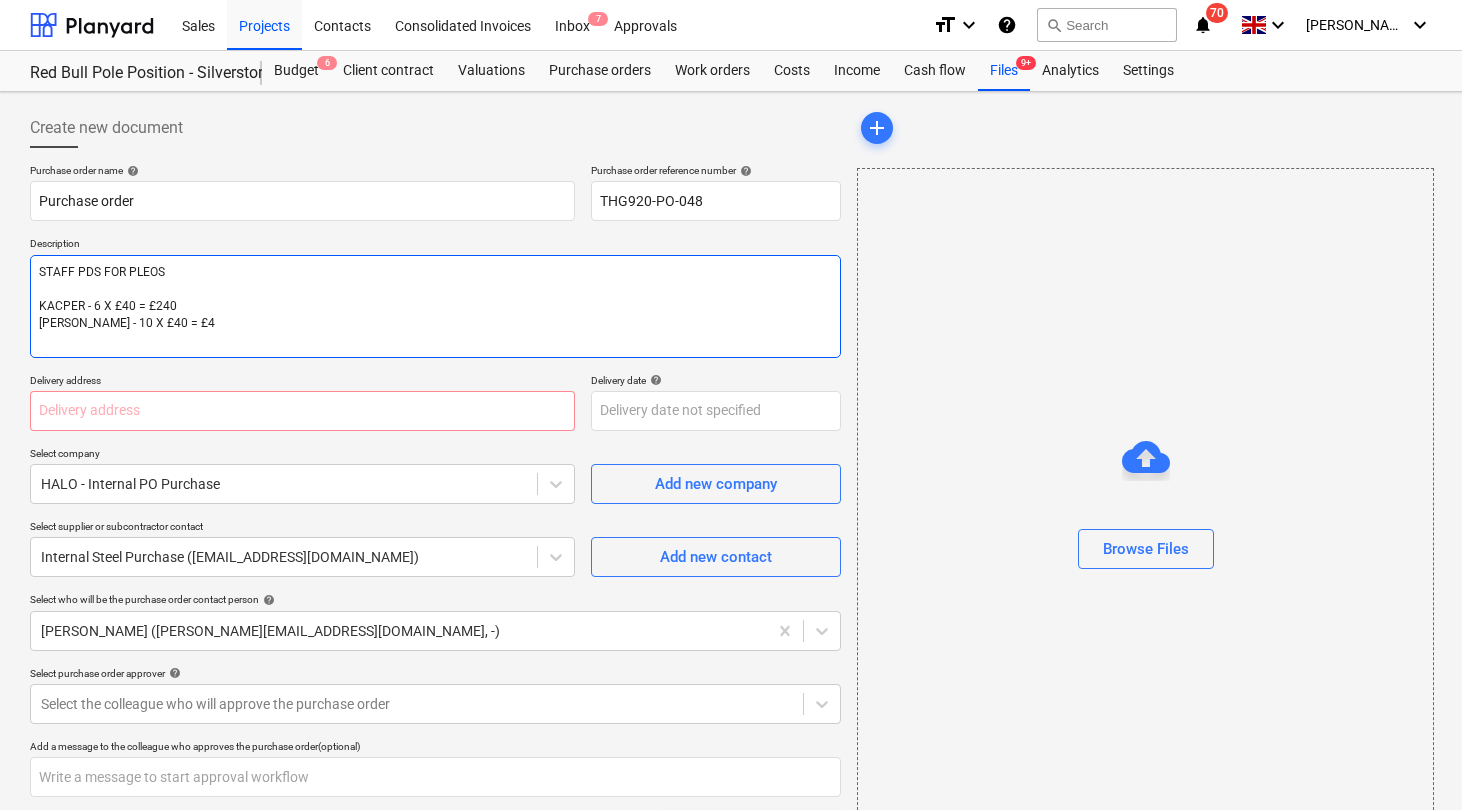 type on "x" 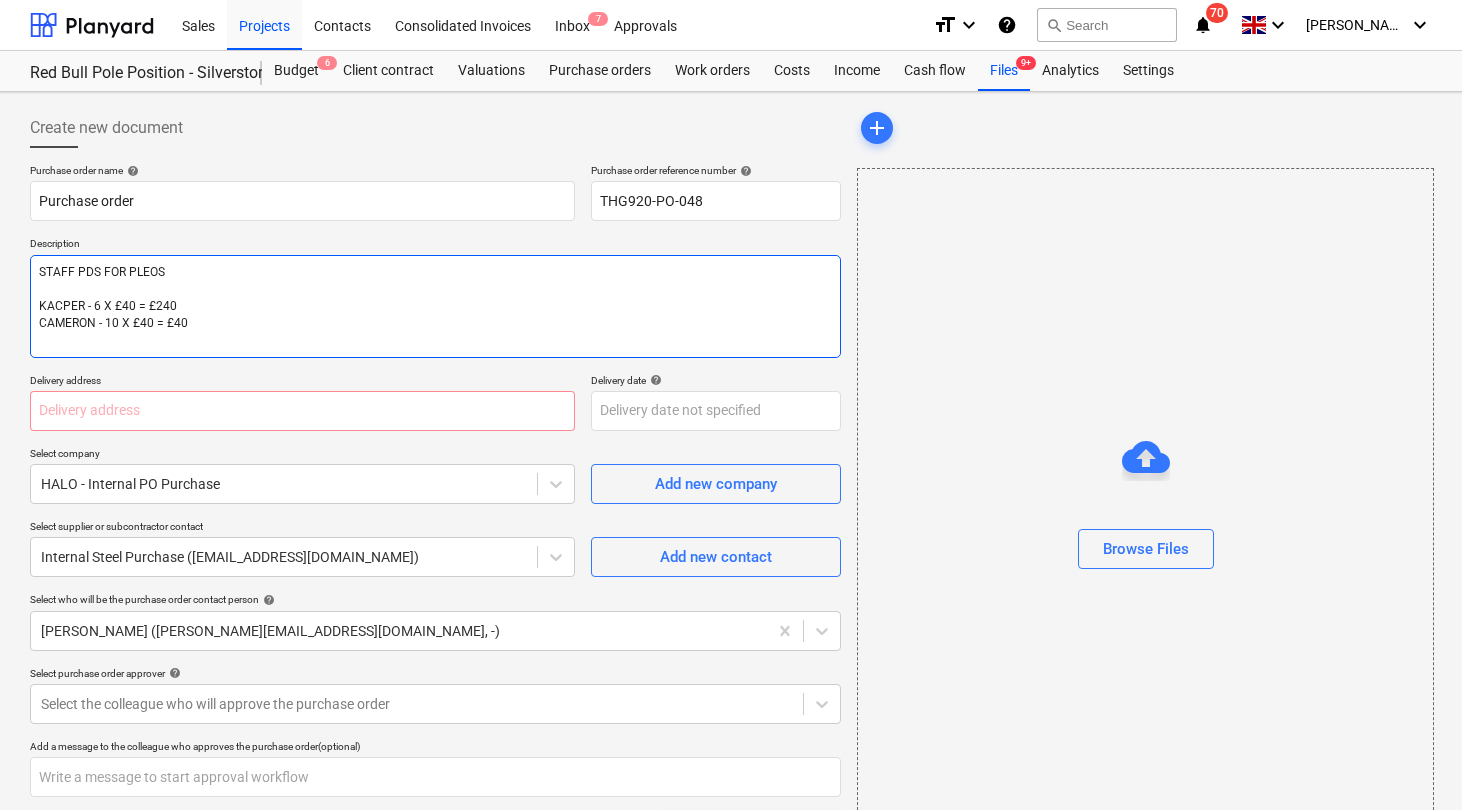 type on "x" 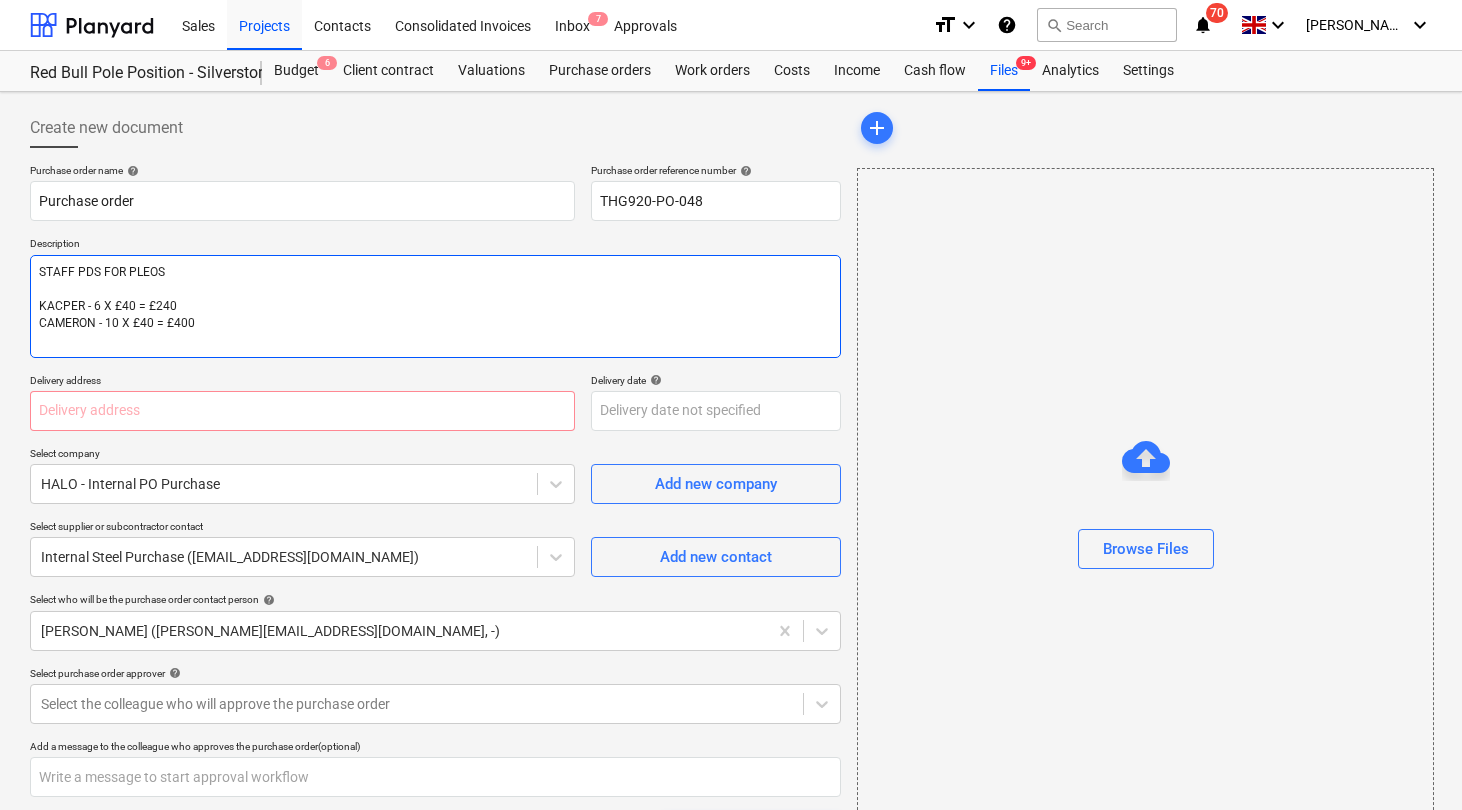 type on "x" 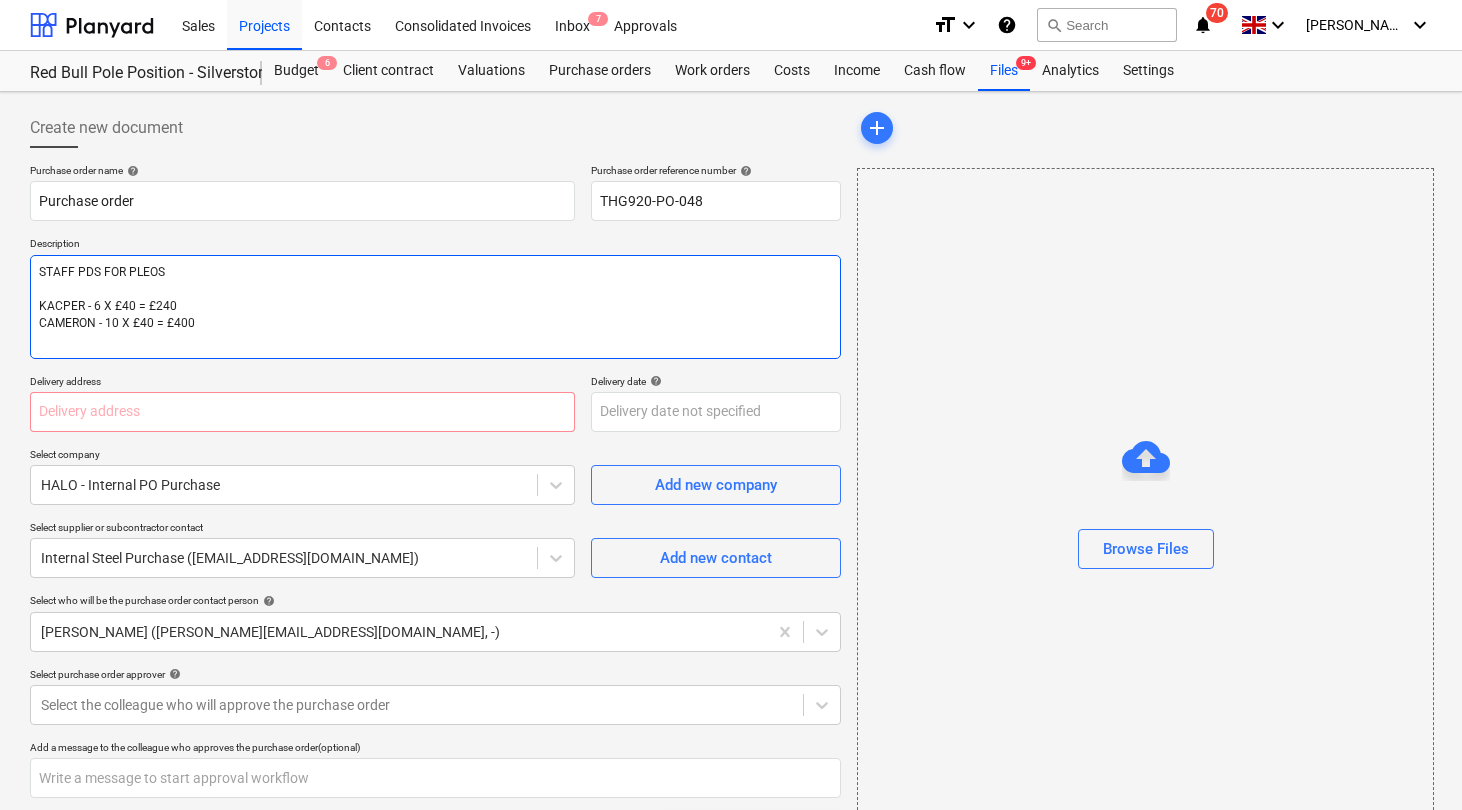 type on "x" 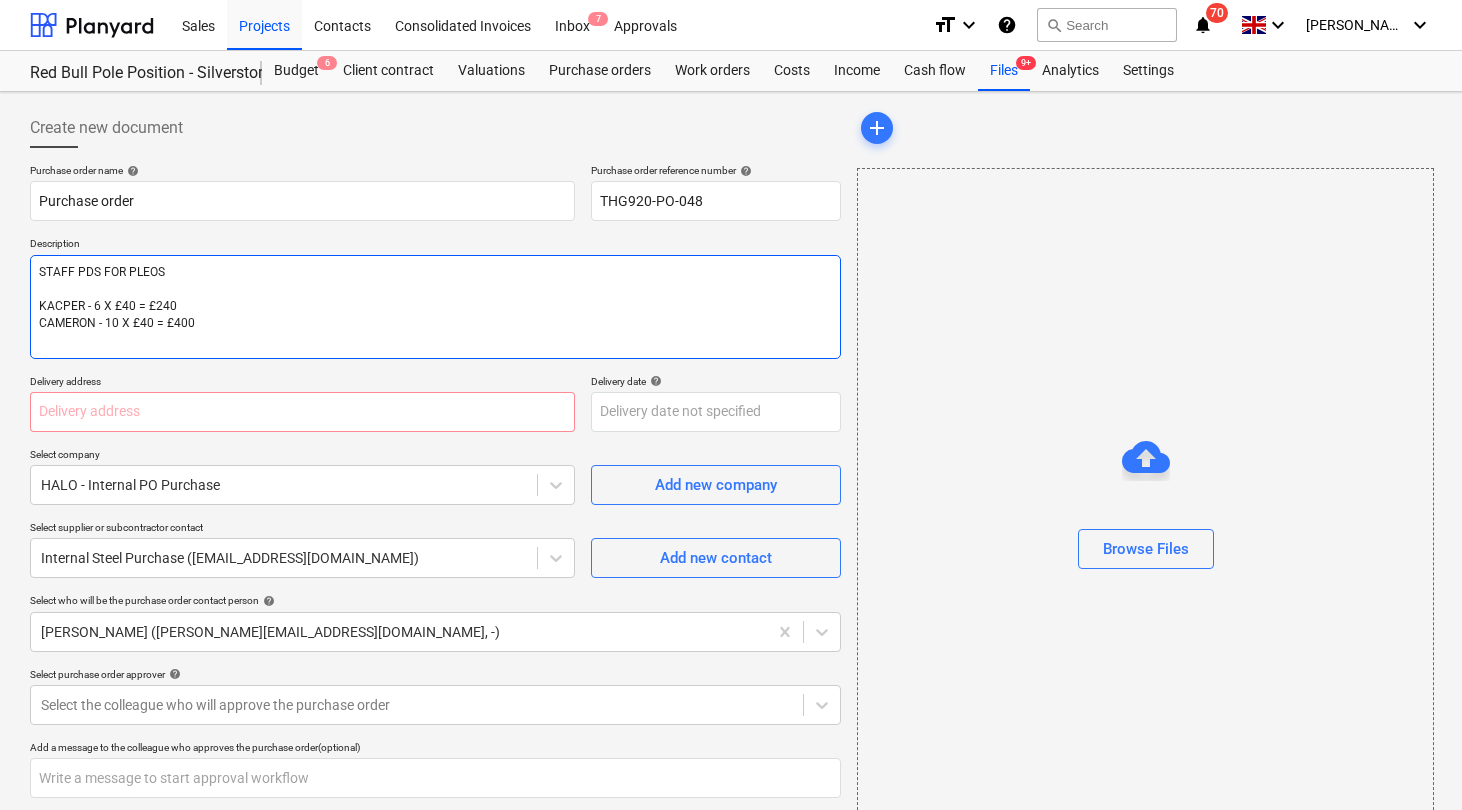 type on "STAFF PDS FOR PLEOS
KACPER - 6 X £40 = £240
CAMERON - 10 X £40 = £400
T" 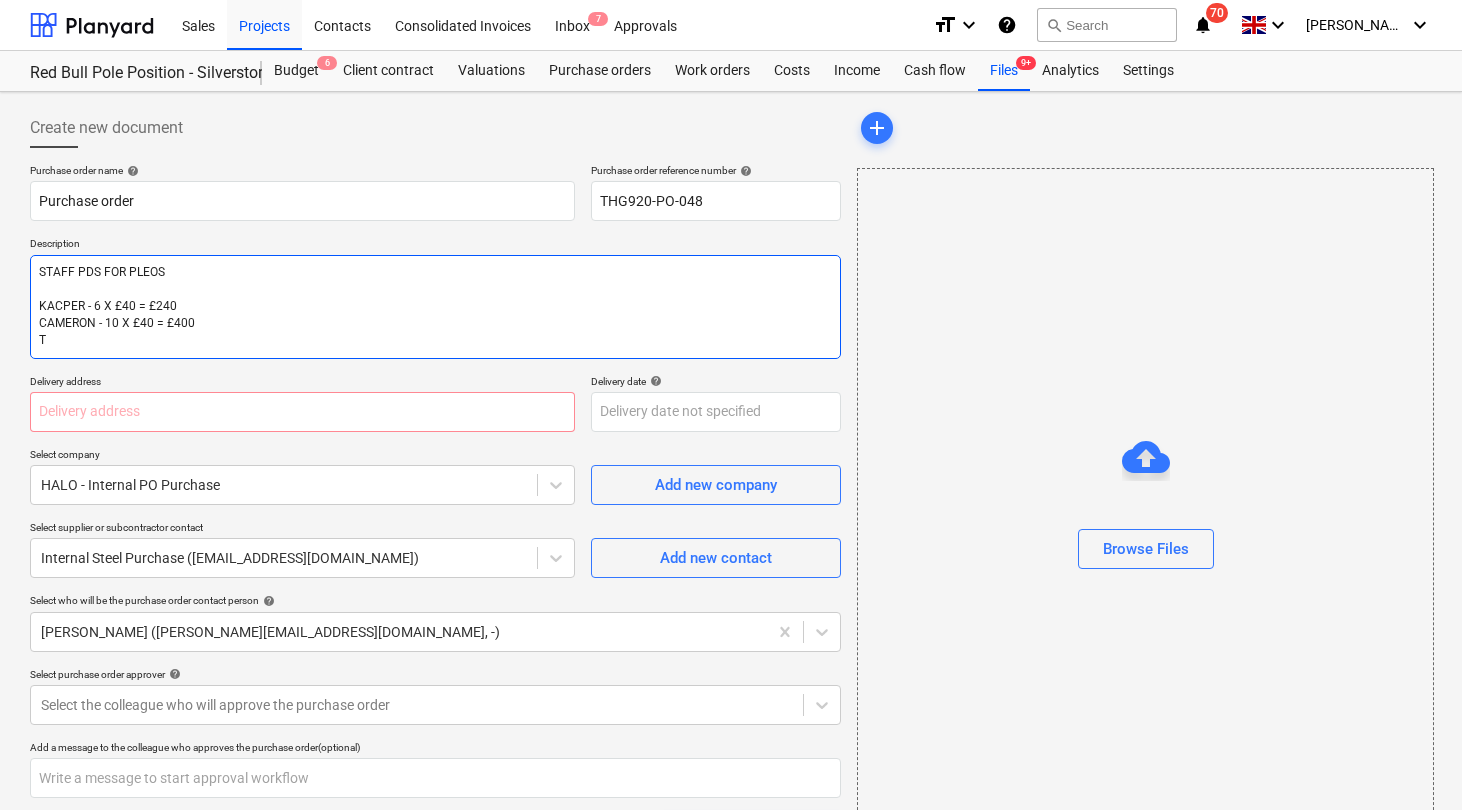type on "x" 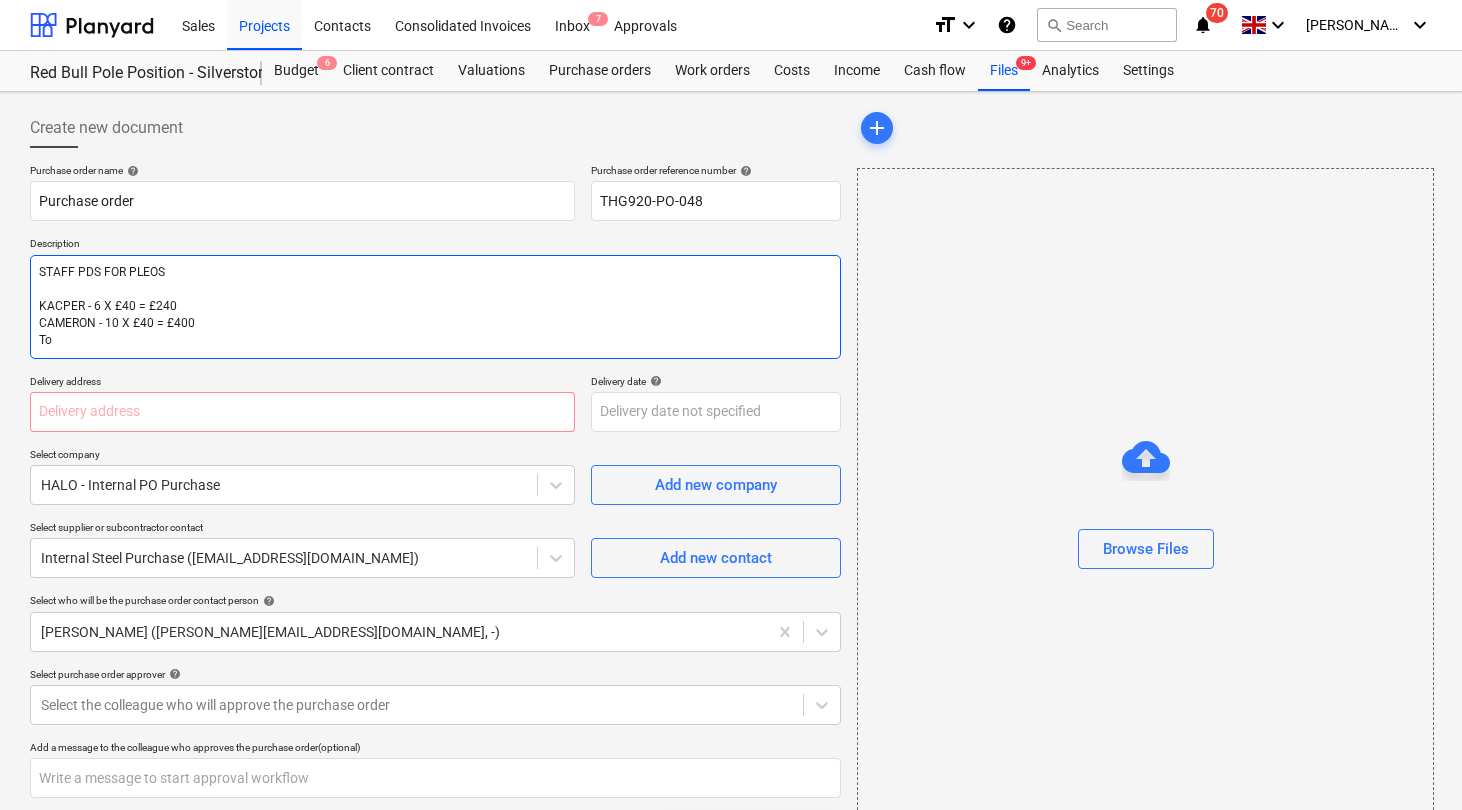 type on "x" 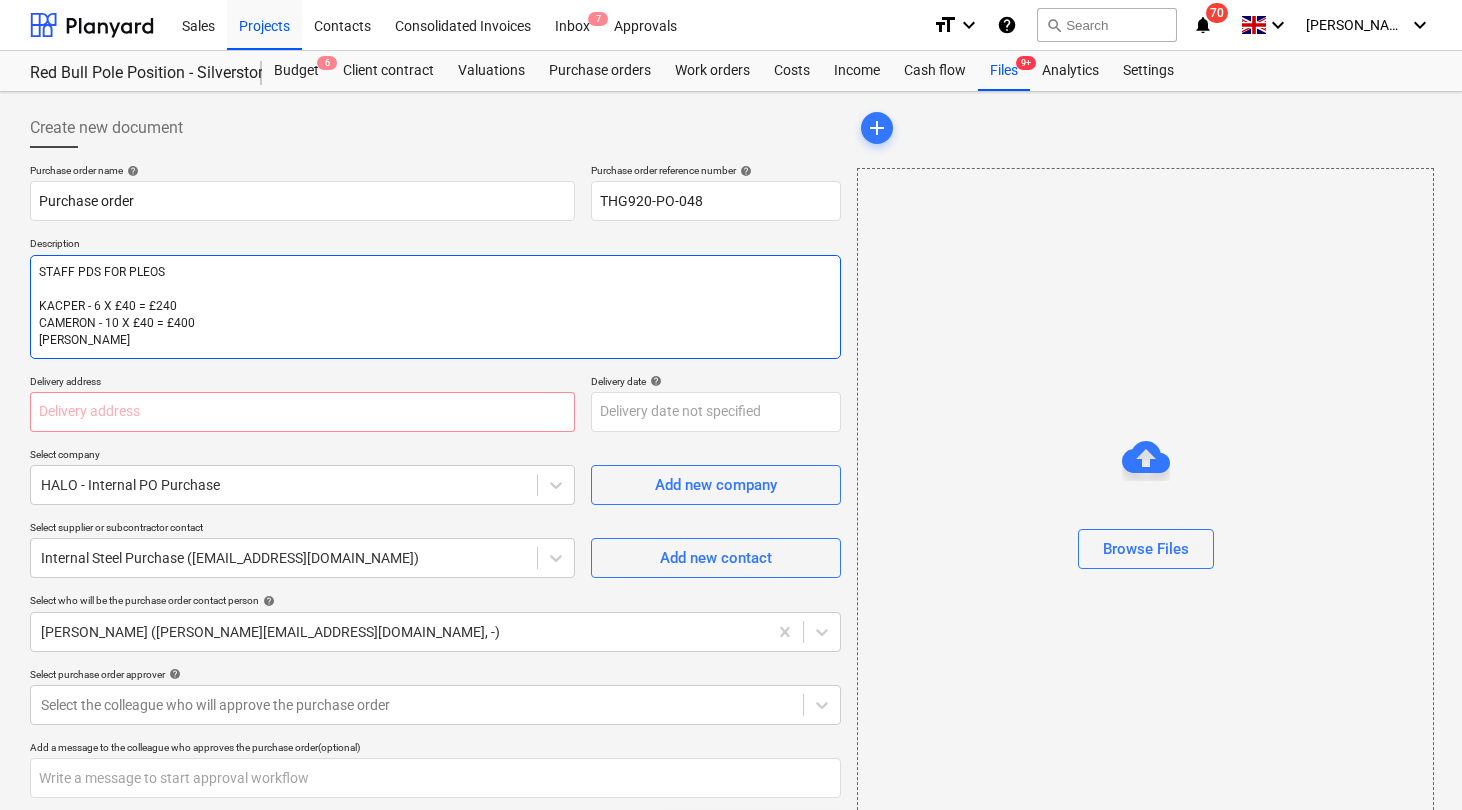 type on "STAFF PDS FOR PLEOS
KACPER - 6 X £40 = £240
CAMERON - 10 X £40 = £400
Toma" 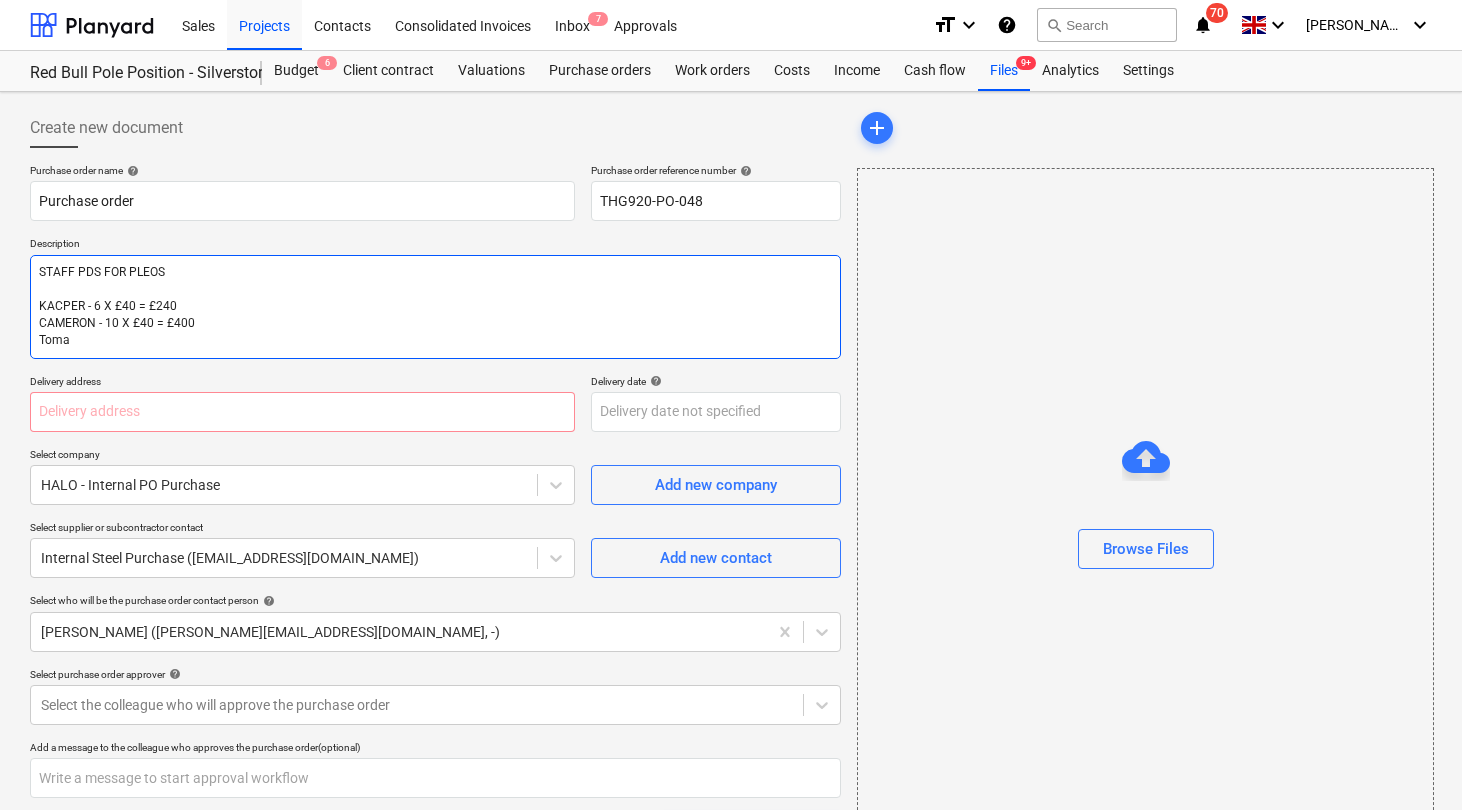 type on "x" 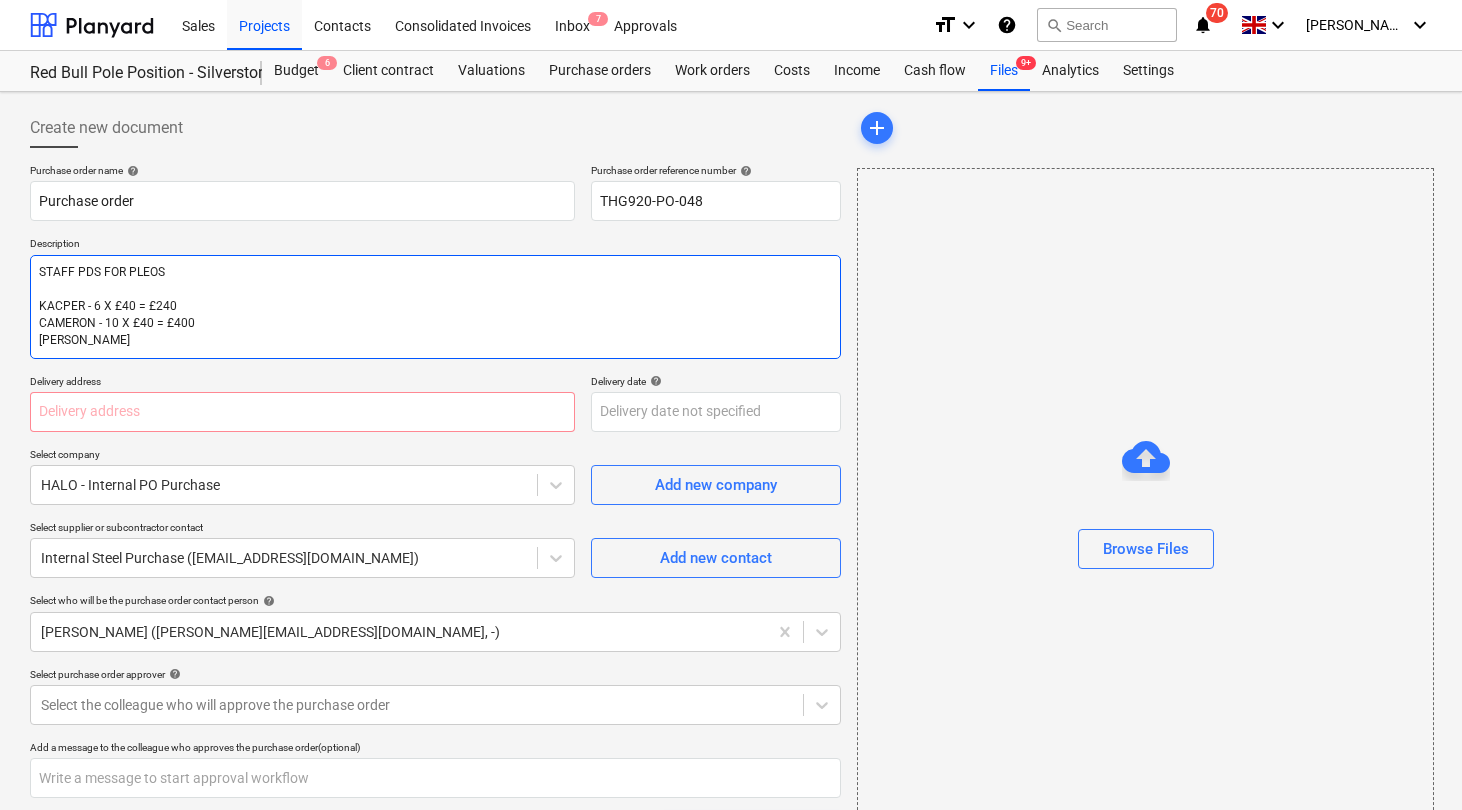 type on "x" 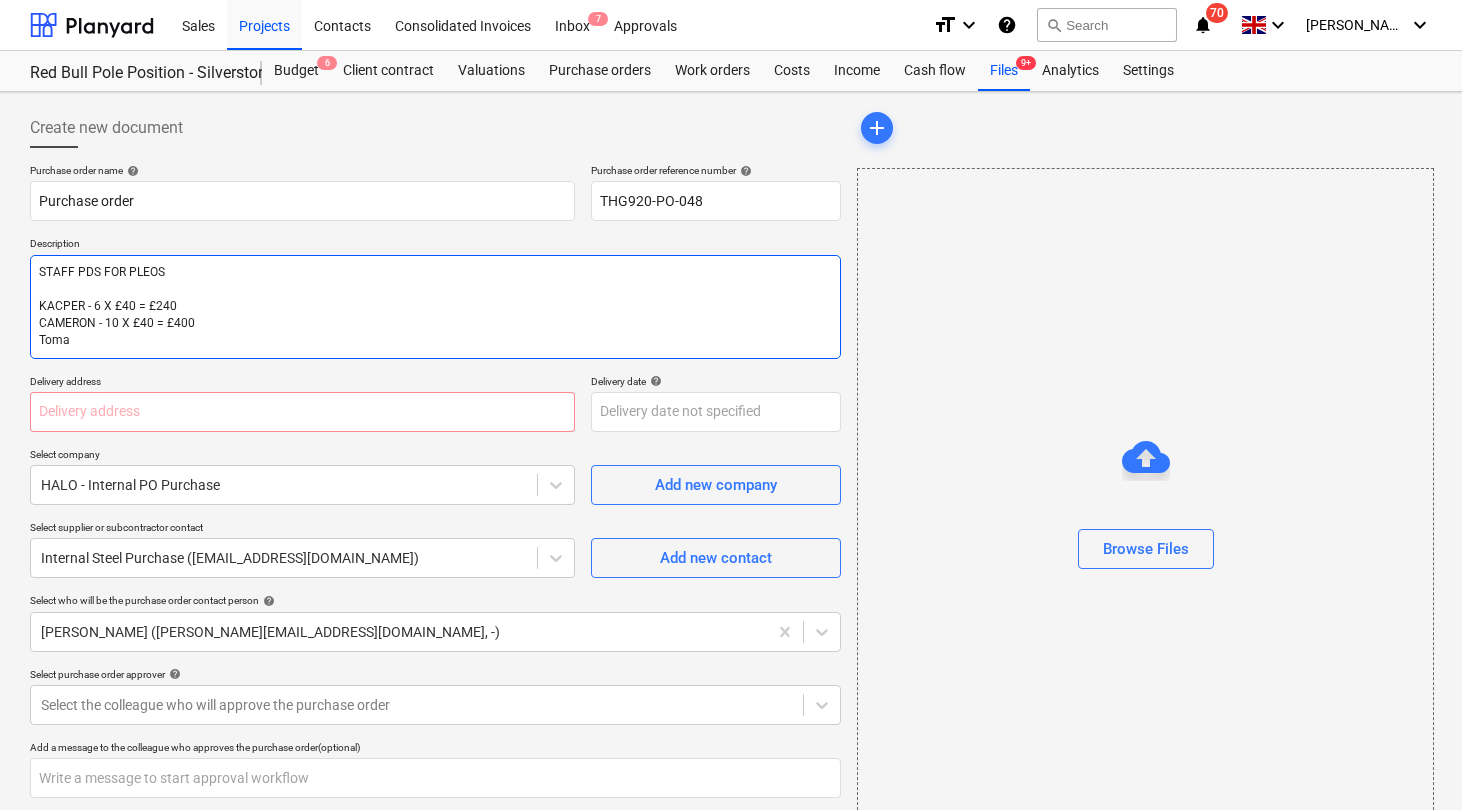 type on "x" 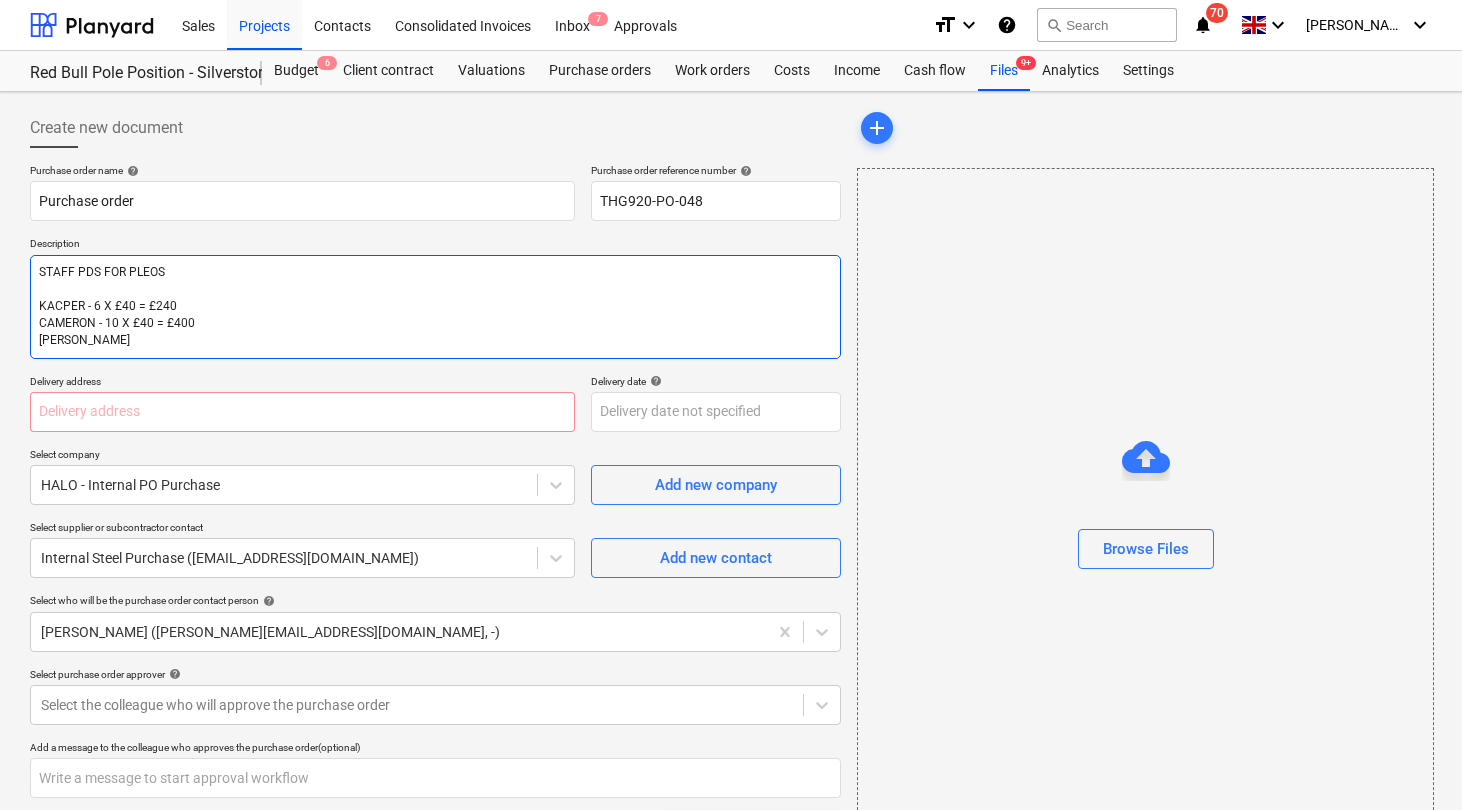 type on "x" 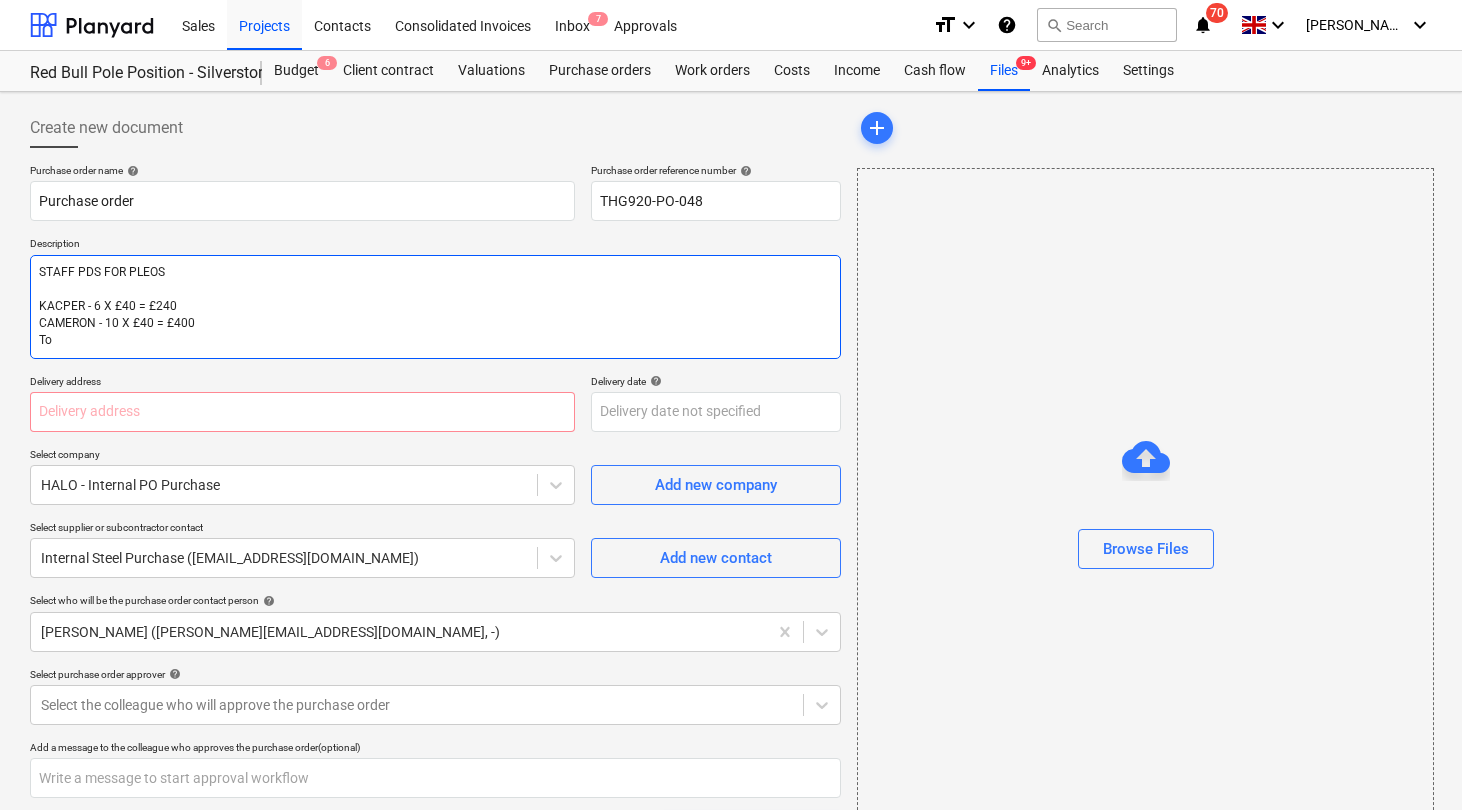 type on "x" 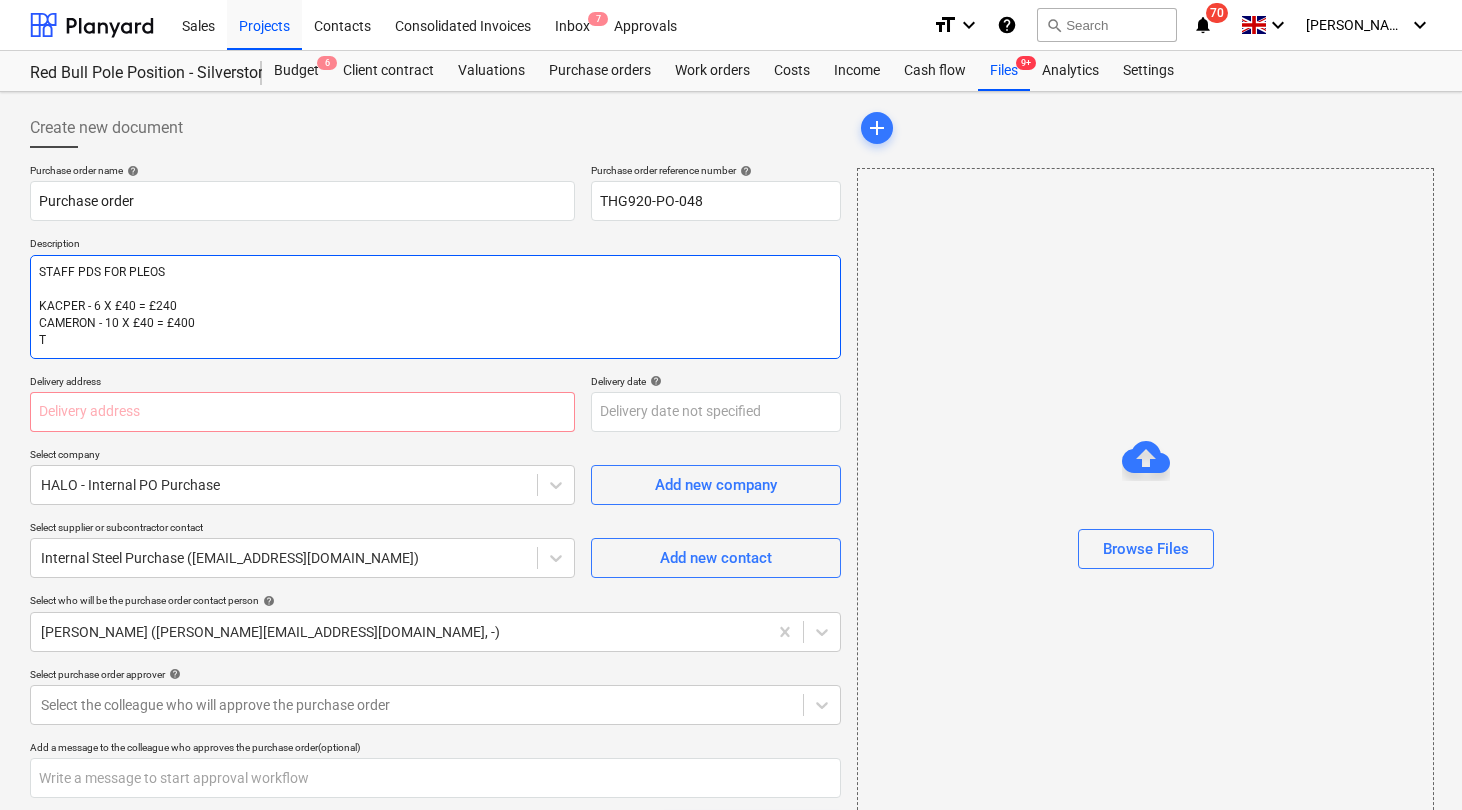 type on "x" 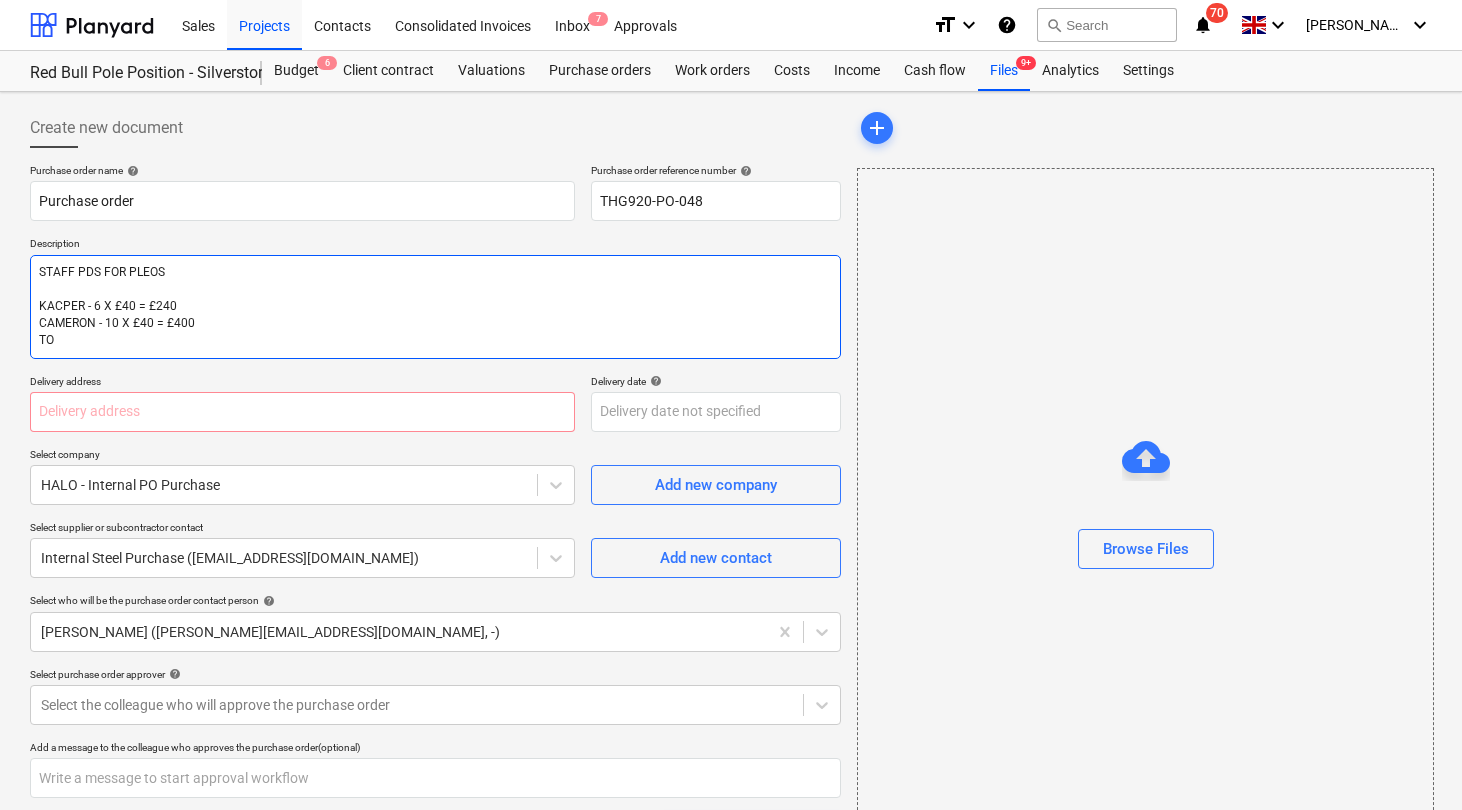 type on "x" 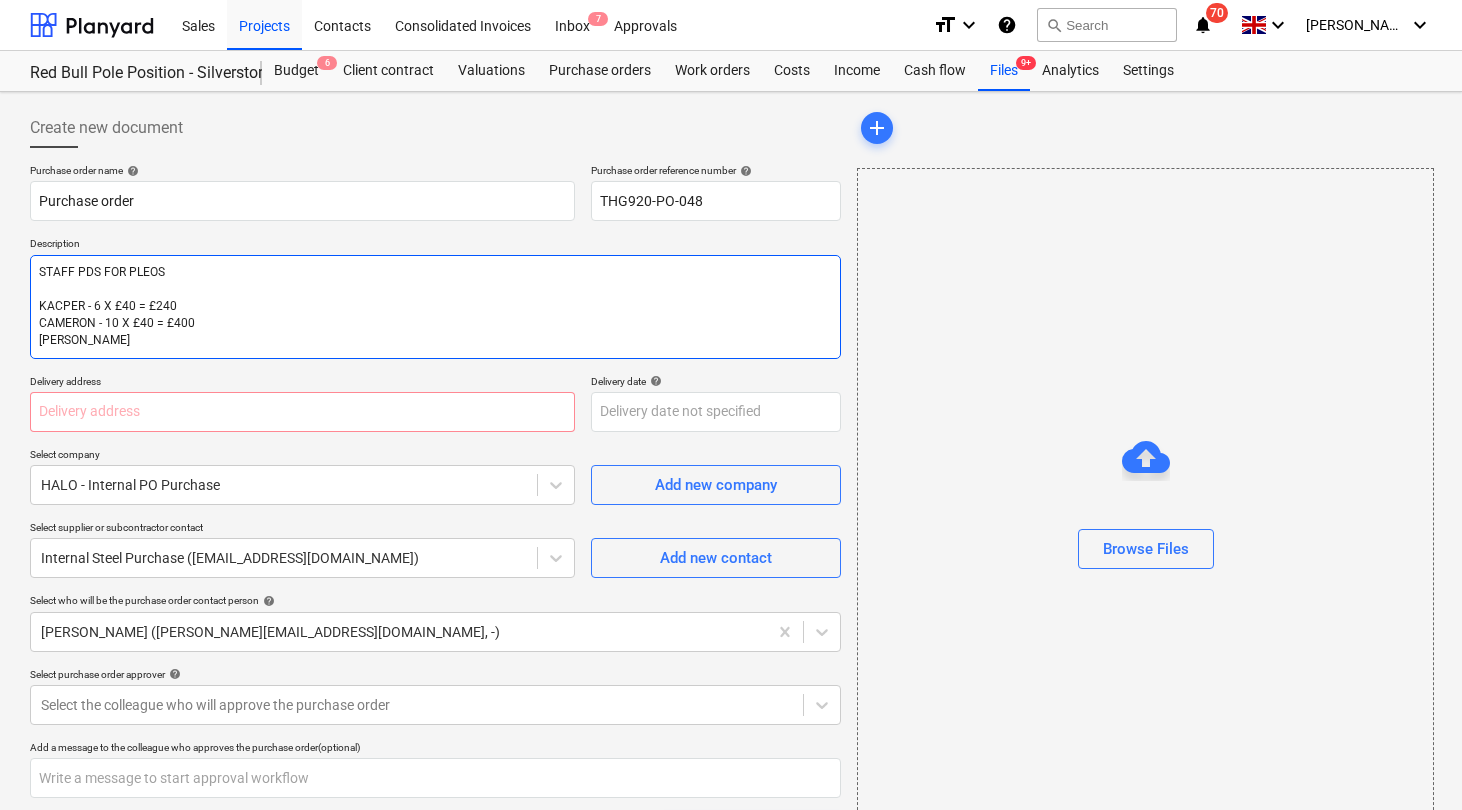 type on "STAFF PDS FOR PLEOS
KACPER - 6 X £40 = £240
CAMERON - 10 X £40 = £400
TOMA" 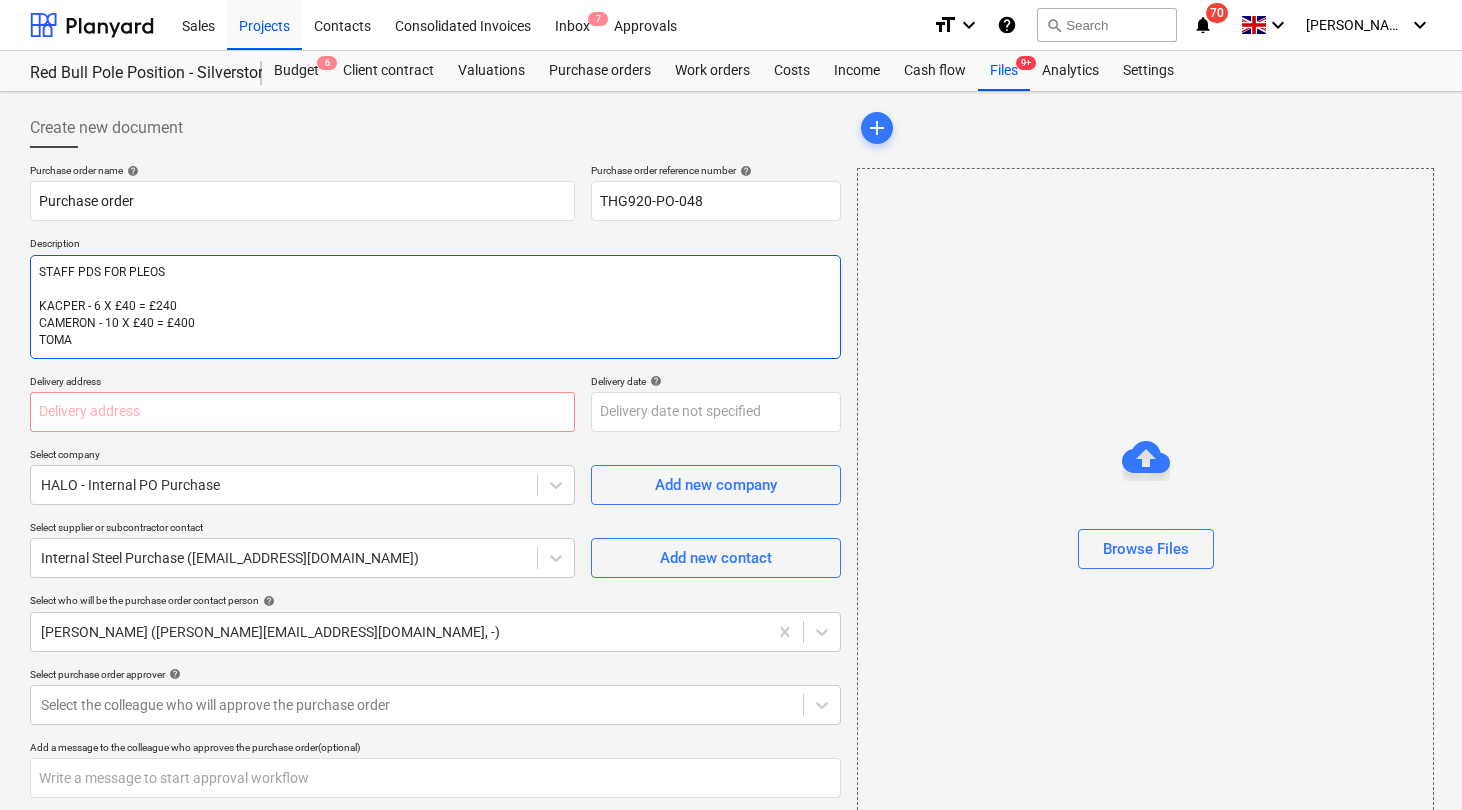 type on "x" 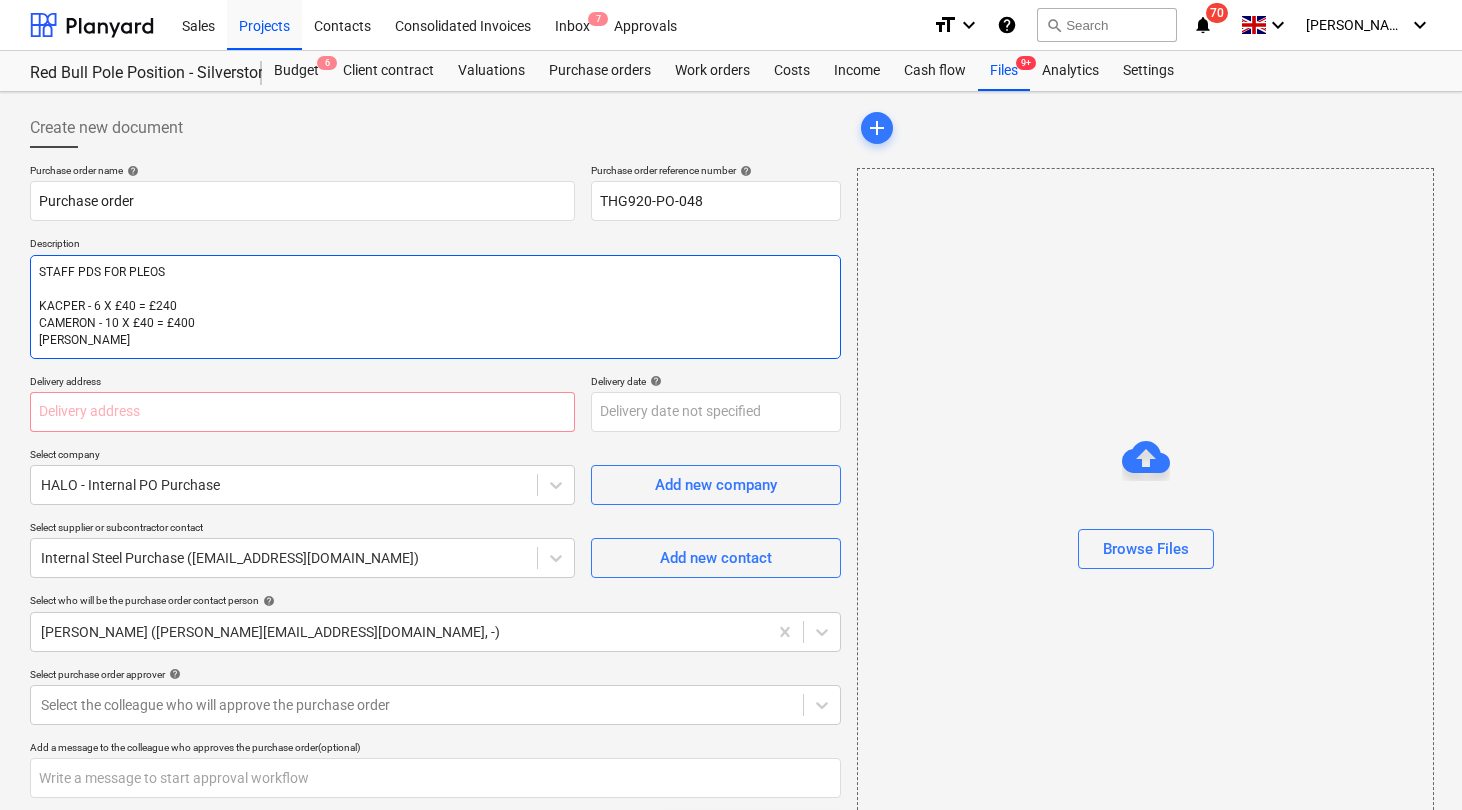 type on "x" 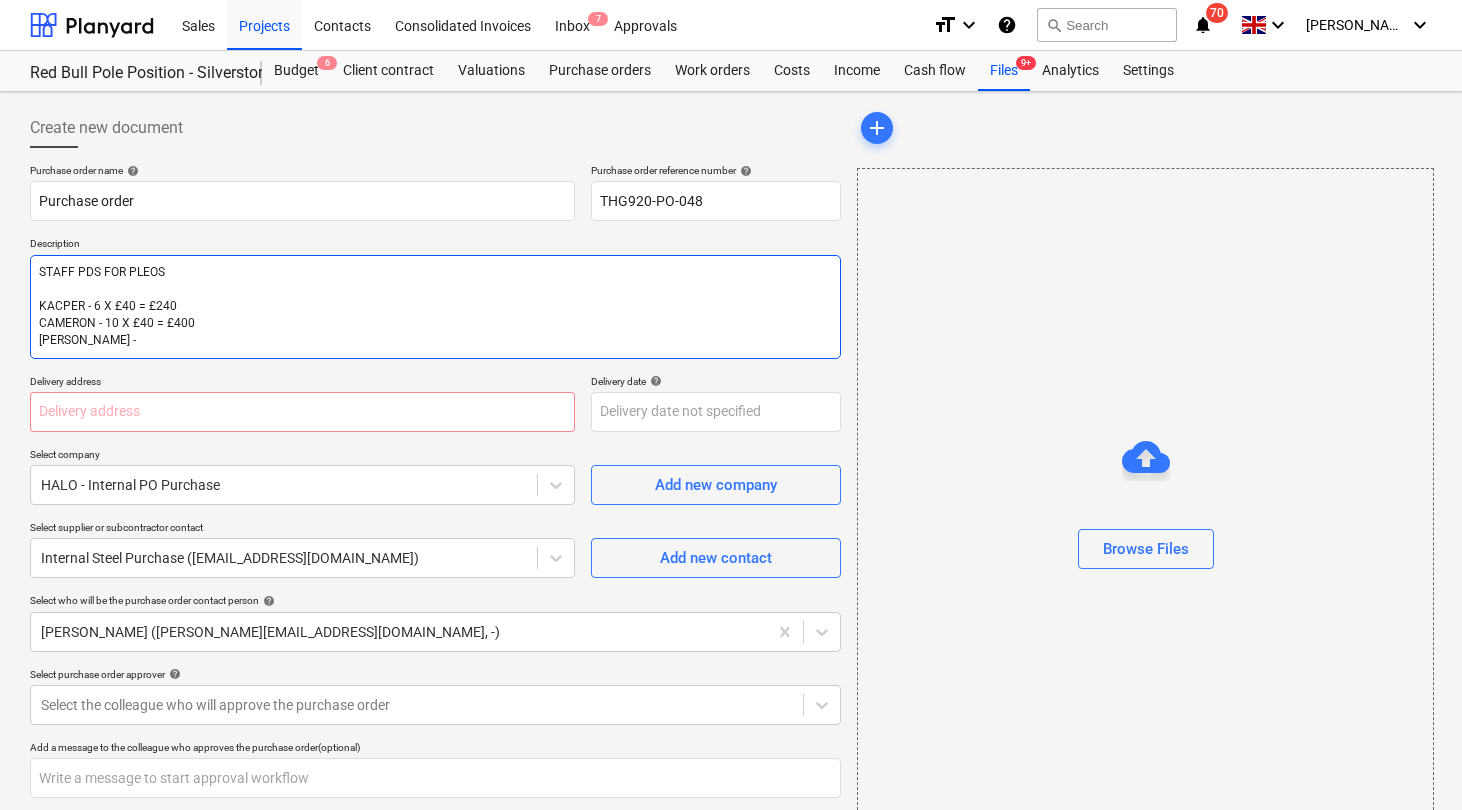 type on "x" 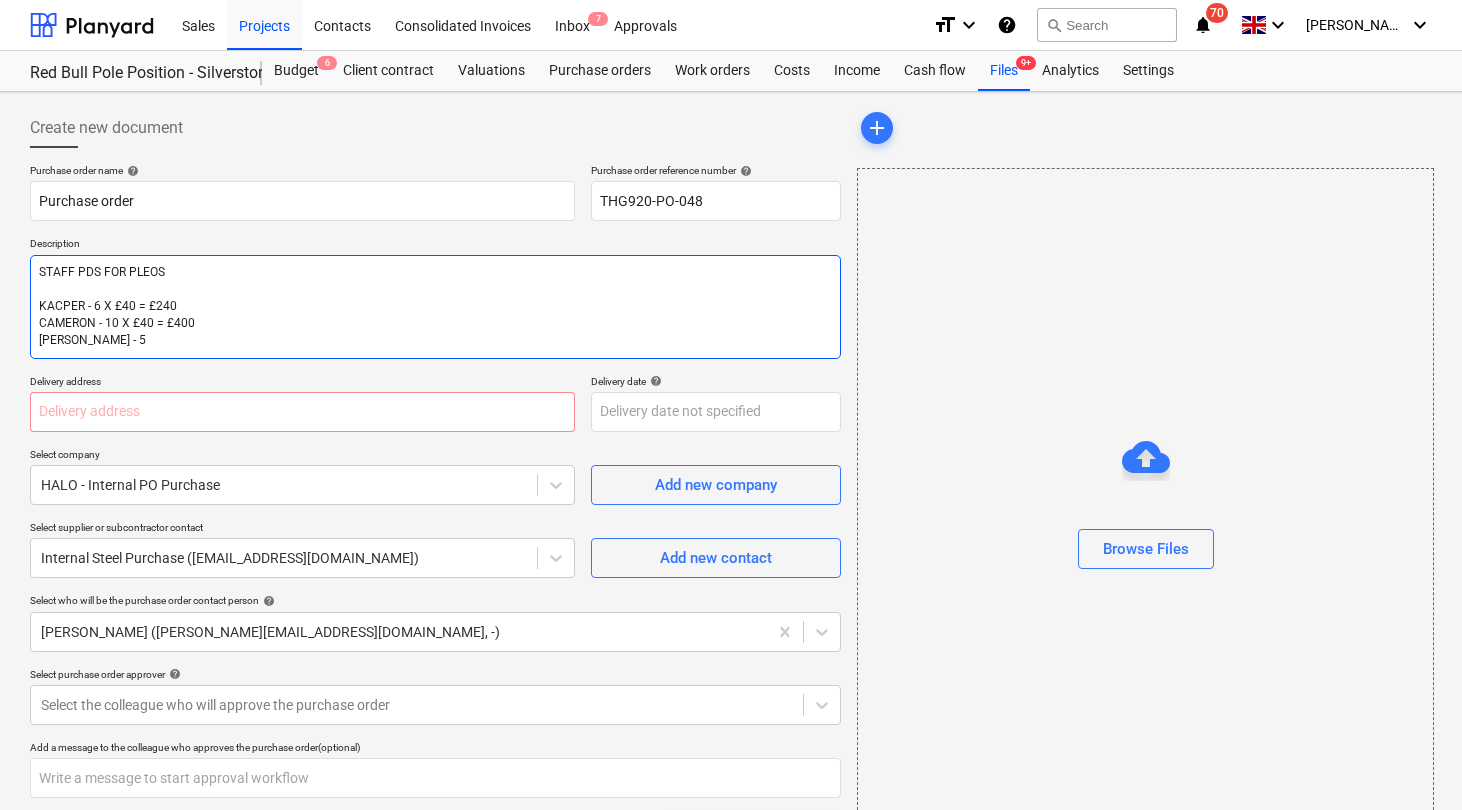 type on "x" 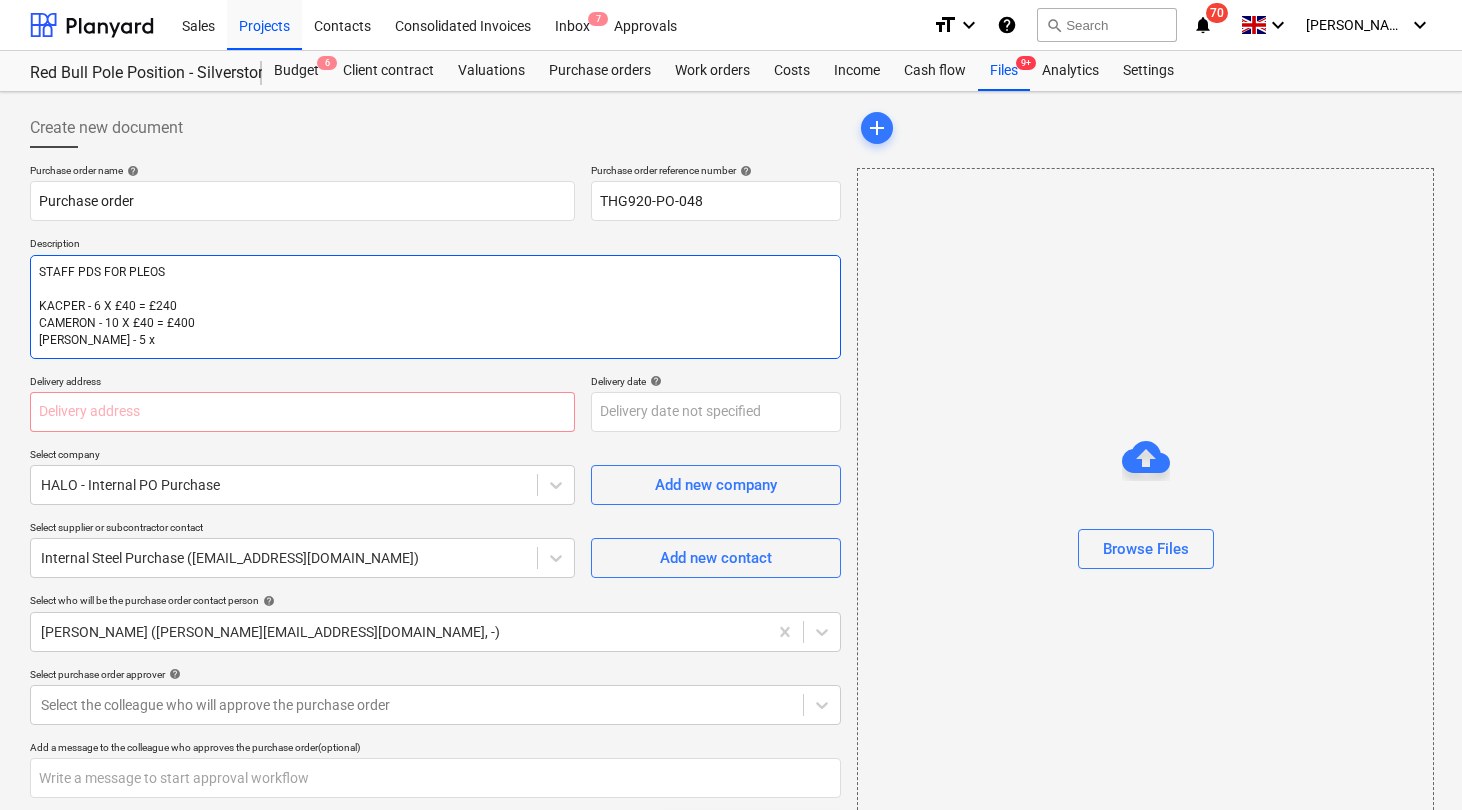 type on "x" 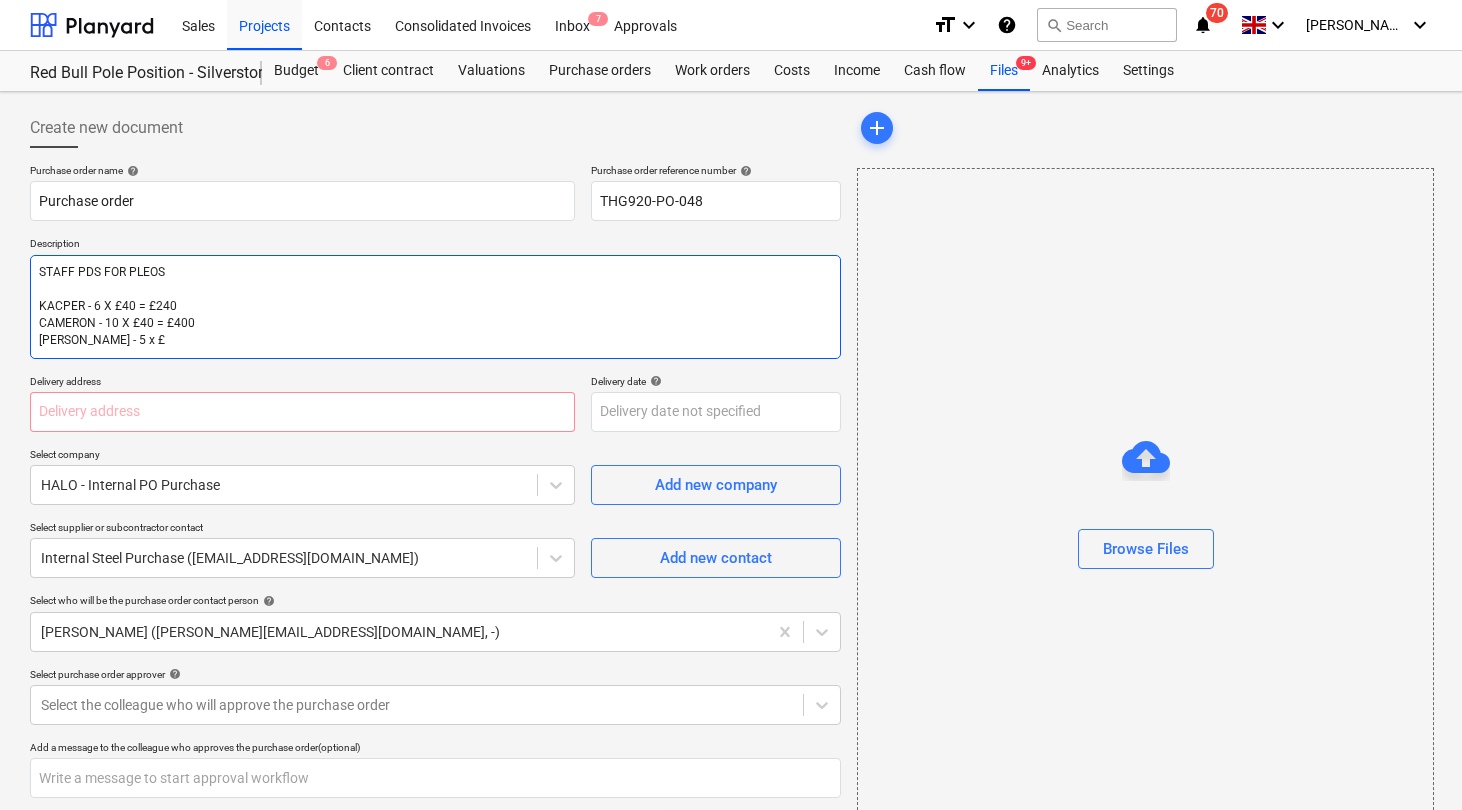 type on "x" 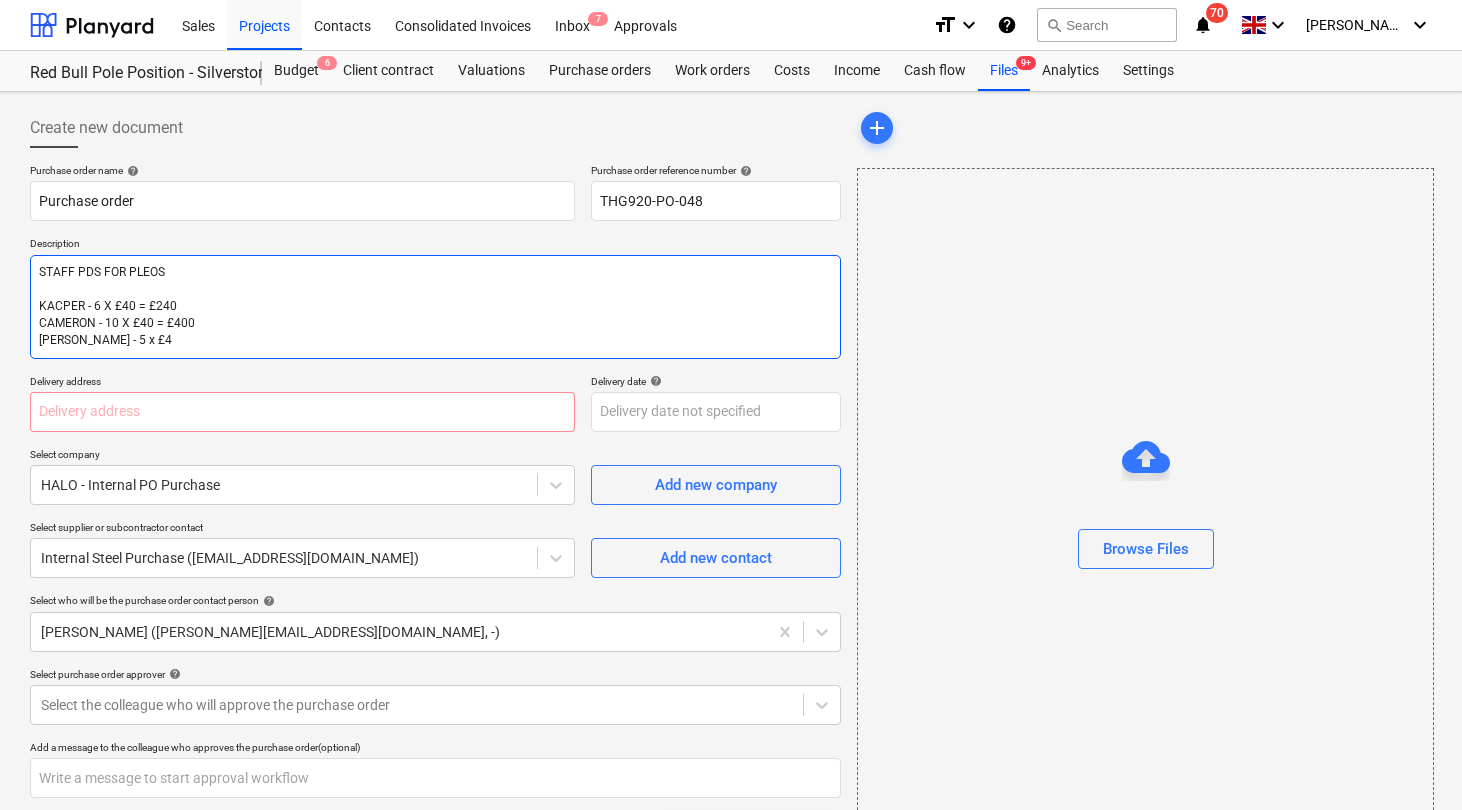 type on "x" 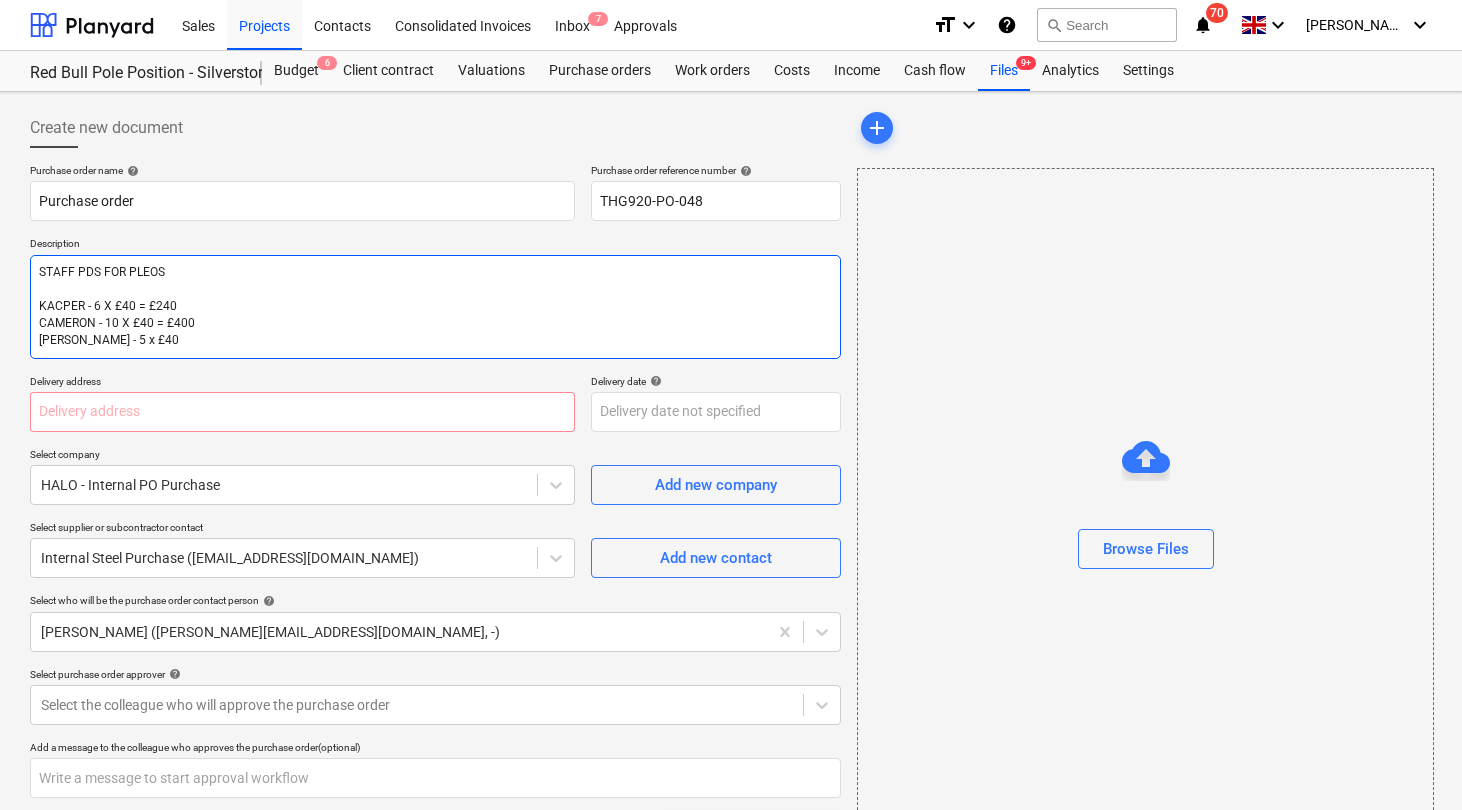 type on "x" 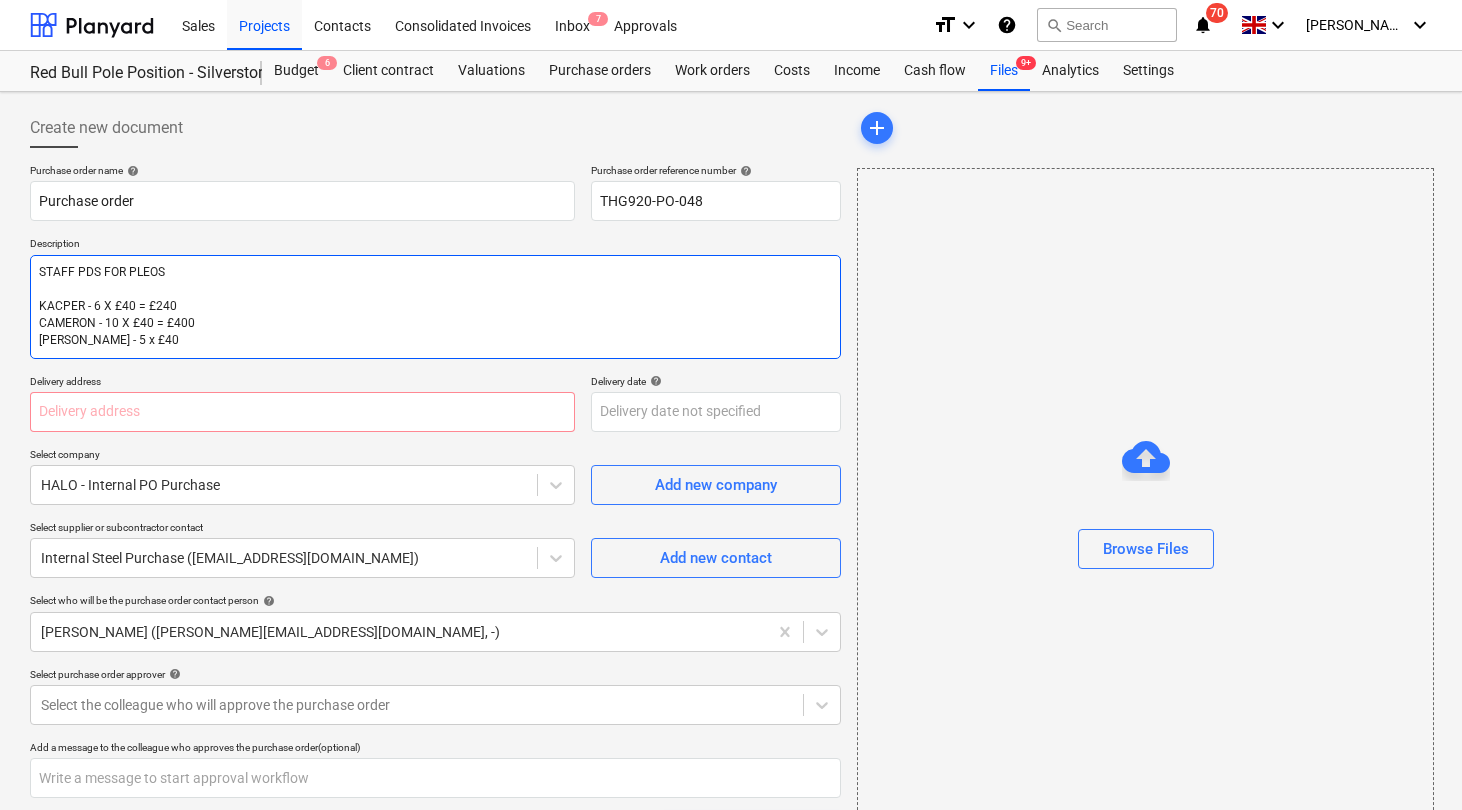 type on "STAFF PDS FOR PLEOS
KACPER - 6 X £40 = £240
CAMERON - 10 X £40 = £400
[PERSON_NAME] - 5 x £40 =" 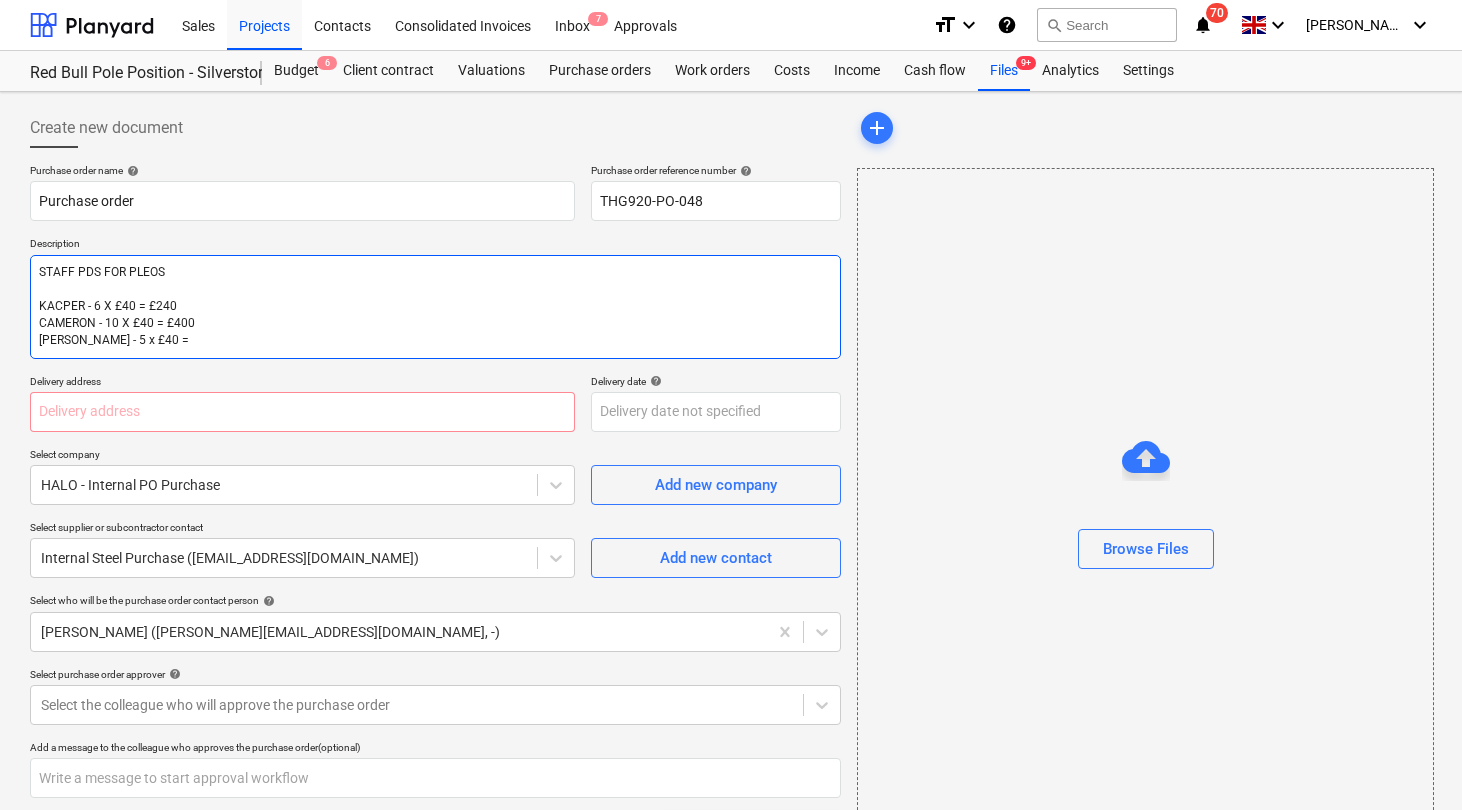 type on "x" 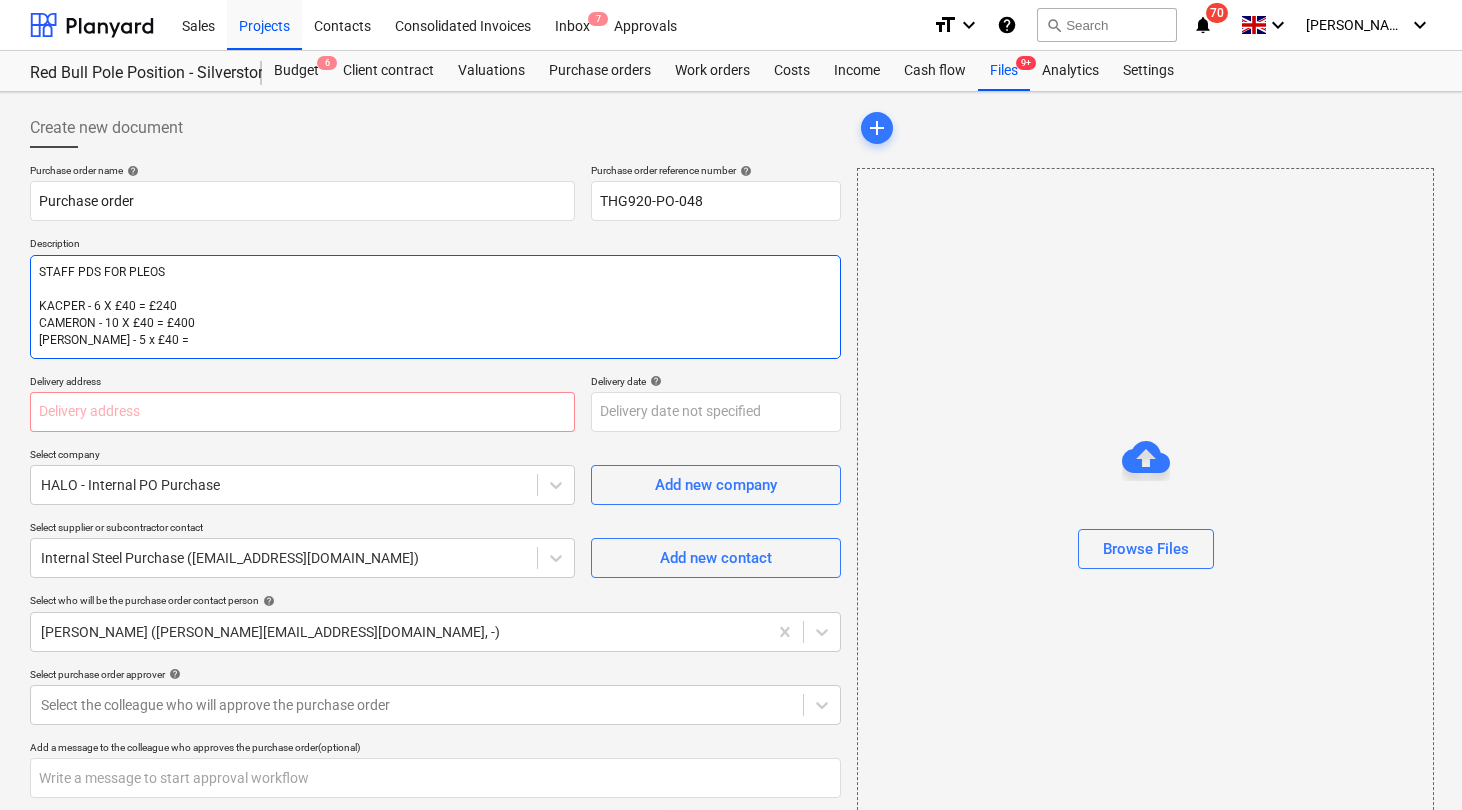 type on "x" 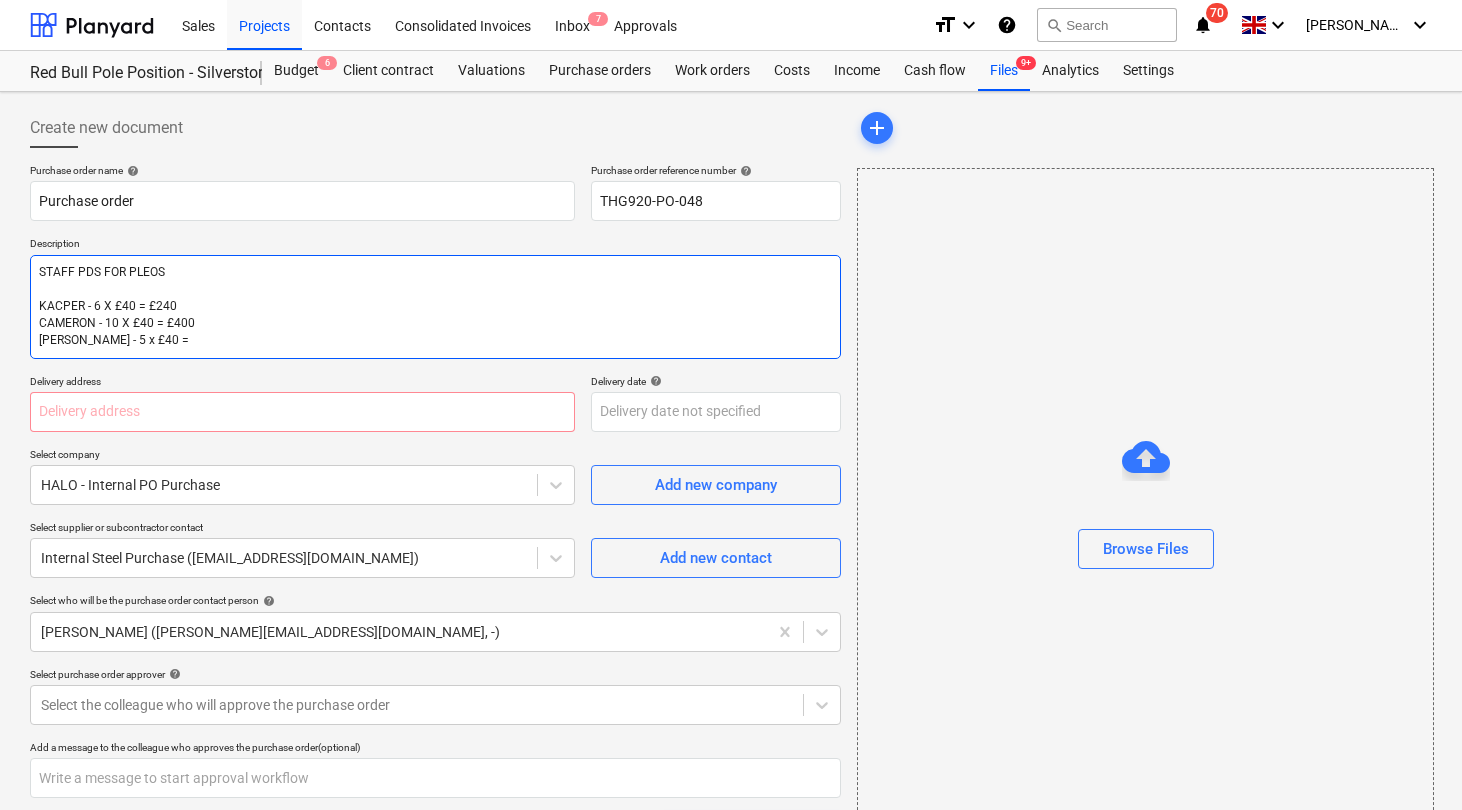 type on "STAFF PDS FOR PLEOS
KACPER - 6 X £40 = £240
[PERSON_NAME] - 10 X £40 = £400
[PERSON_NAME] - 5 x £40 = £" 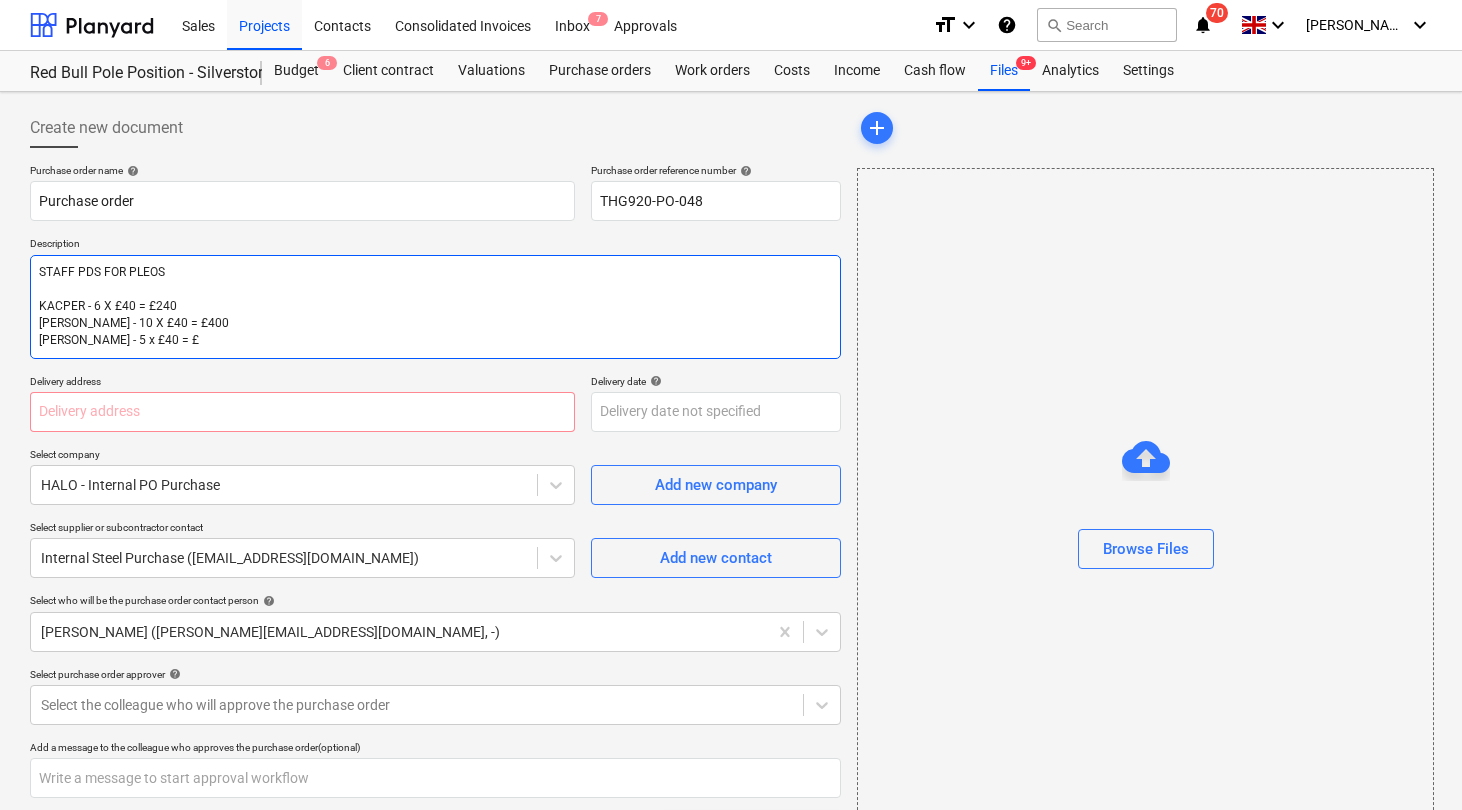 type on "x" 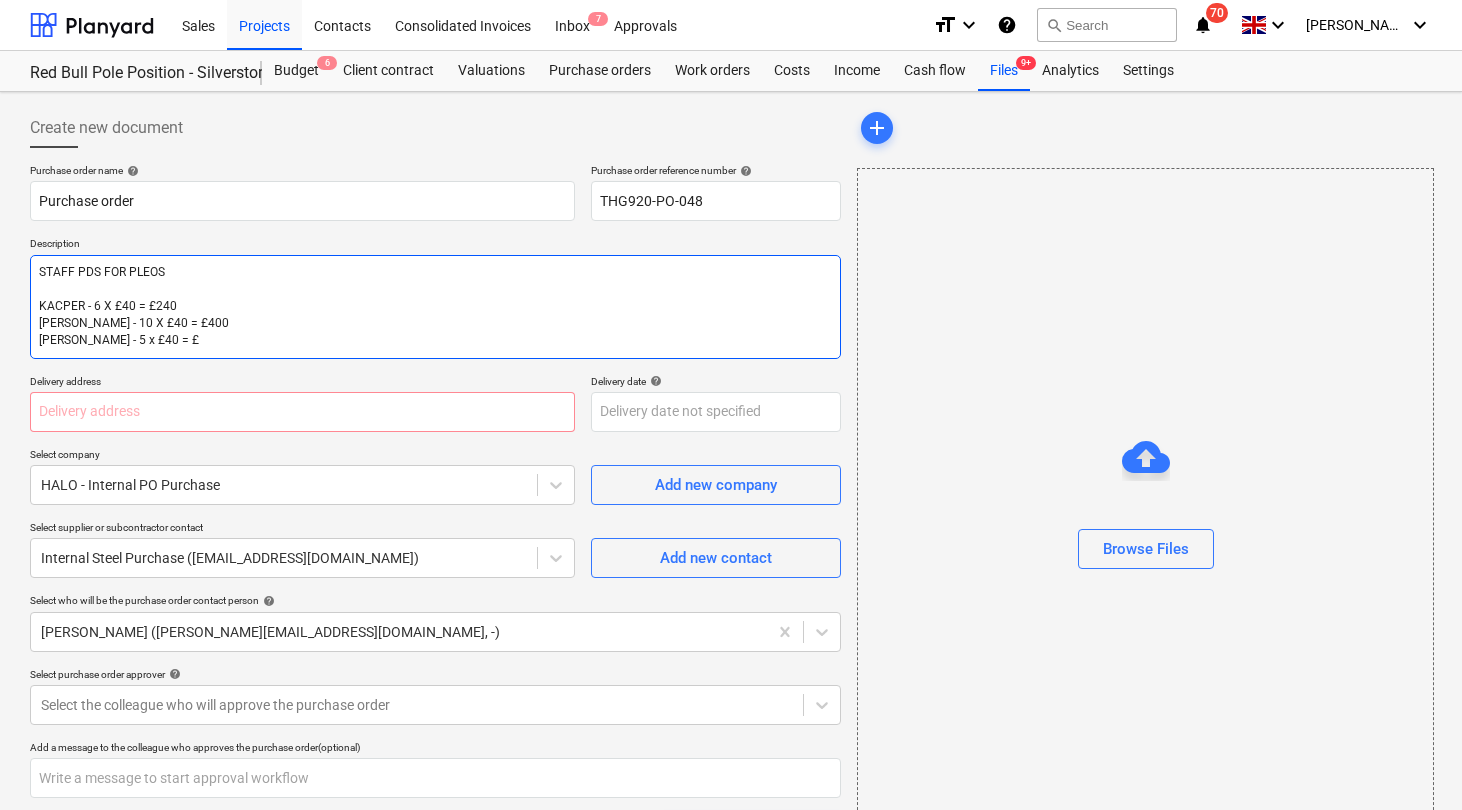 type on "STAFF PDS FOR PLEOS
KACPER - 6 X £40 = £240
[PERSON_NAME] - 10 X £40 = £400
[PERSON_NAME] - 5 x £40 = £2" 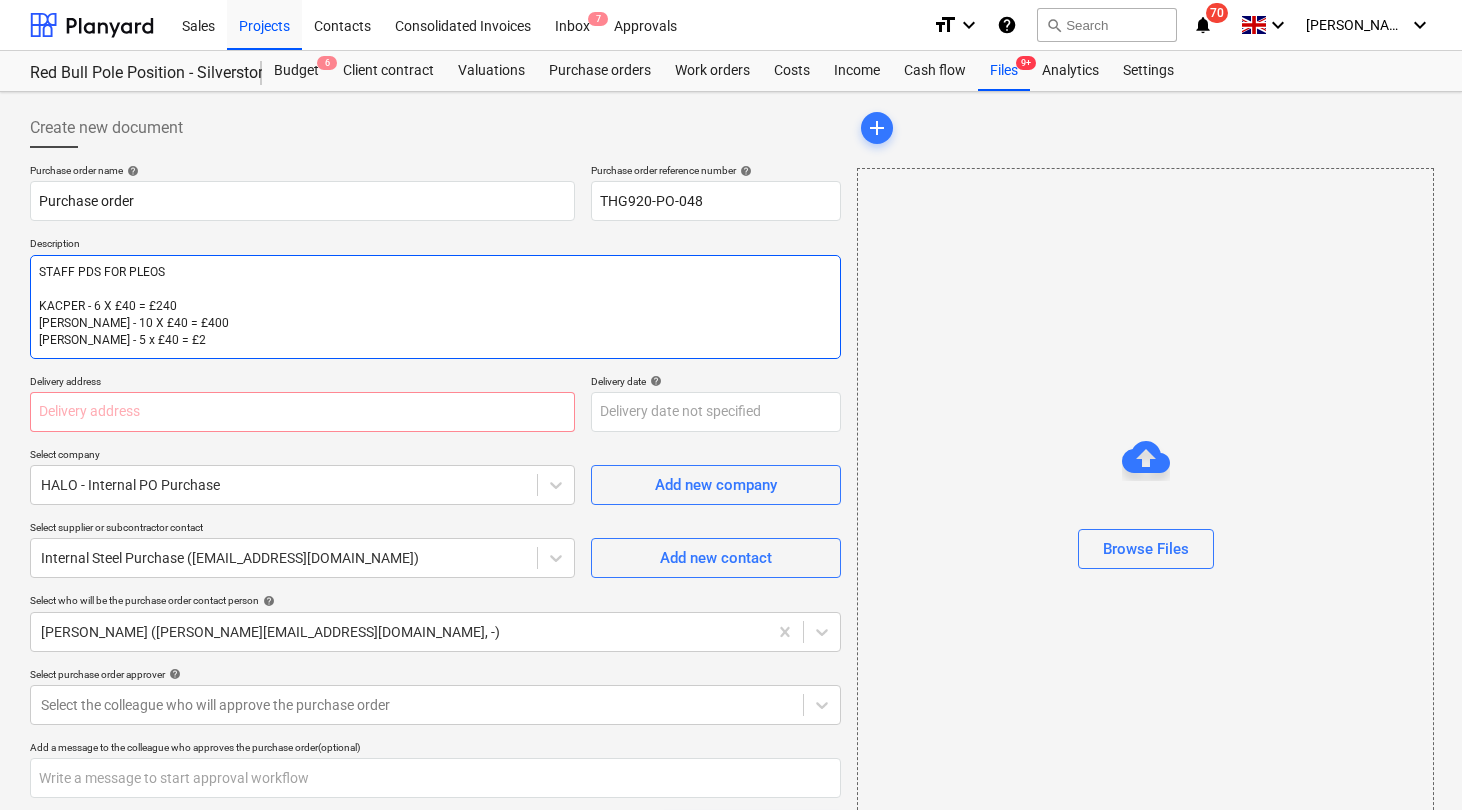 type on "x" 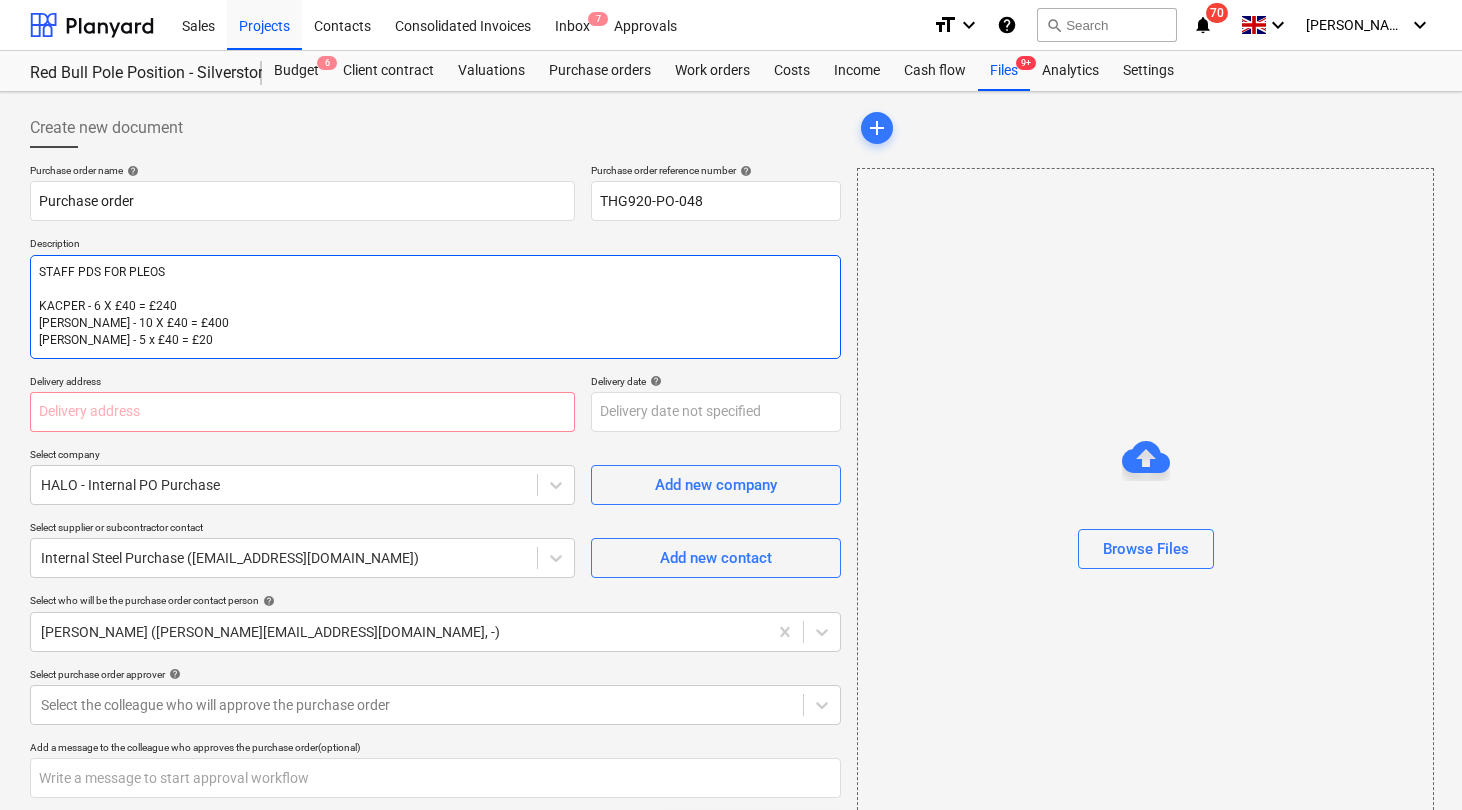 type on "x" 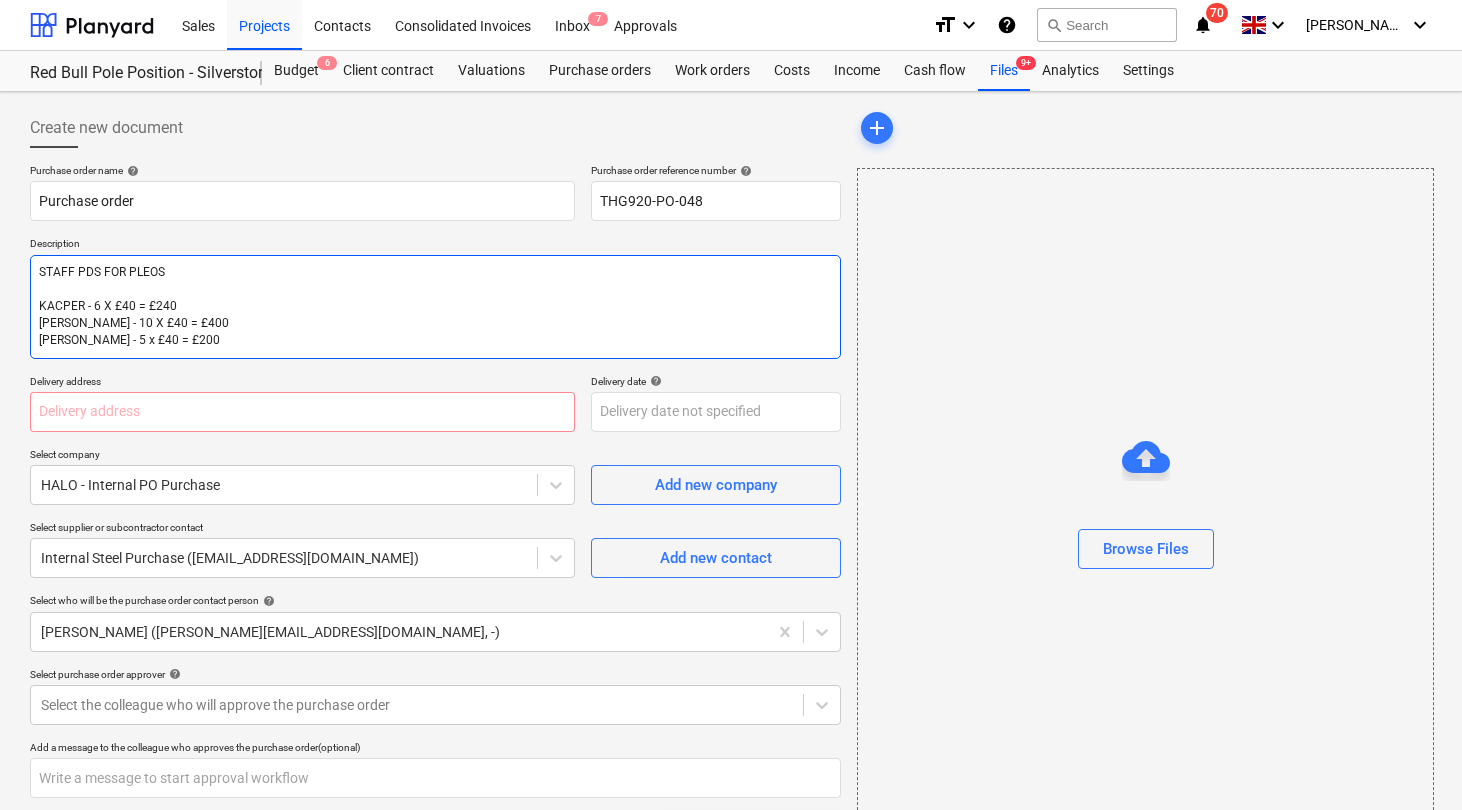 type on "x" 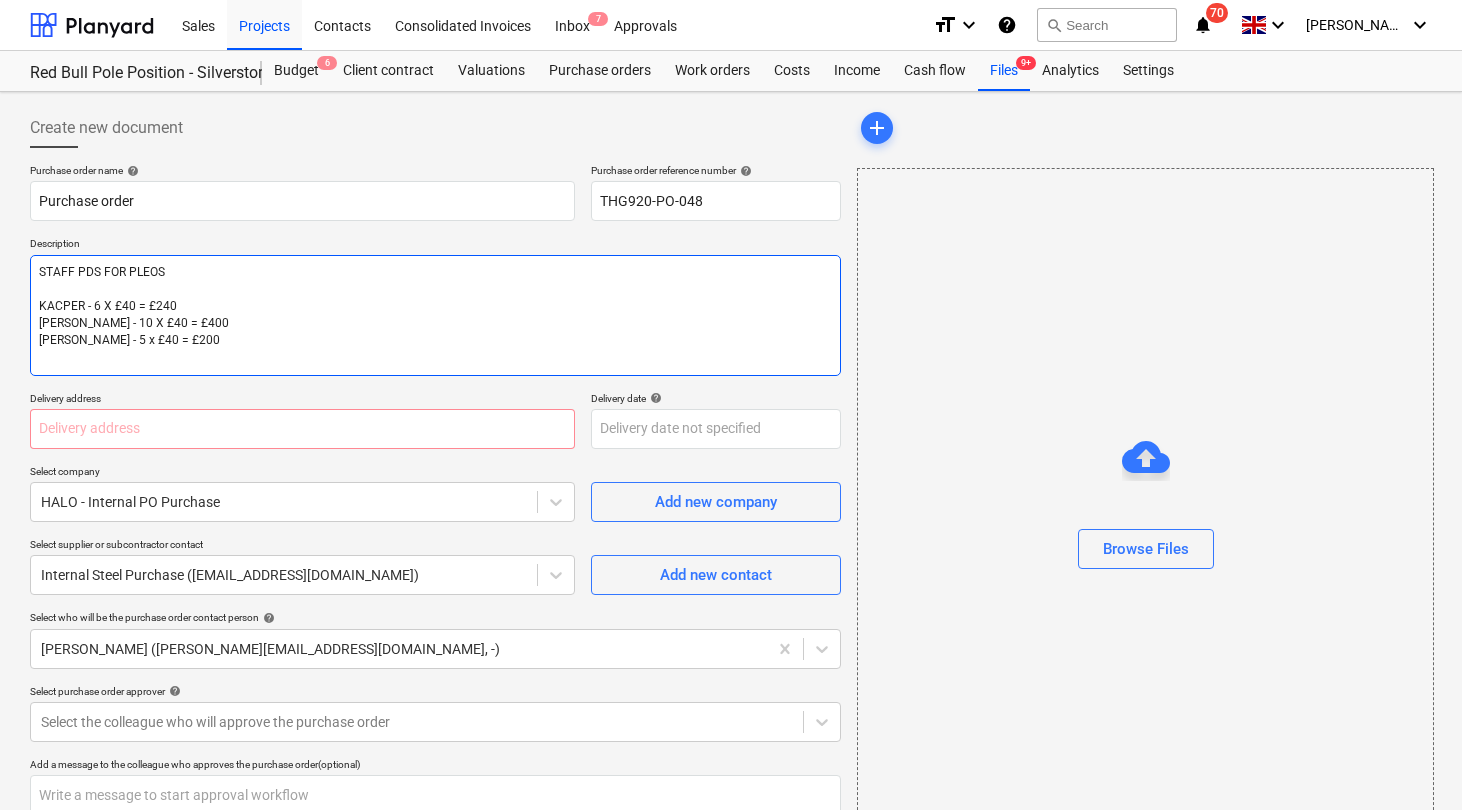 type on "x" 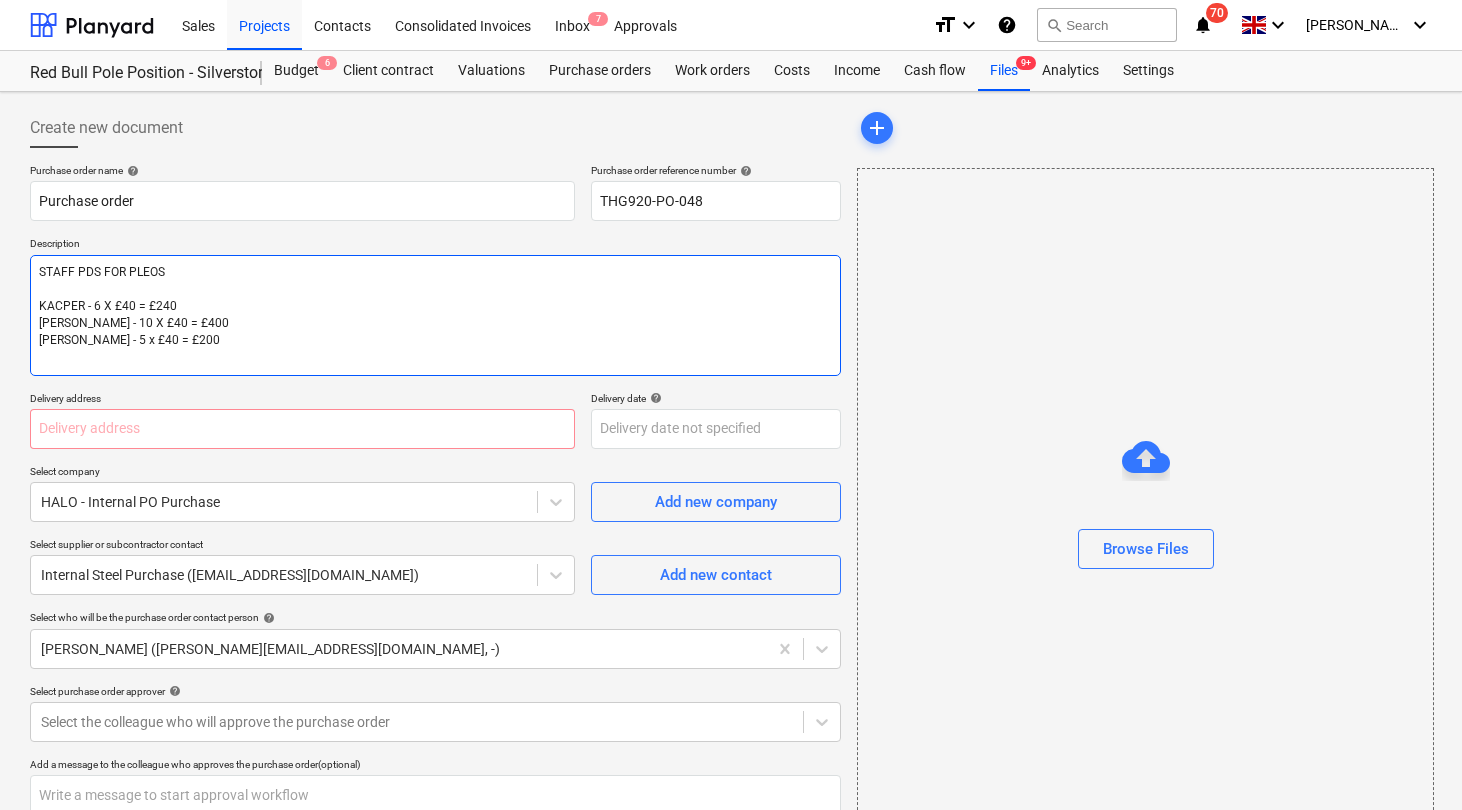 type on "STAFF PDS FOR PLEOS
KACPER - 6 X £40 = £240
[PERSON_NAME] - 10 X £40 = £400
[PERSON_NAME] - 5 x £40 = £200
k" 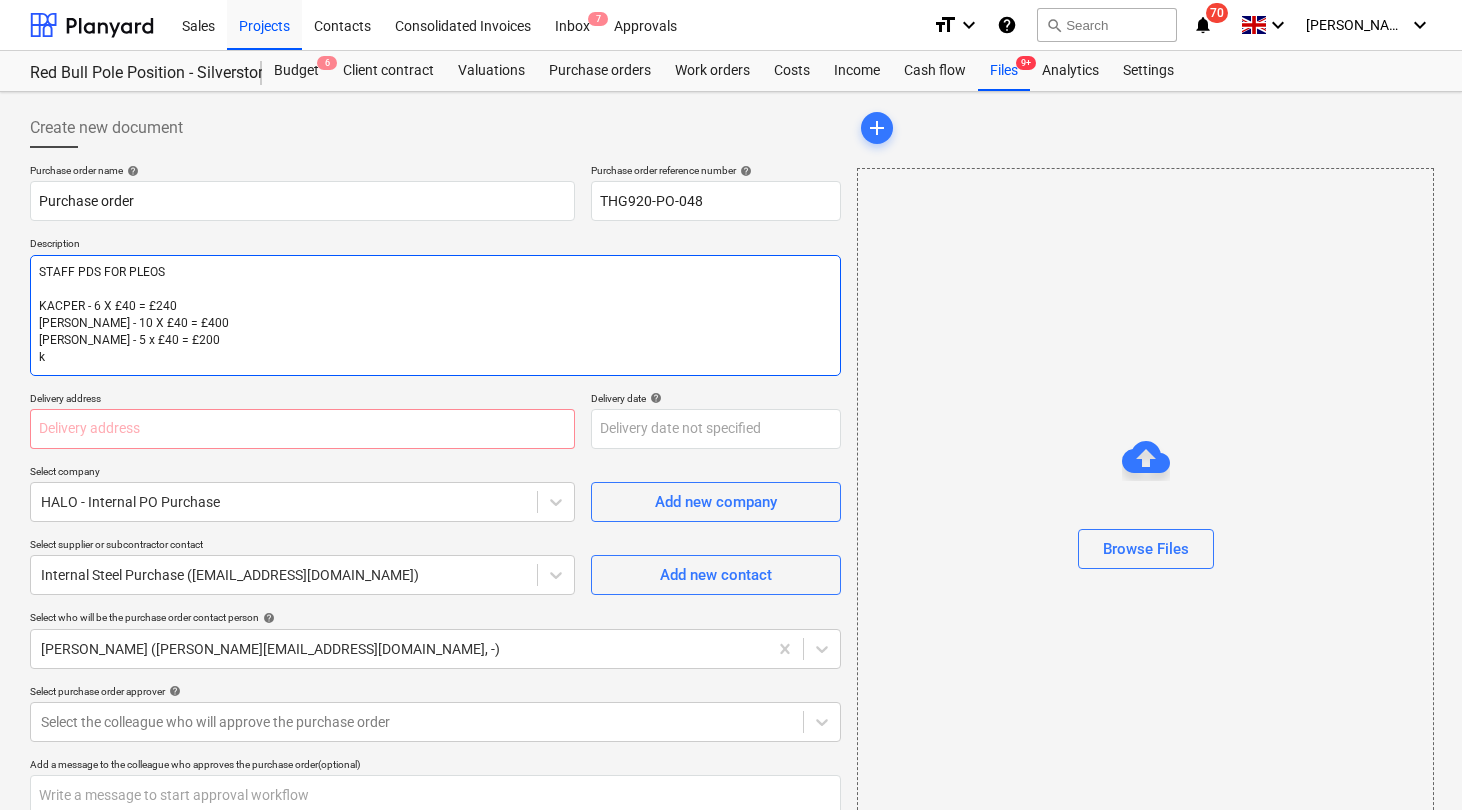 type on "x" 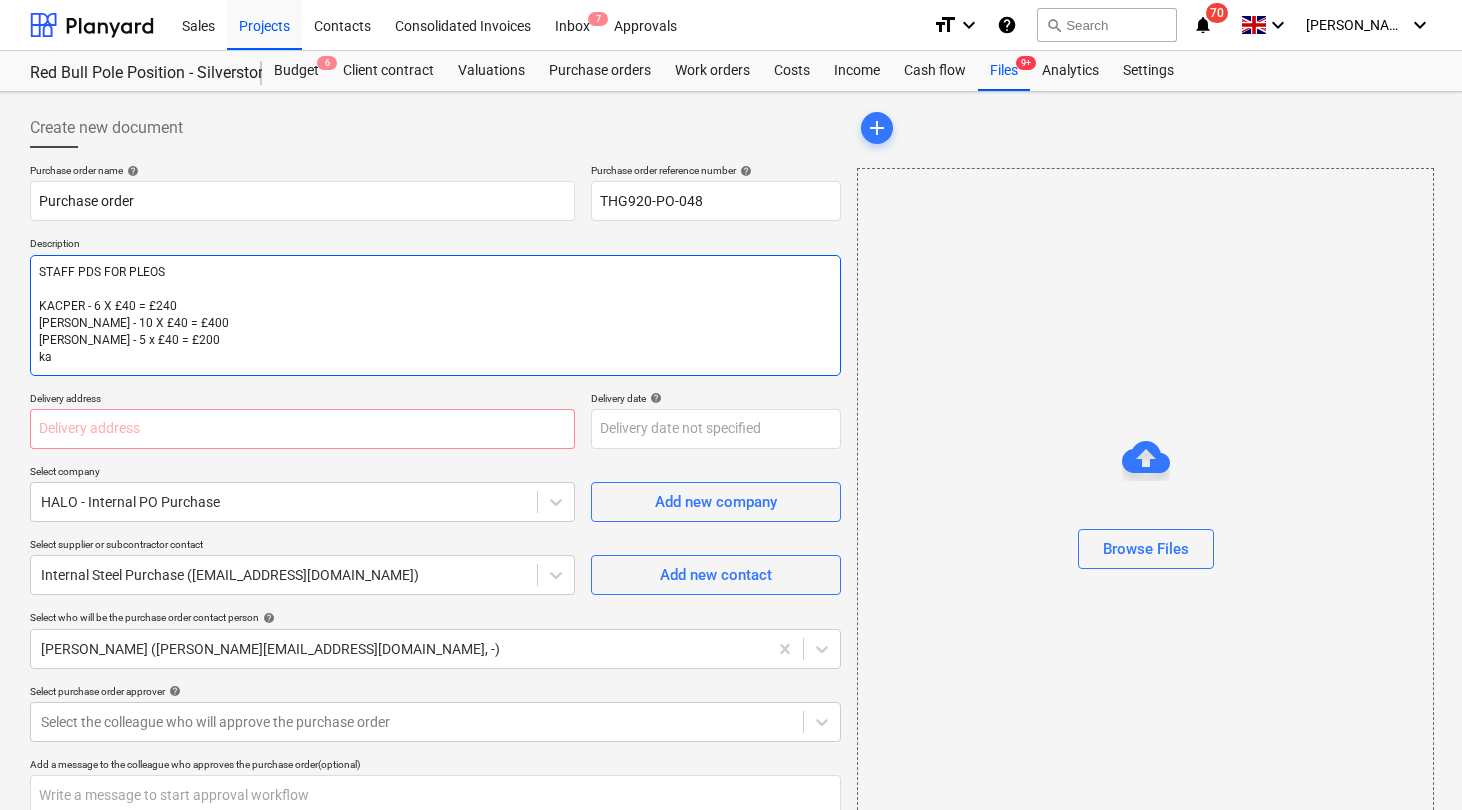 type 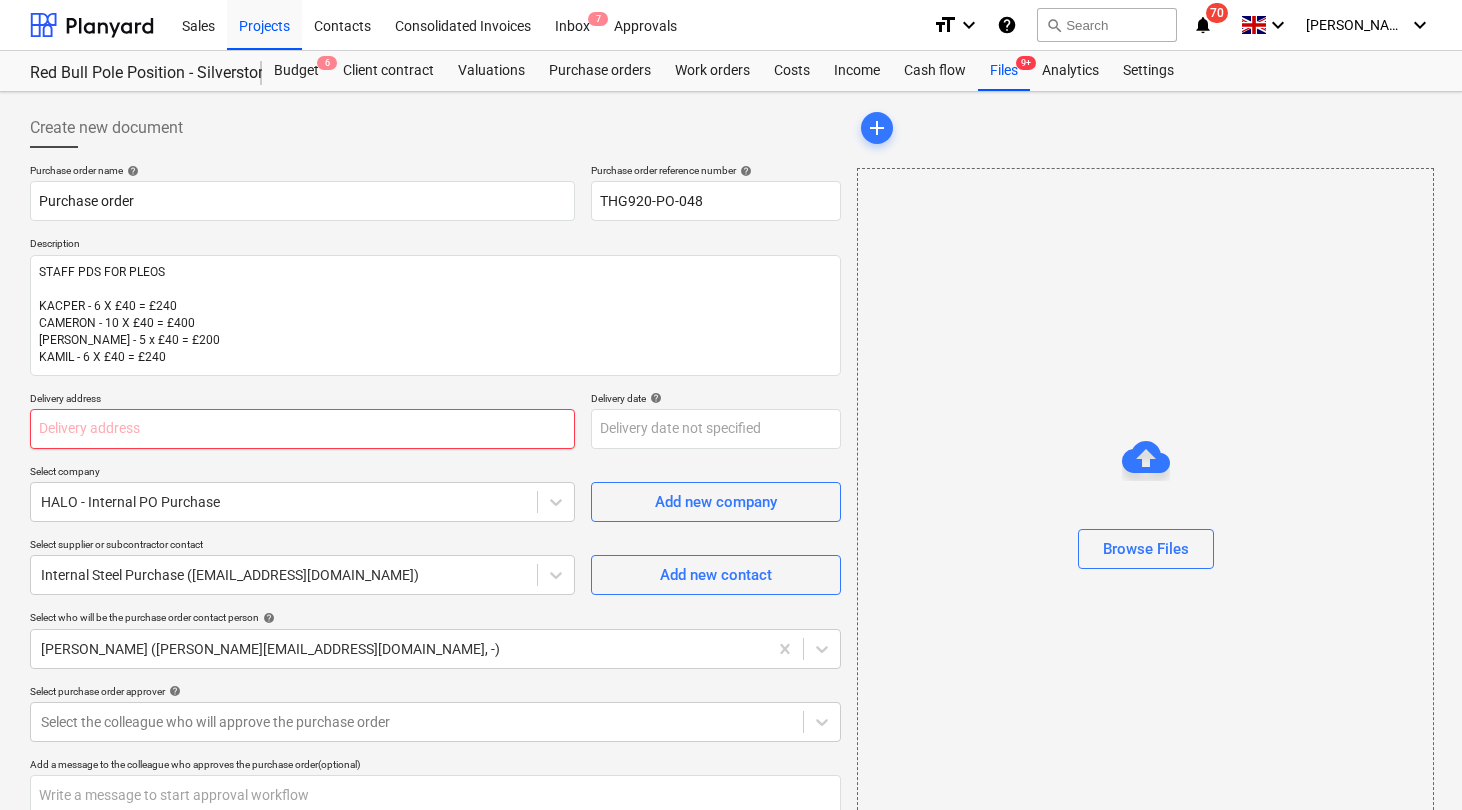 paste on "FOUNDRY ([STREET_ADDRESS]" 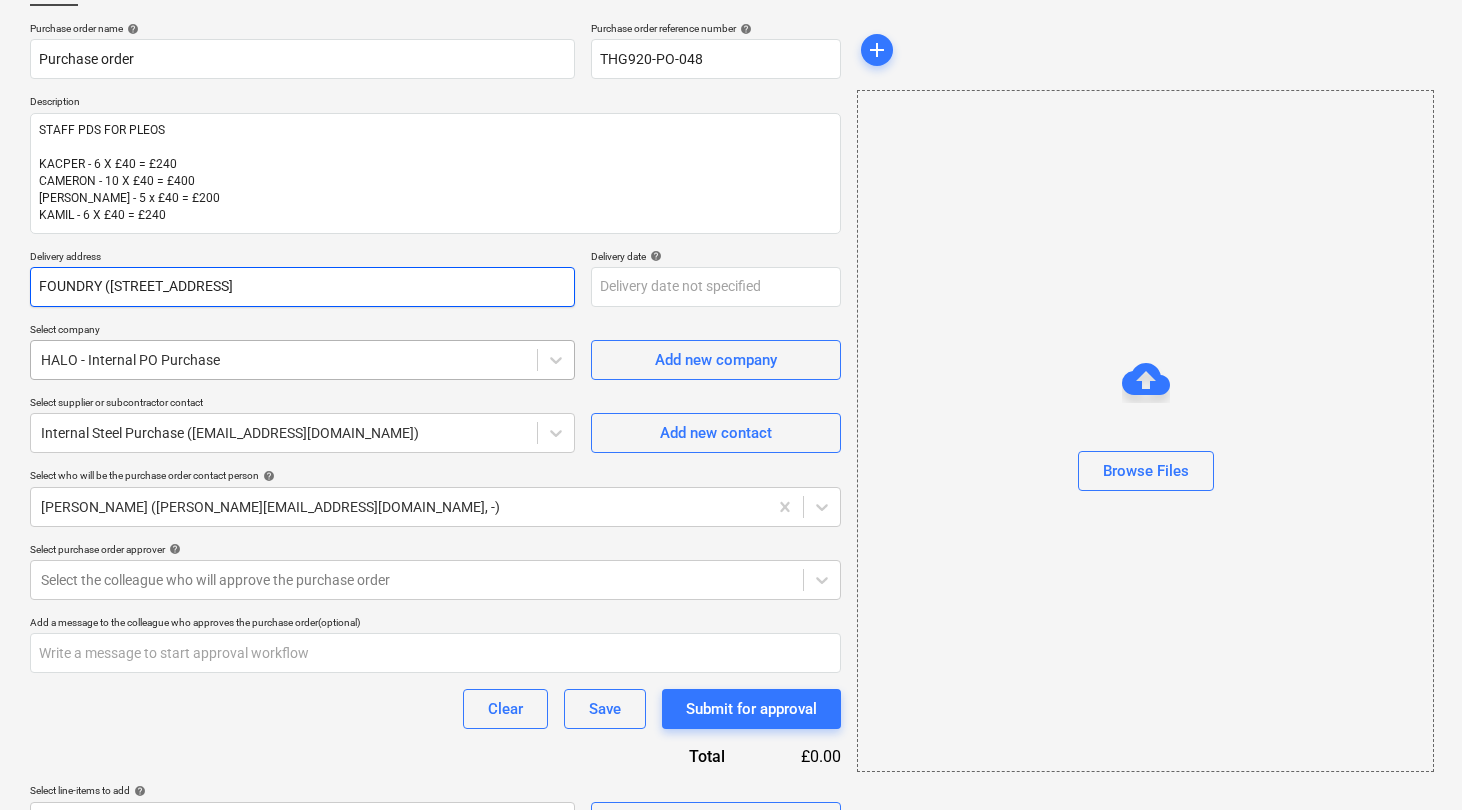 scroll, scrollTop: 189, scrollLeft: 0, axis: vertical 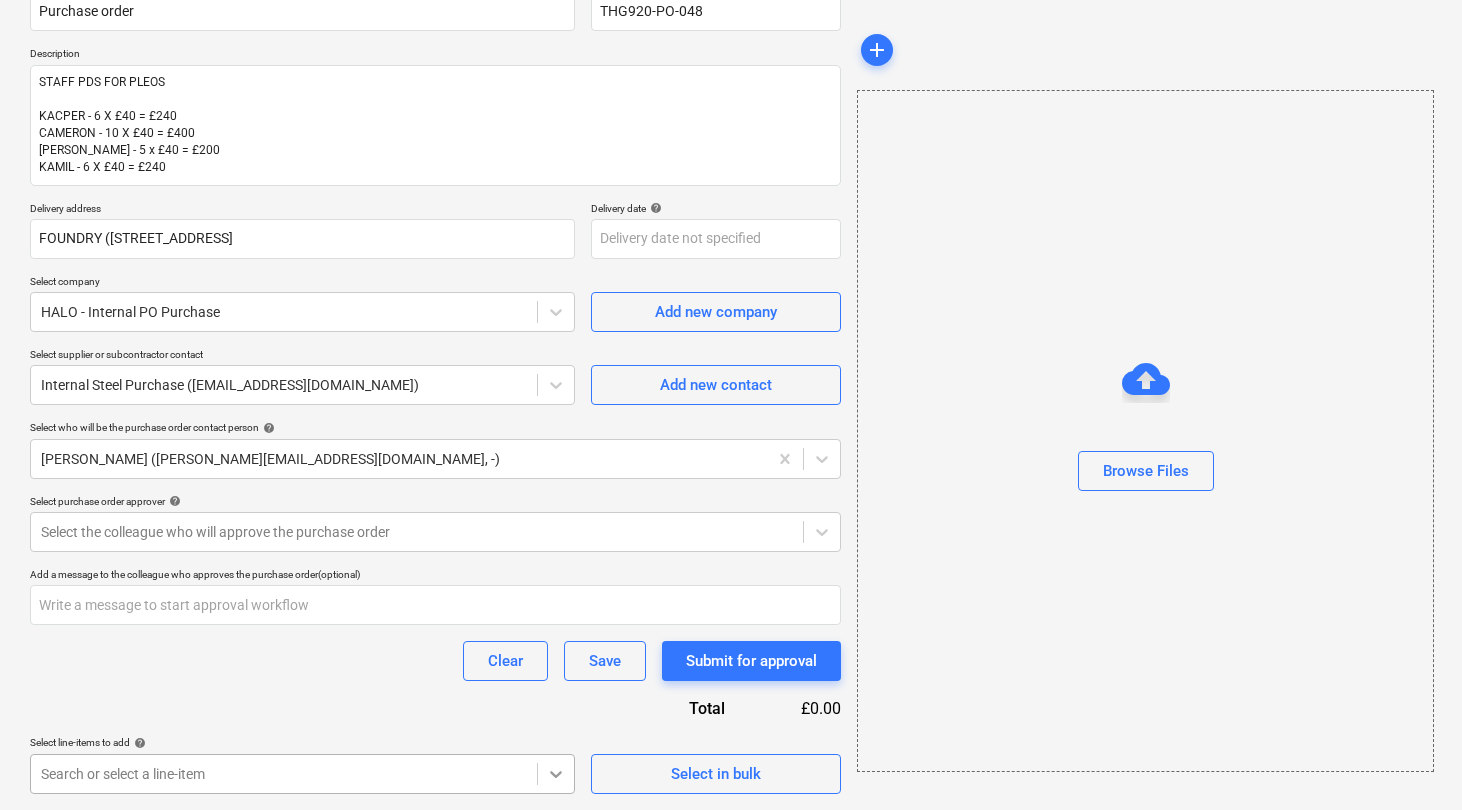 click on "Sales Projects Contacts Consolidated Invoices Inbox 7 Approvals format_size keyboard_arrow_down help search Search notifications 70 keyboard_arrow_down [PERSON_NAME] keyboard_arrow_down Red Bull Pole Position - Silverstone 2025 Budget 6 Client contract Valuations Purchase orders Work orders Costs Income Cash flow Files 9+ Analytics Settings Create new document Purchase order name help Purchase order Purchase order reference number help THG920-PO-048 Description STAFF PDS FOR PLEOS
KACPER - 6 X £40 = £240
CAMERON - 10 X £40 = £400
[PERSON_NAME] - 5 x £40 = £200
KAMIL - 6 X £40 = £240 Delivery address FOUNDRY ([STREET_ADDRESS] Delivery date help Press the down arrow key to interact with the calendar and
select a date. Press the question mark key to get the keyboard shortcuts for changing dates. Select company HALO - Internal PO Purchase   Add new company Select supplier or subcontractor contact Internal  Steel Purchase ([EMAIL_ADDRESS][DOMAIN_NAME]) help" at bounding box center (731, 215) 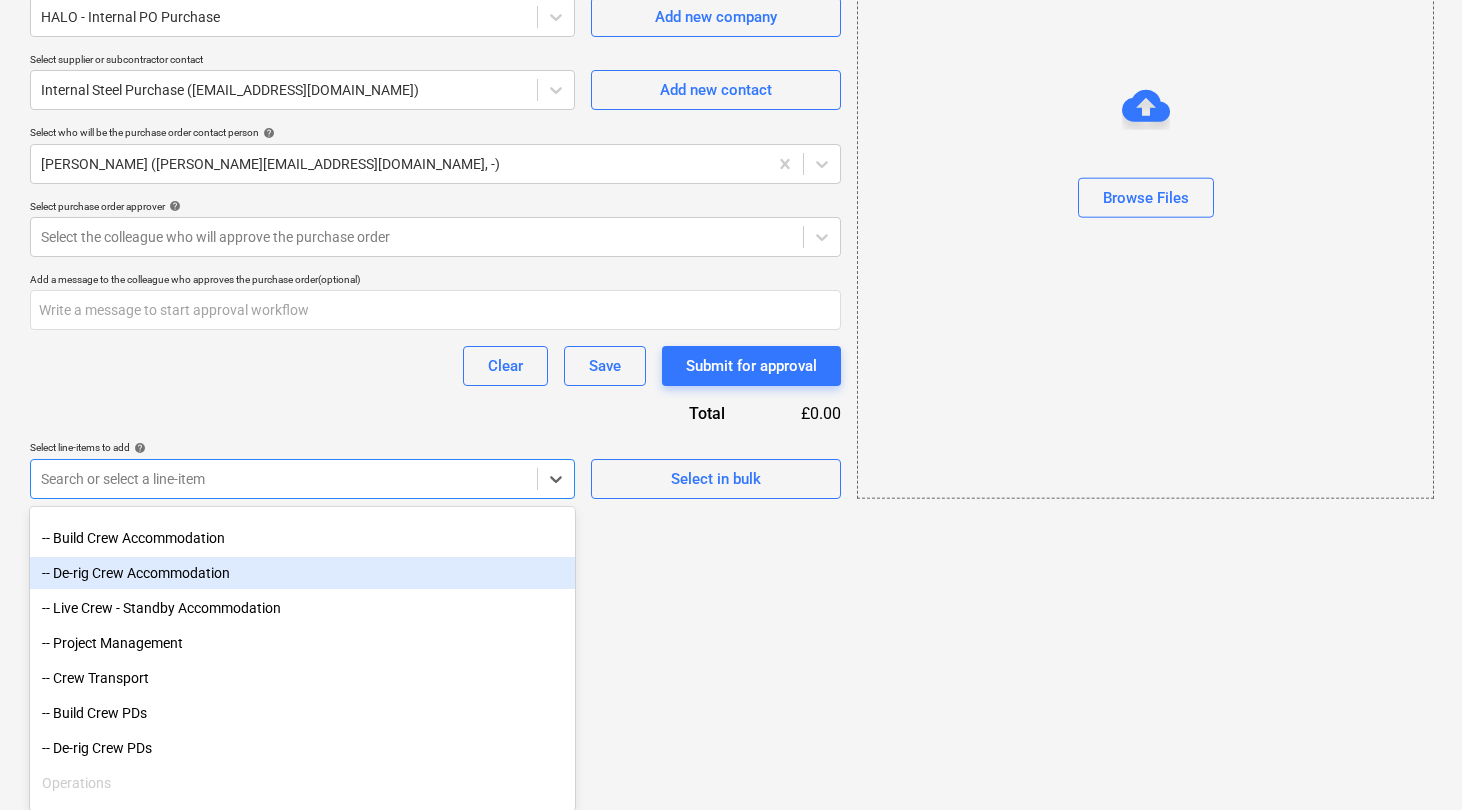 scroll, scrollTop: 545, scrollLeft: 0, axis: vertical 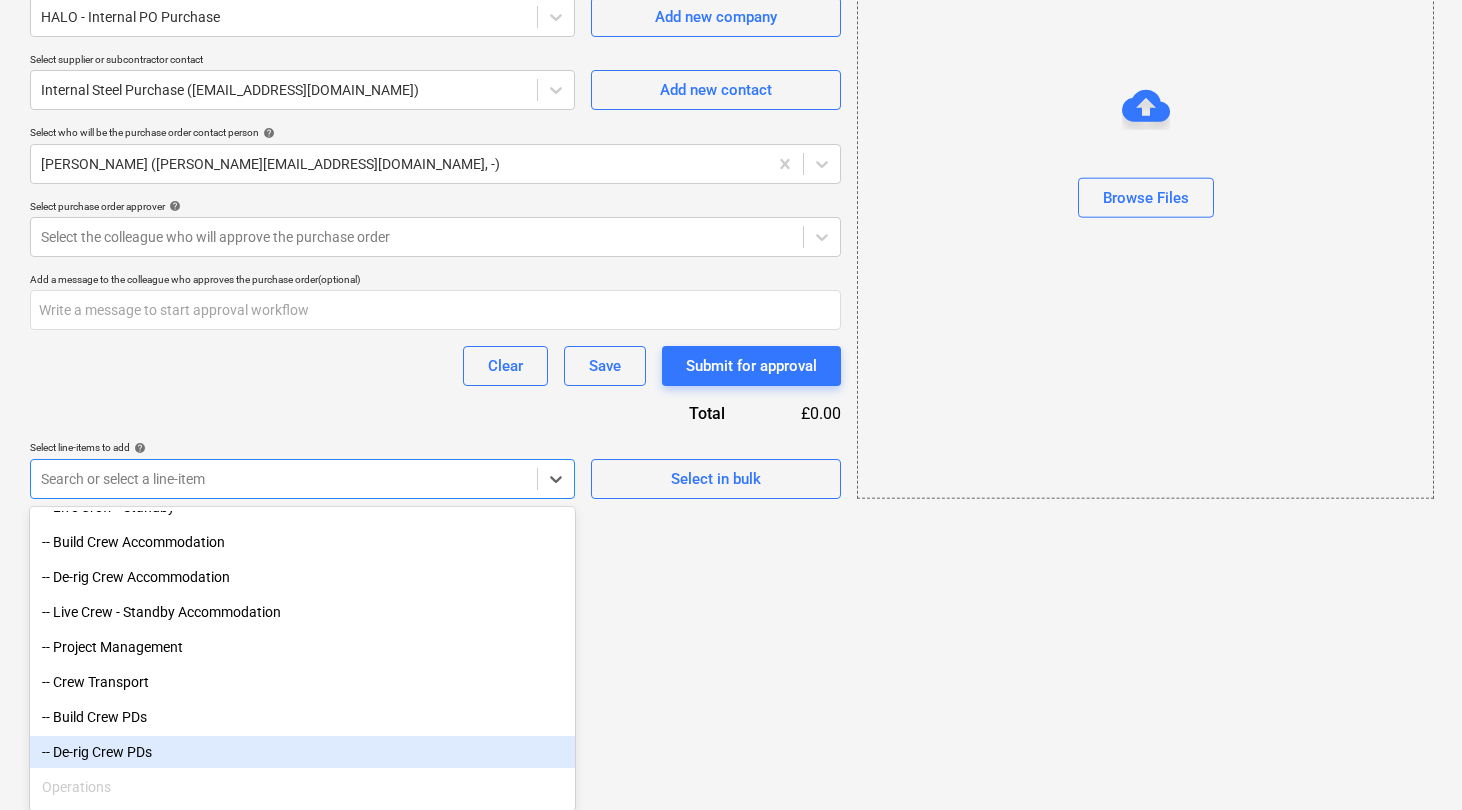 click on "--   De-rig Crew PDs" at bounding box center [302, 752] 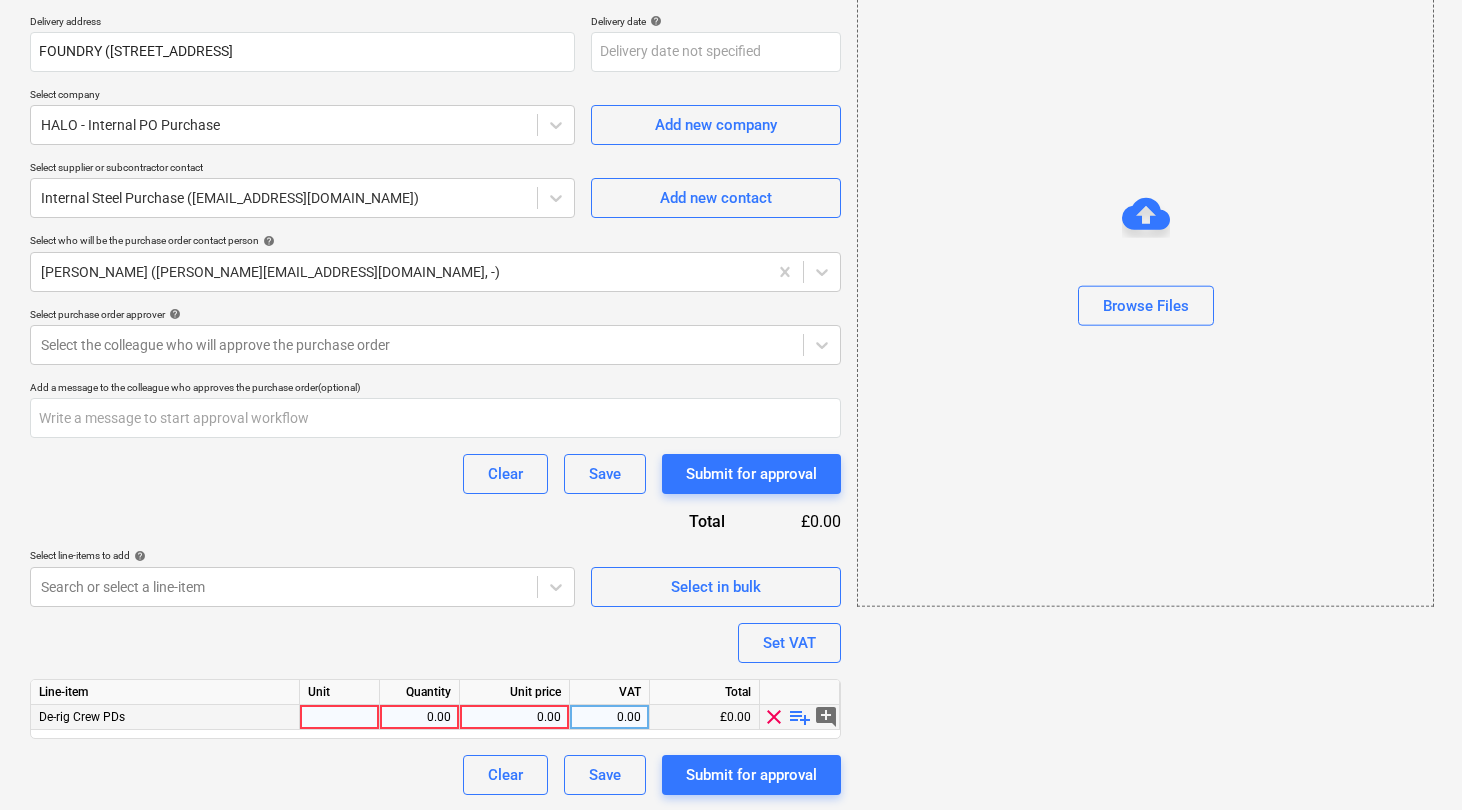 click at bounding box center [340, 717] 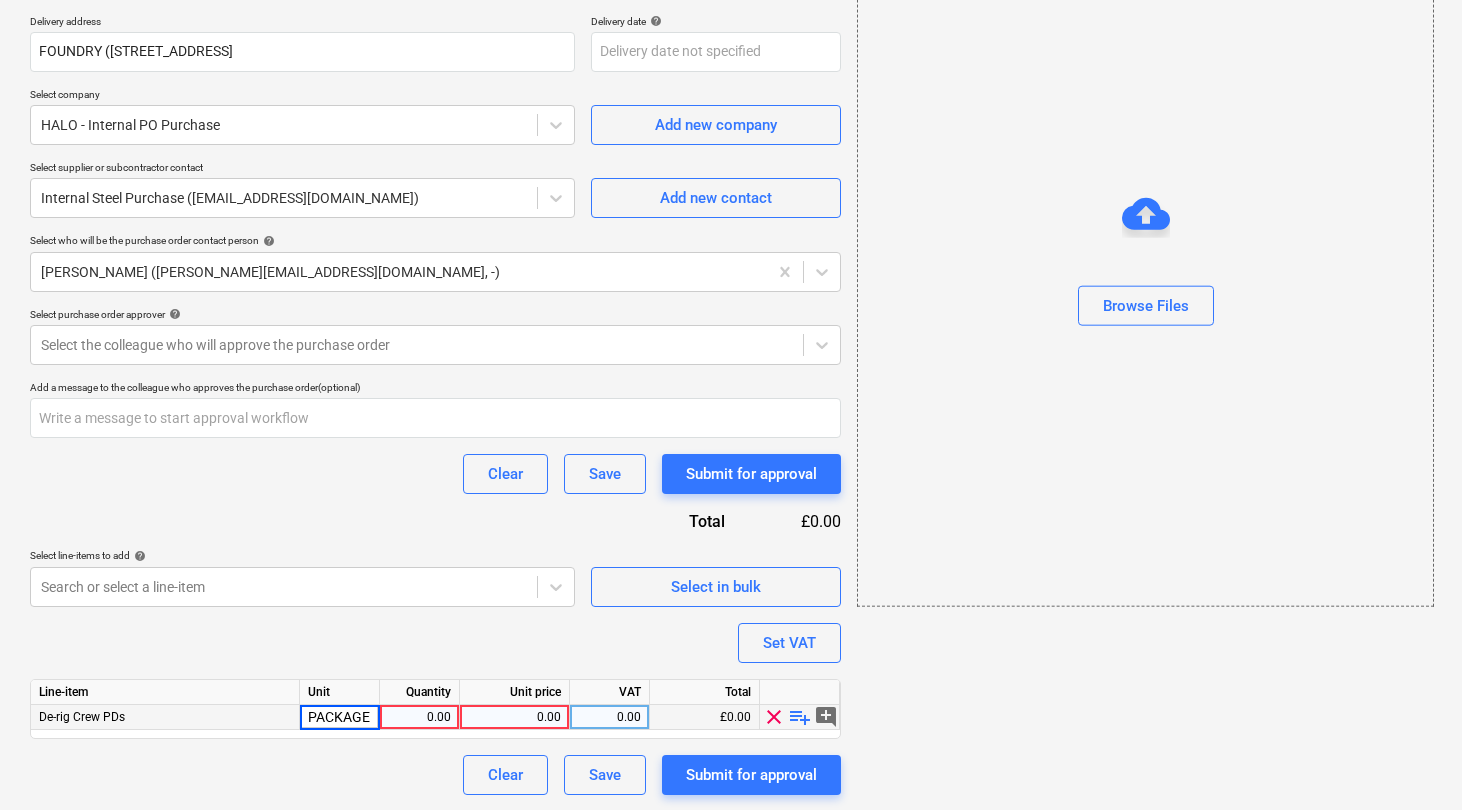 scroll, scrollTop: 0, scrollLeft: 1, axis: horizontal 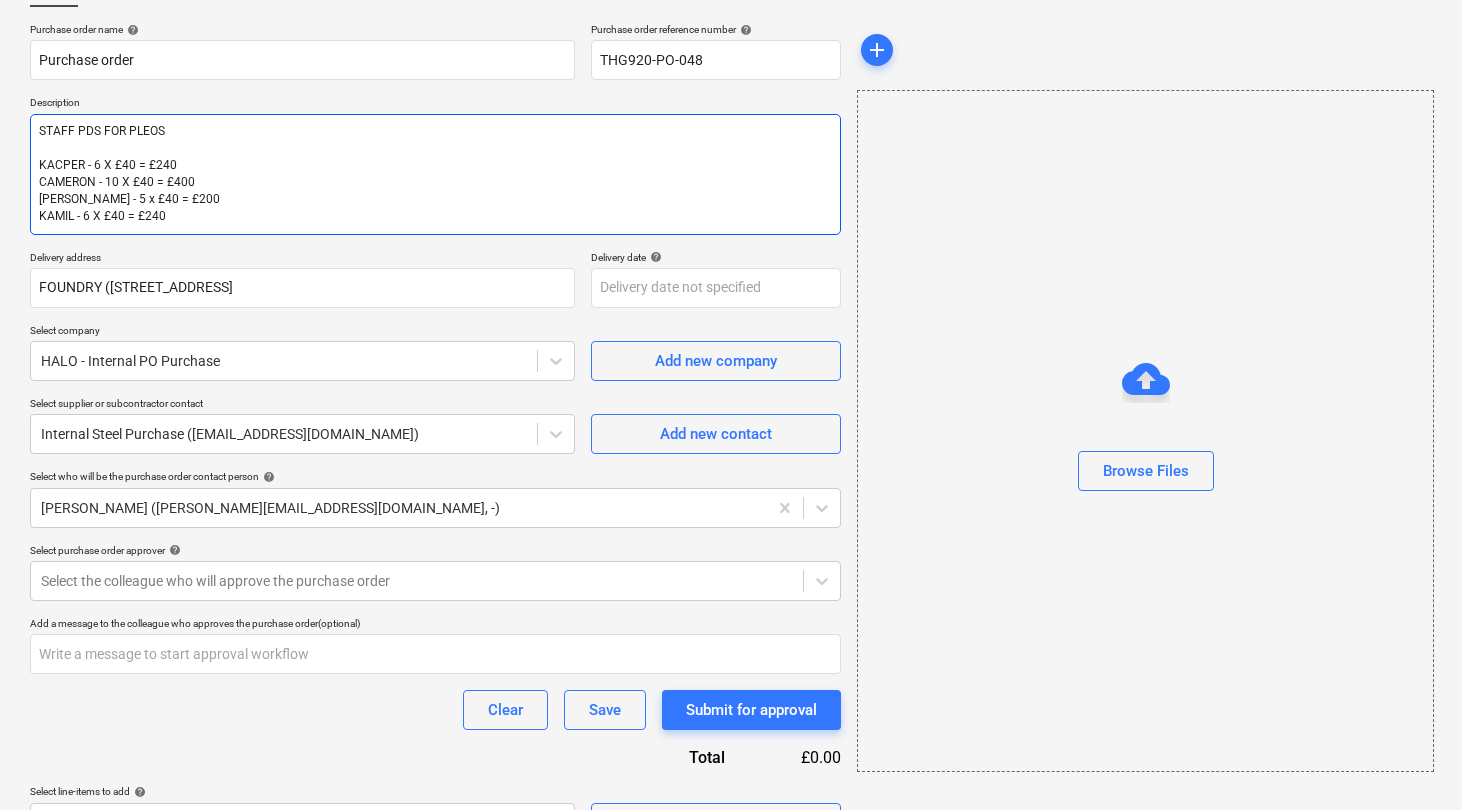 click on "STAFF PDS FOR PLEOS
KACPER - 6 X £40 = £240
CAMERON - 10 X £40 = £400
[PERSON_NAME] - 5 x £40 = £200
KAMIL - 6 X £40 = £240" at bounding box center [435, 174] 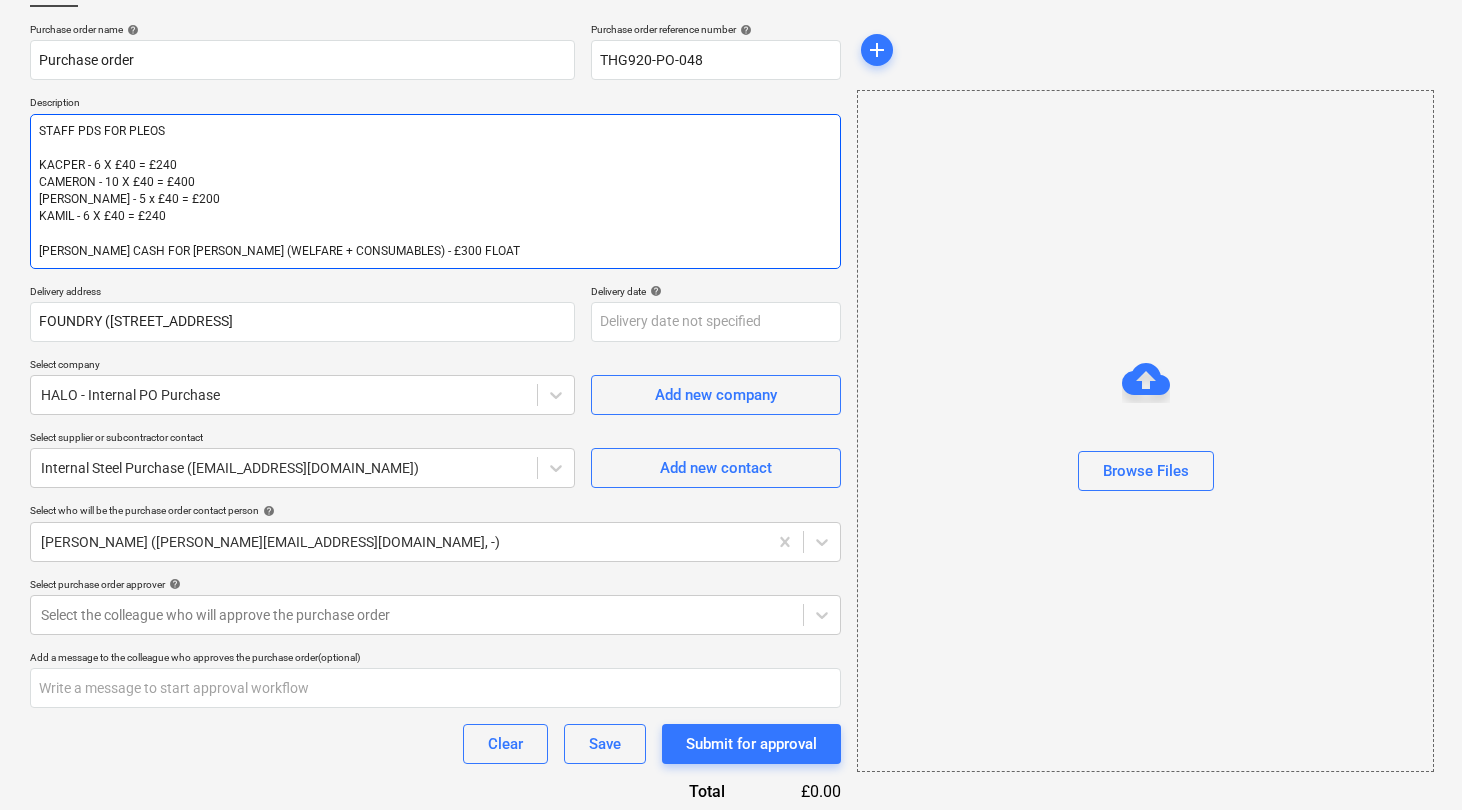 click on "STAFF PDS FOR PLEOS
KACPER - 6 X £40 = £240
CAMERON - 10 X £40 = £400
[PERSON_NAME] - 5 x £40 = £200
KAMIL - 6 X £40 = £240
[PERSON_NAME] CASH FOR [PERSON_NAME] (WELFARE + CONSUMABLES) - £300 FLOAT" at bounding box center [435, 191] 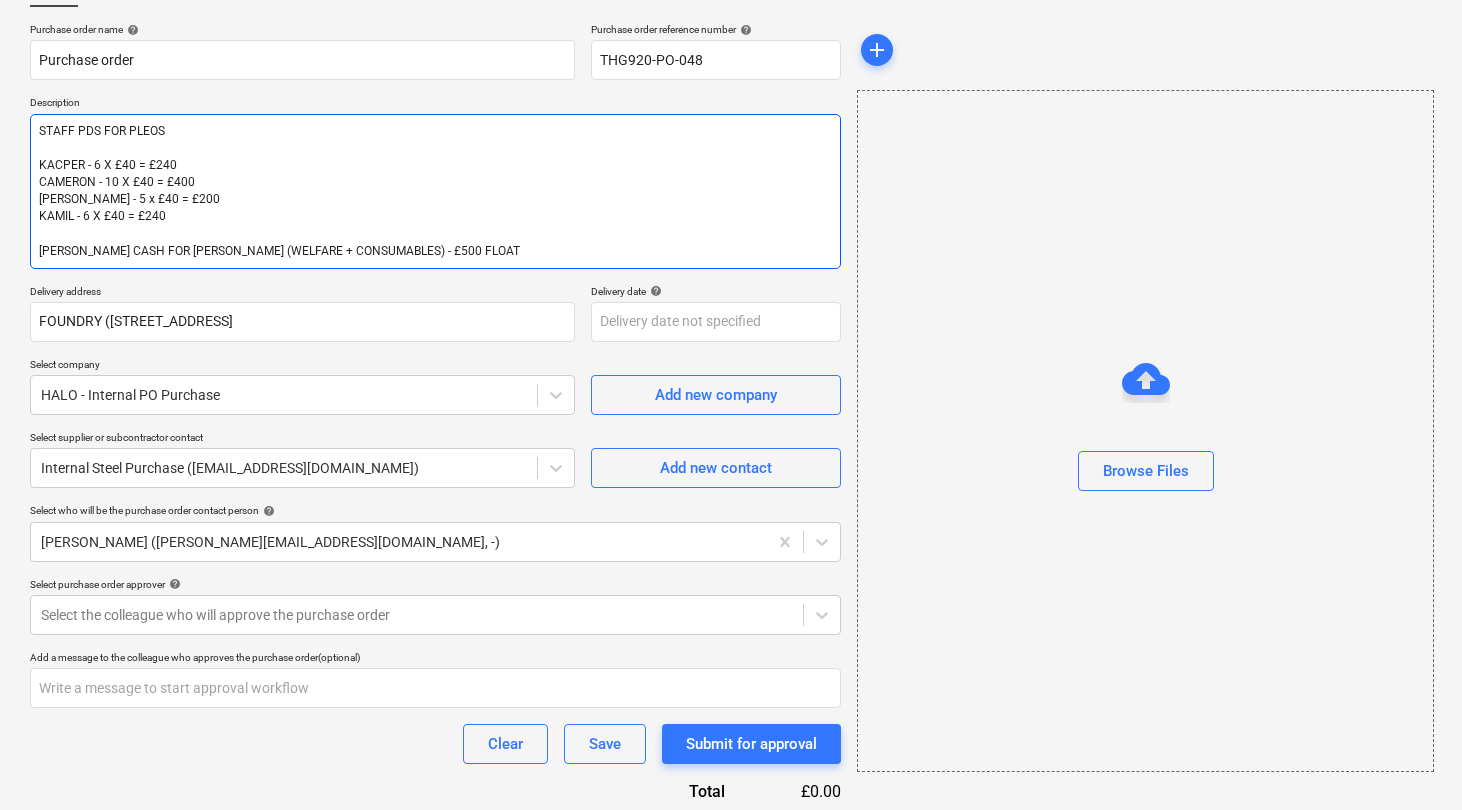 click on "STAFF PDS FOR PLEOS
KACPER - 6 X £40 = £240
CAMERON - 10 X £40 = £400
[PERSON_NAME] - 5 x £40 = £200
KAMIL - 6 X £40 = £240
[PERSON_NAME] CASH FOR [PERSON_NAME] (WELFARE + CONSUMABLES) - £500 FLOAT" at bounding box center (435, 191) 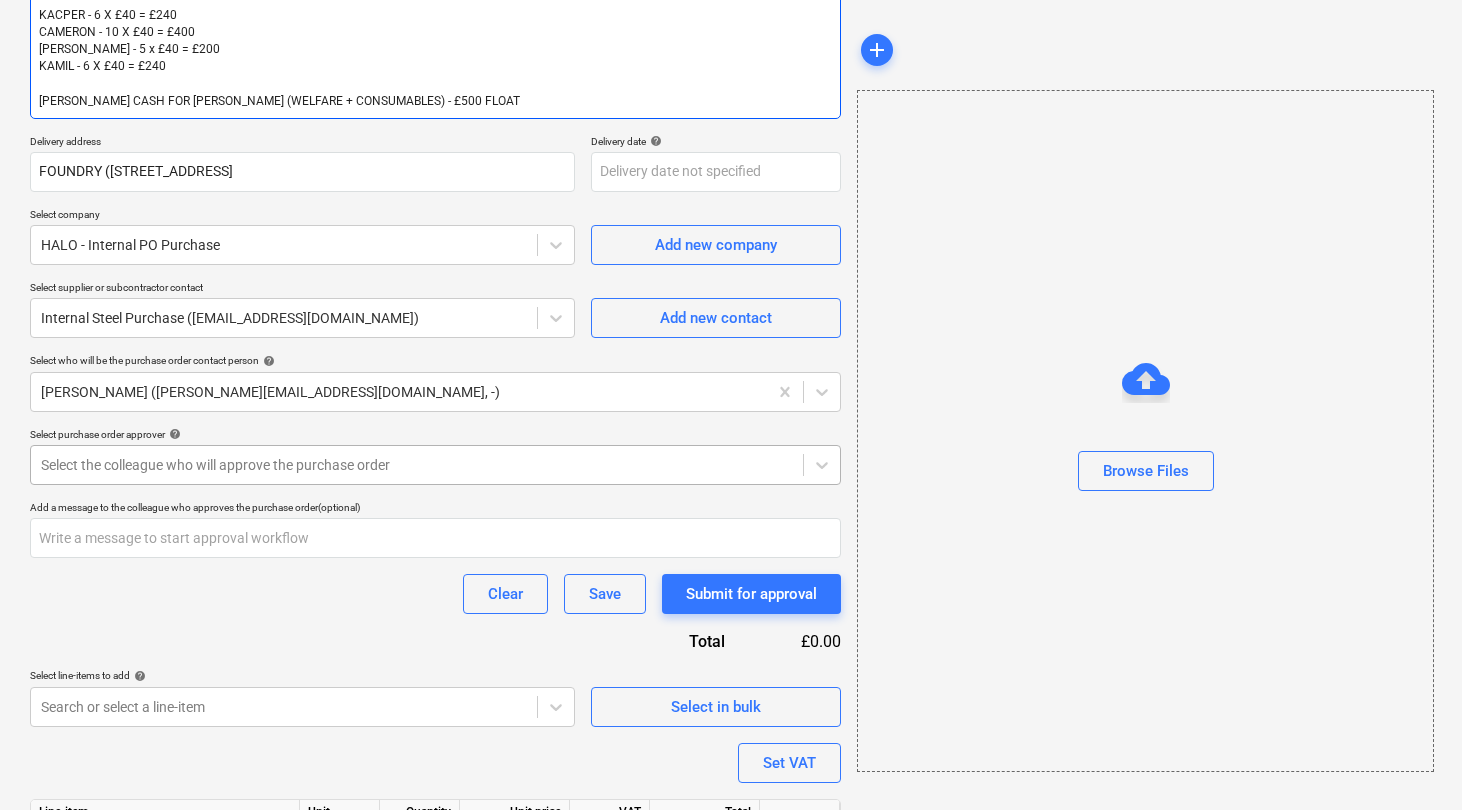 scroll, scrollTop: 357, scrollLeft: 0, axis: vertical 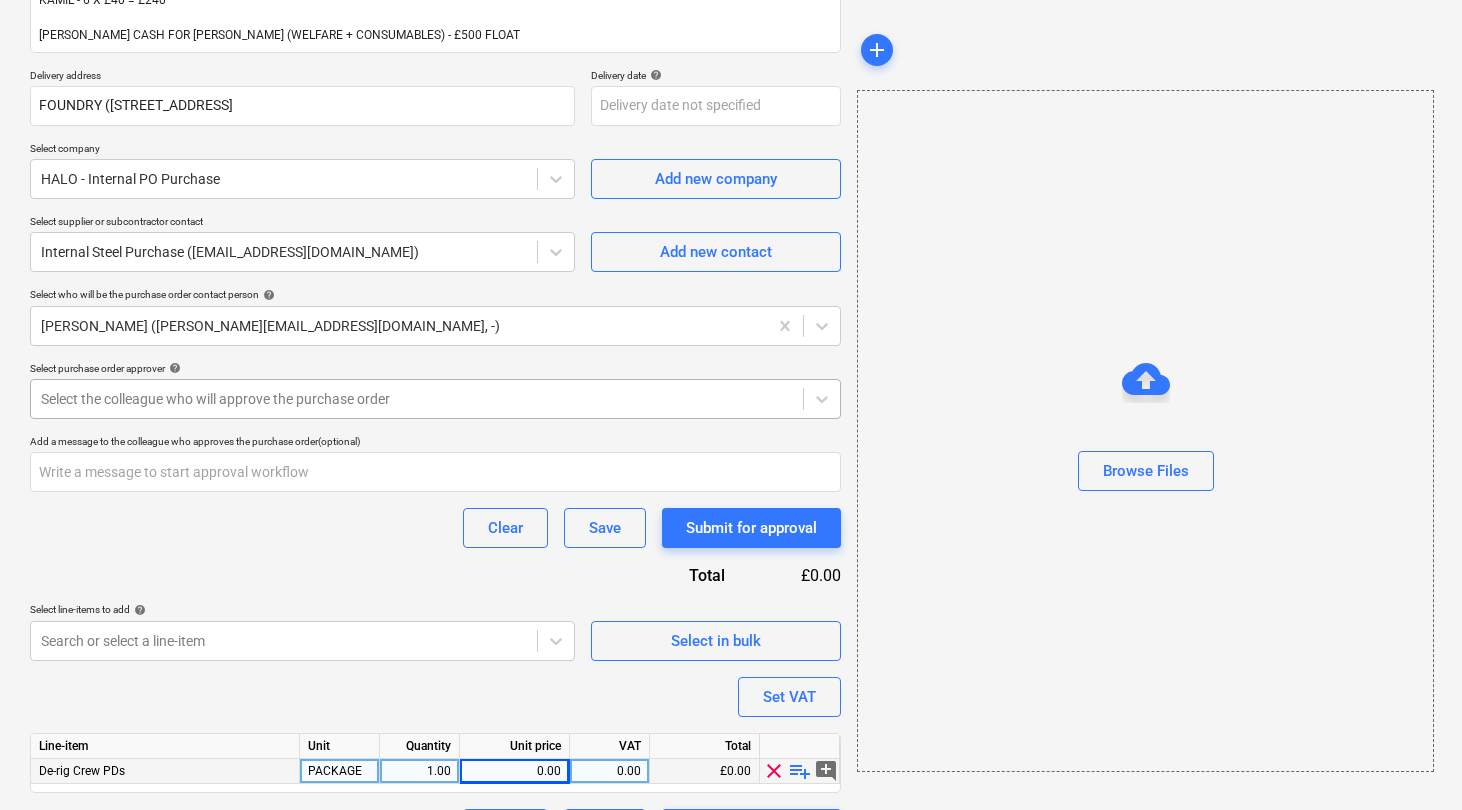 click on "Select the colleague who will approve the purchase order" at bounding box center [417, 399] 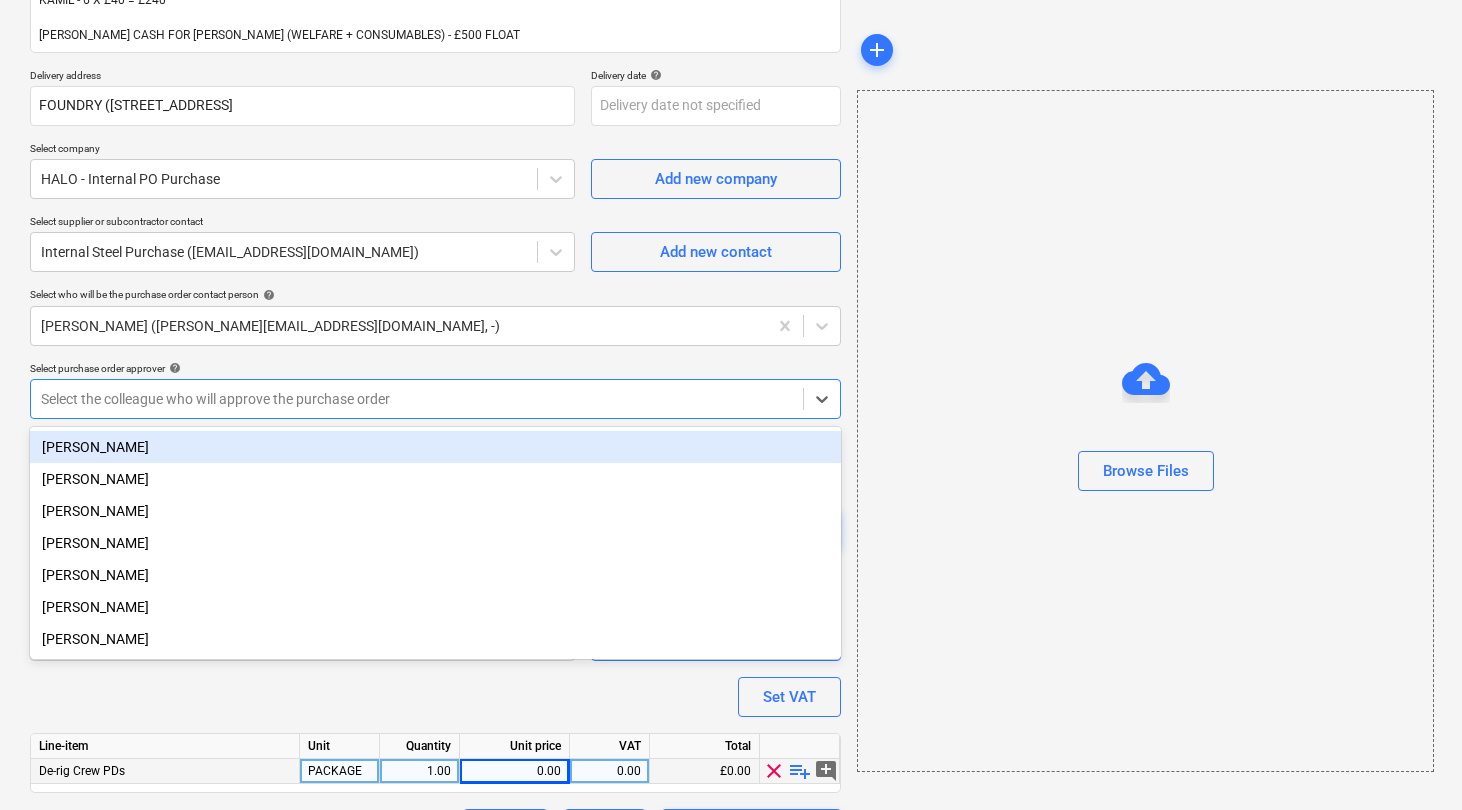 click on "[PERSON_NAME]" at bounding box center [435, 447] 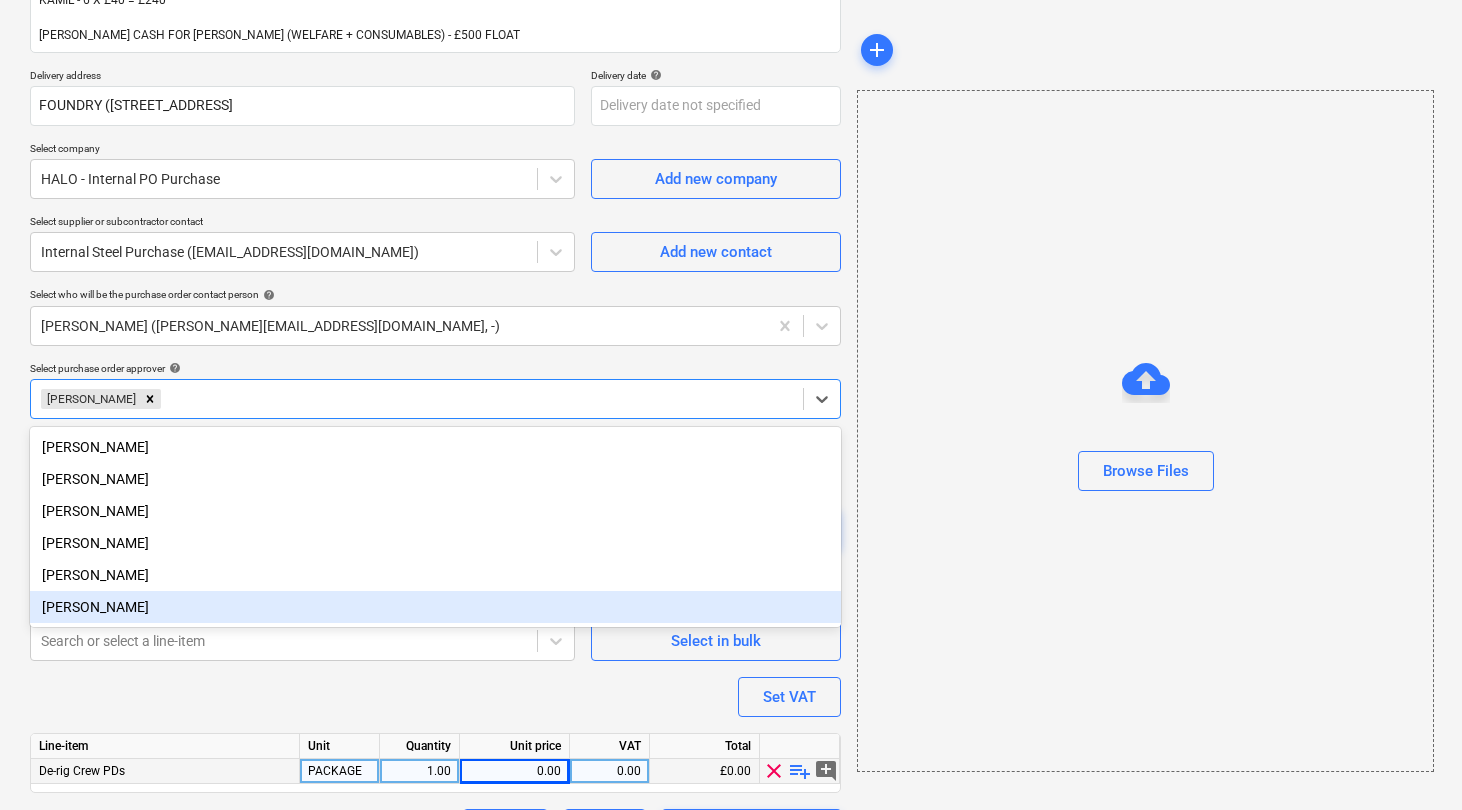 click on "Purchase order name help Purchase order Purchase order reference number help THG920-PO-048 Description STAFF PDS FOR PLEOS
KACPER - 6 X £40 = £240
CAMERON - 10 X £40 = £400
[PERSON_NAME] - 5 x £40 = £200
KAMIL - 6 X £40 = £240
[PERSON_NAME] CASH FOR [PERSON_NAME] (WELFARE + CONSUMABLES) - £500 FLOAT Delivery address FOUNDRY ([STREET_ADDRESS] Delivery date help Press the down arrow key to interact with the calendar and
select a date. Press the question mark key to get the keyboard shortcuts for changing dates. Select company HALO - Internal PO Purchase   Add new company Select supplier or subcontractor contact Internal  Steel Purchase ([EMAIL_ADDRESS][DOMAIN_NAME]) Add new contact Select who will be the purchase order contact person help [PERSON_NAME] ([PERSON_NAME][EMAIL_ADDRESS][DOMAIN_NAME], -) Select purchase order approver help option [PERSON_NAME], selected. [PERSON_NAME] Add a message to the colleague who approves the purchase order  (optional) Clear Save Total help" at bounding box center (435, 328) 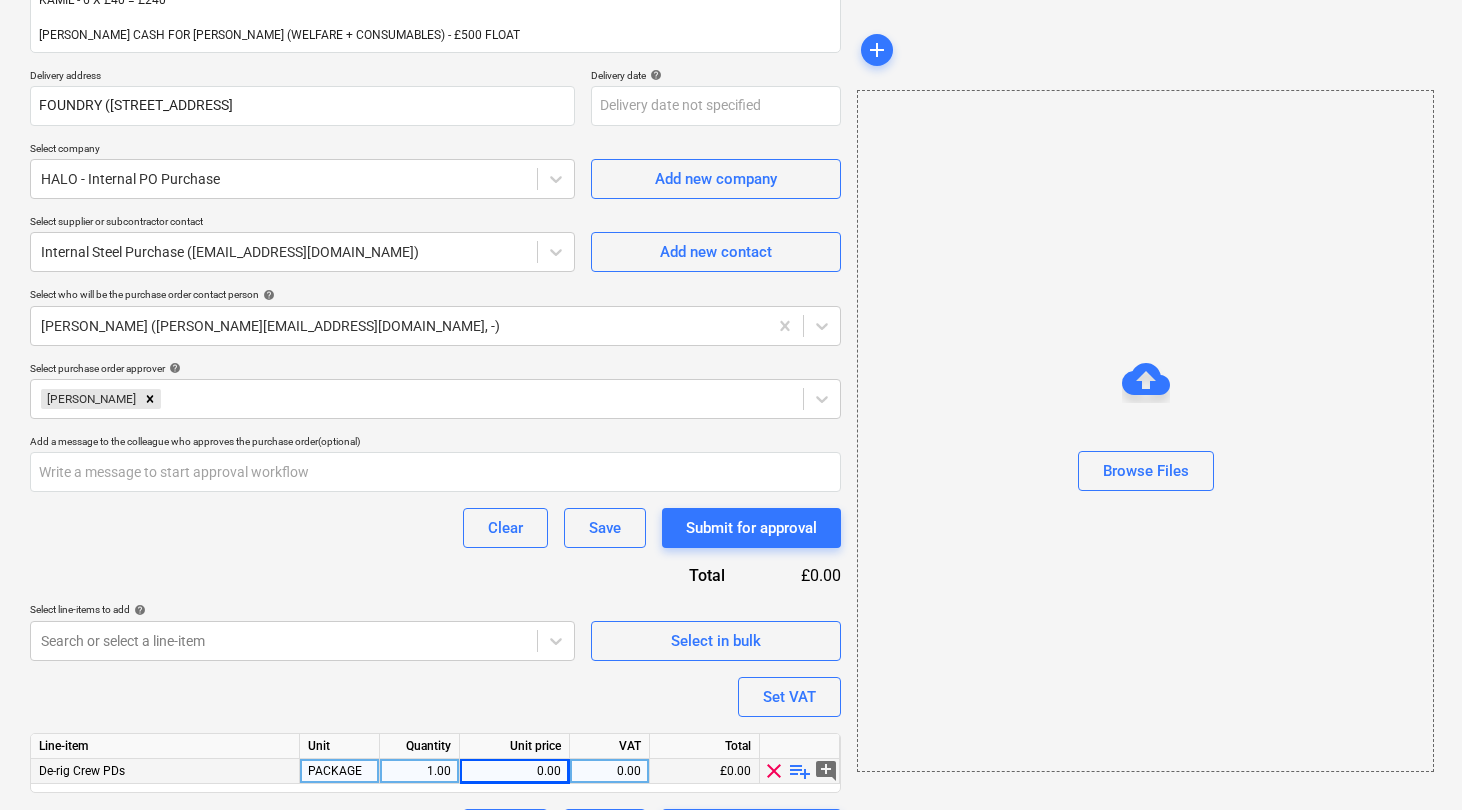 scroll, scrollTop: 411, scrollLeft: 0, axis: vertical 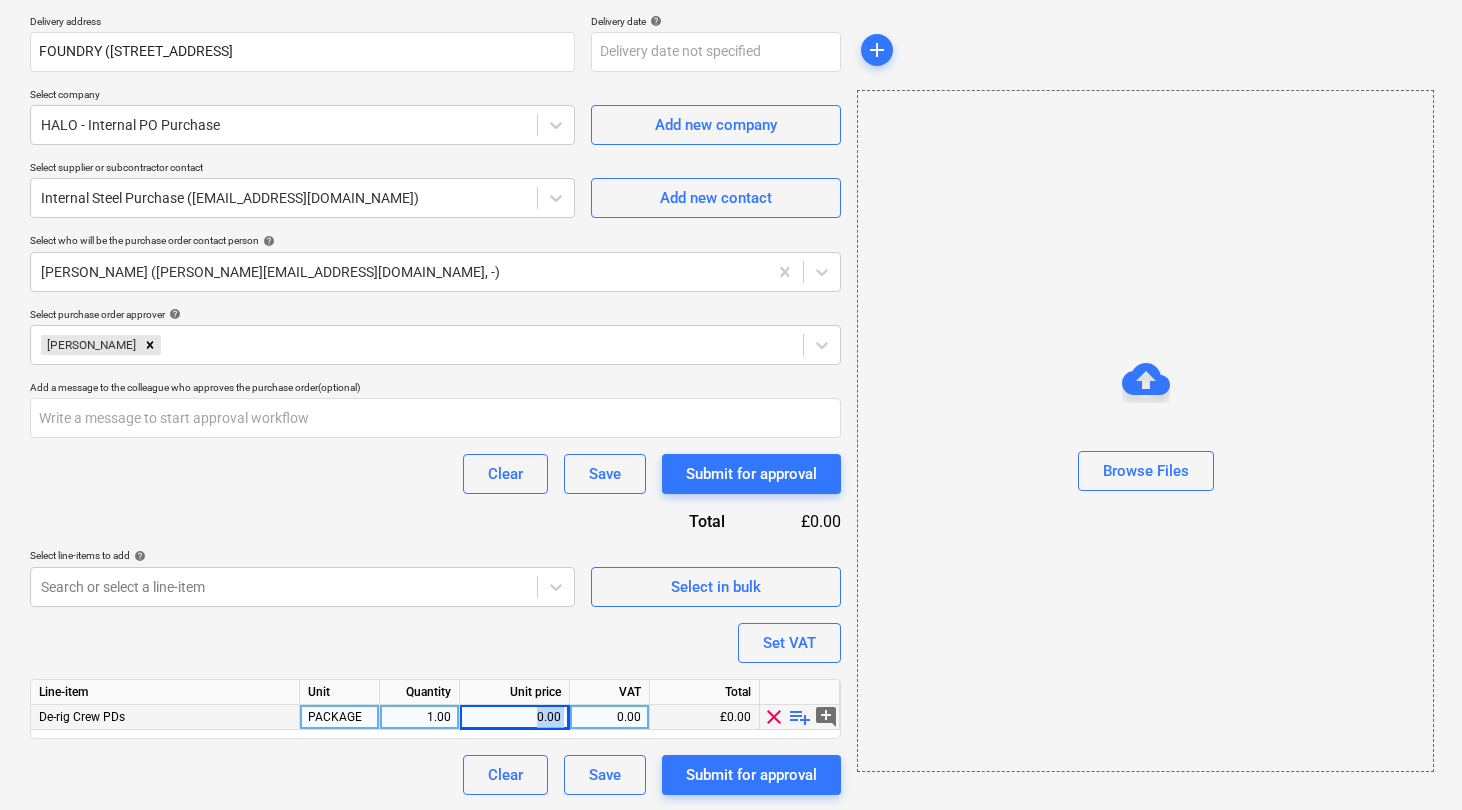 drag, startPoint x: 522, startPoint y: 711, endPoint x: 583, endPoint y: 712, distance: 61.008198 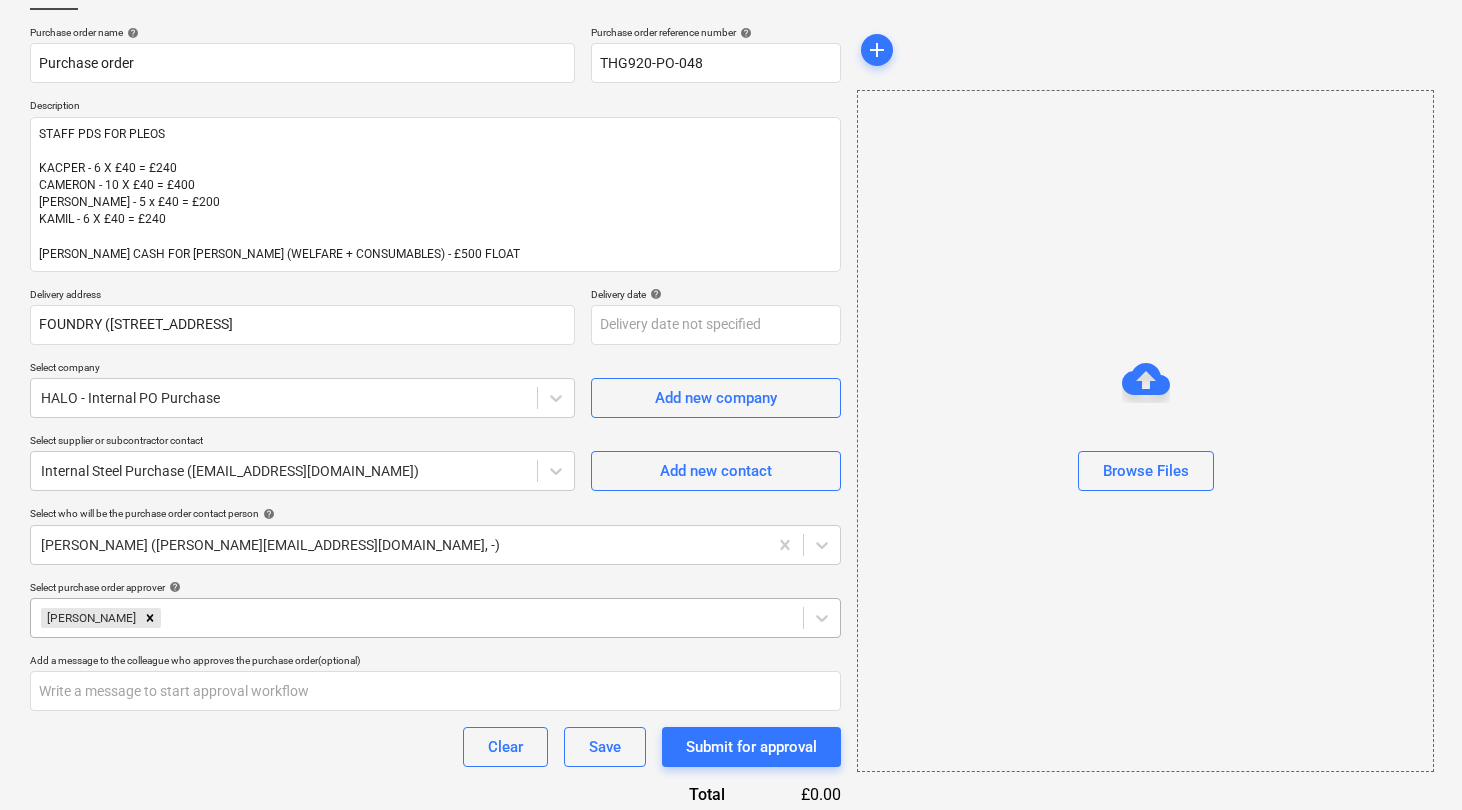 scroll, scrollTop: 0, scrollLeft: 0, axis: both 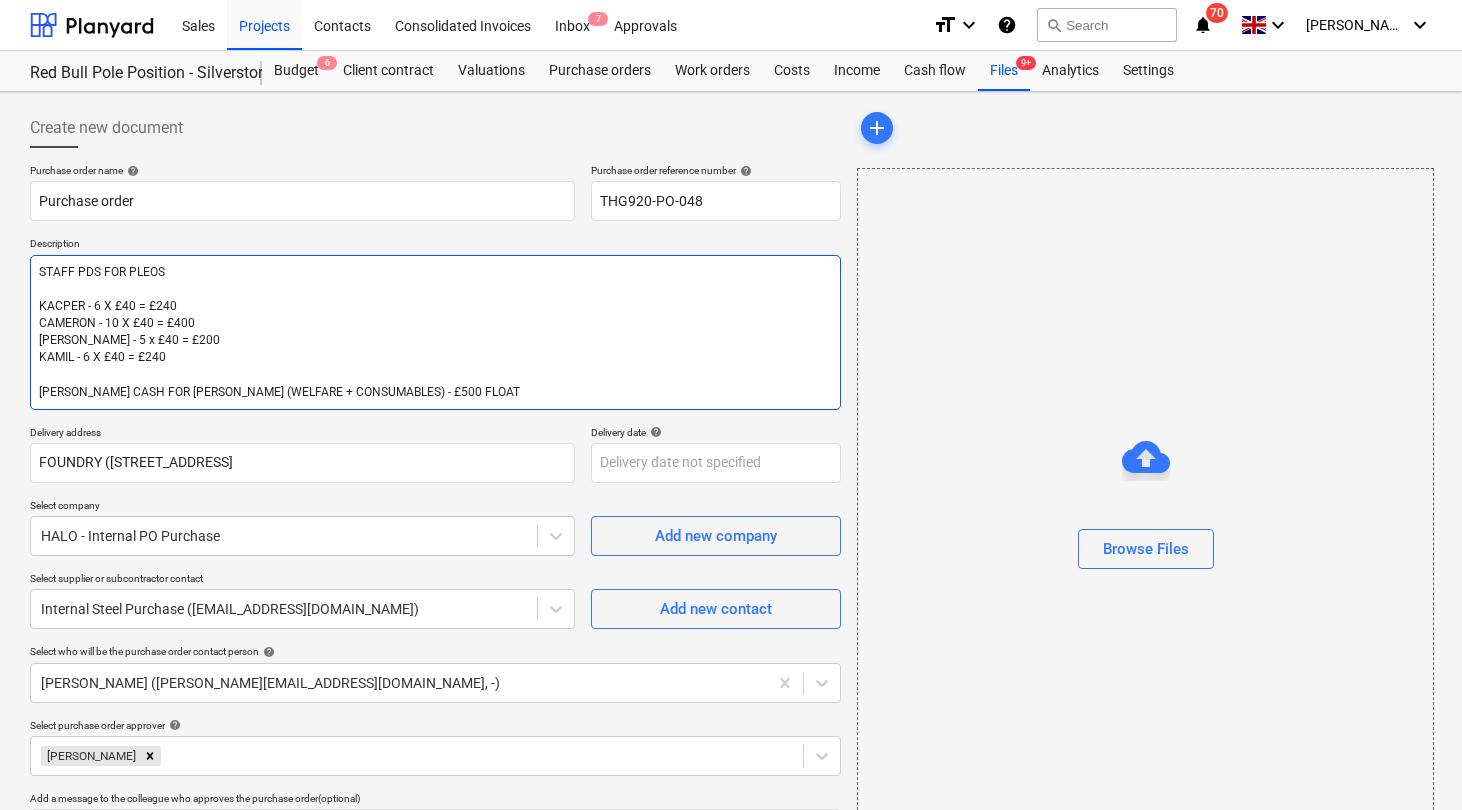 click on "STAFF PDS FOR PLEOS
KACPER - 6 X £40 = £240
CAMERON - 10 X £40 = £400
[PERSON_NAME] - 5 x £40 = £200
KAMIL - 6 X £40 = £240
[PERSON_NAME] CASH FOR [PERSON_NAME] (WELFARE + CONSUMABLES) - £500 FLOAT" at bounding box center [435, 332] 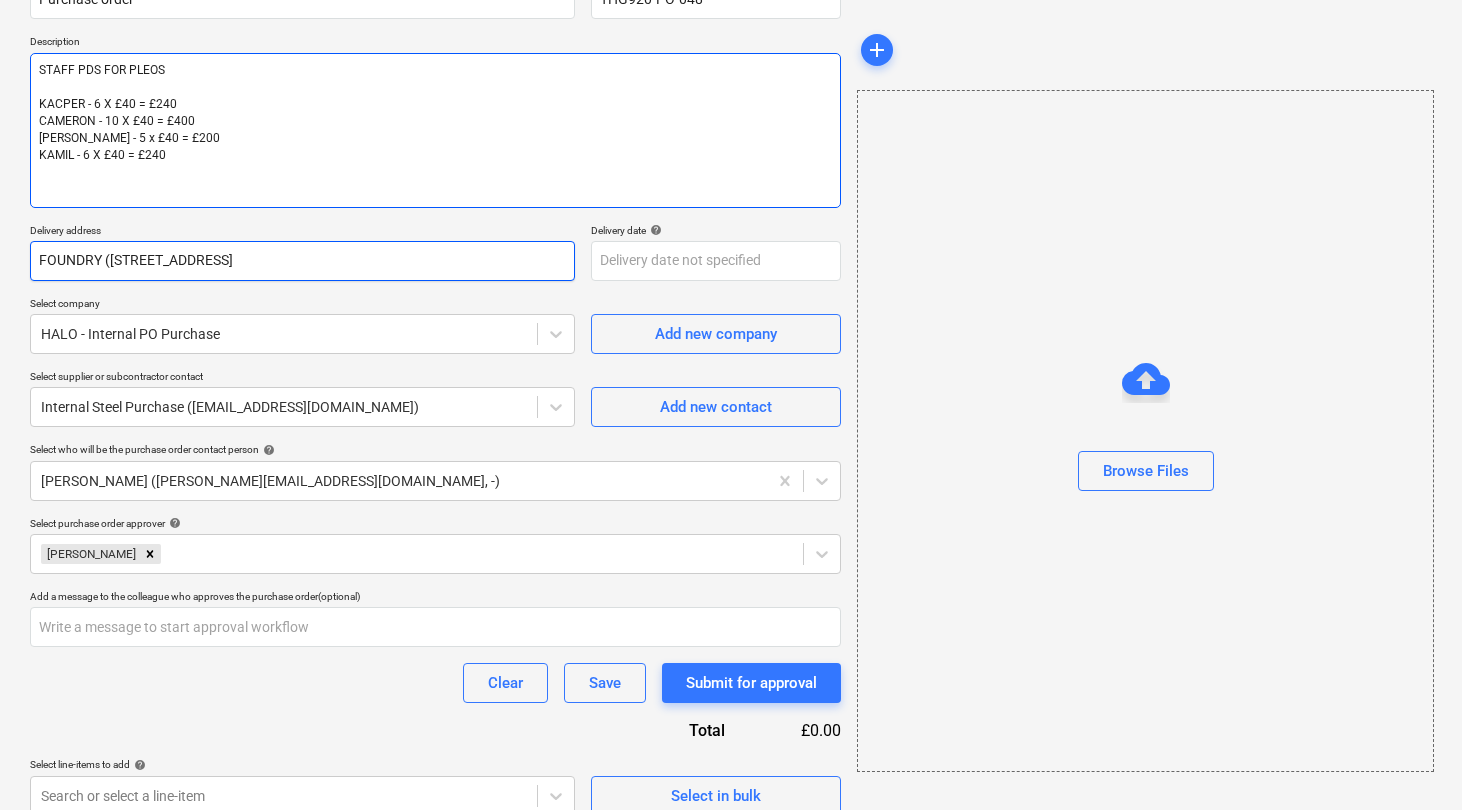 scroll, scrollTop: 411, scrollLeft: 0, axis: vertical 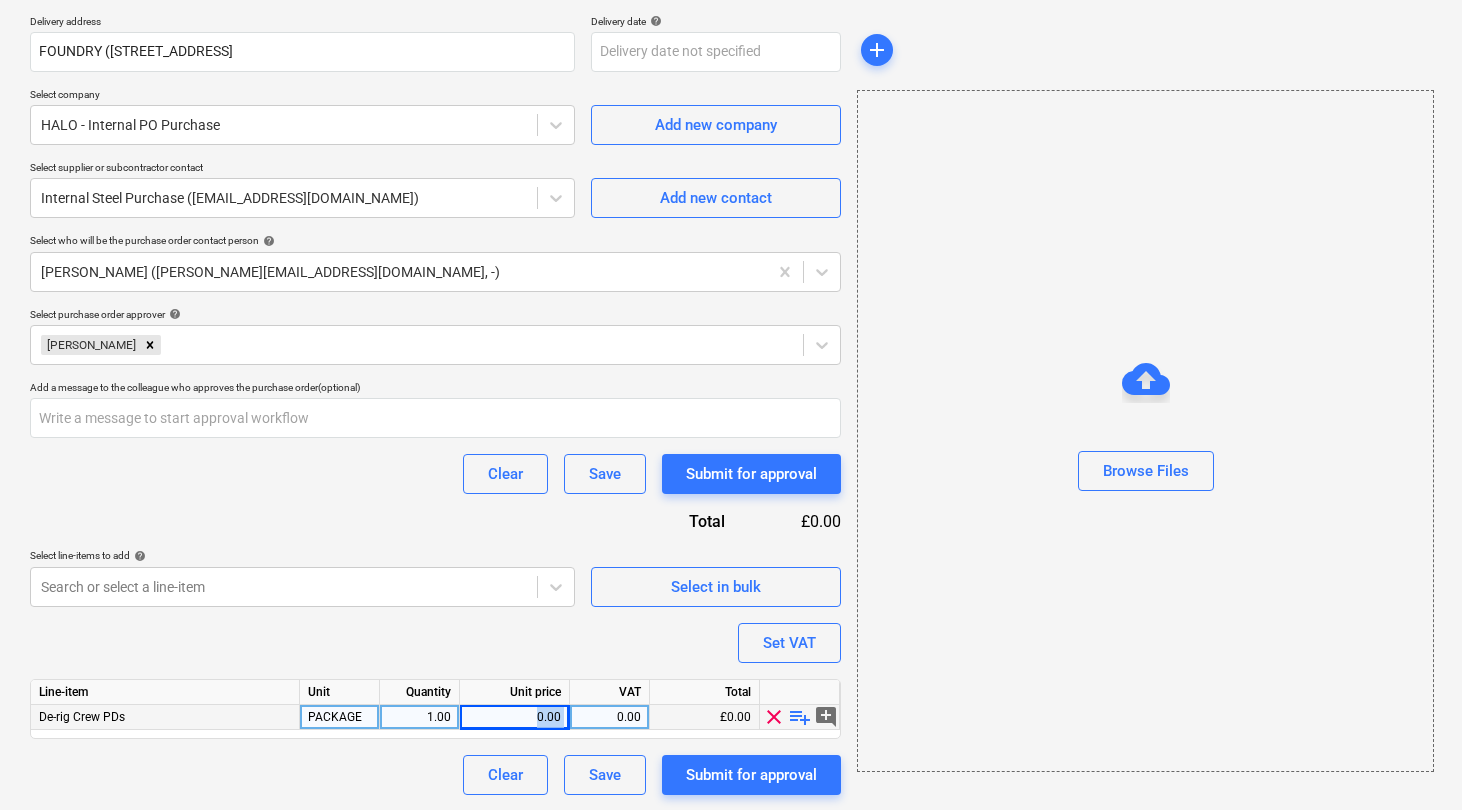 drag, startPoint x: 517, startPoint y: 716, endPoint x: 605, endPoint y: 716, distance: 88 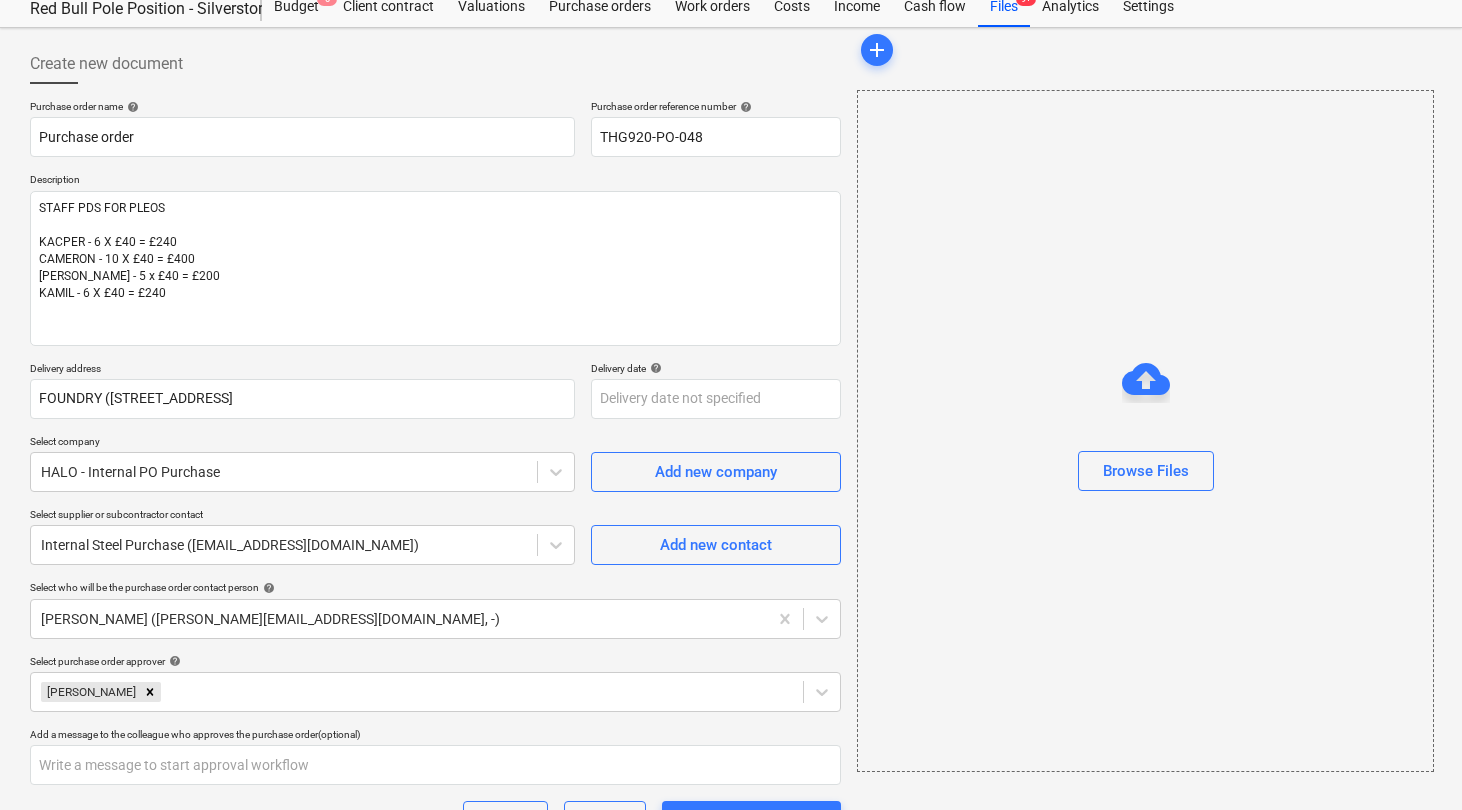 scroll, scrollTop: 59, scrollLeft: 0, axis: vertical 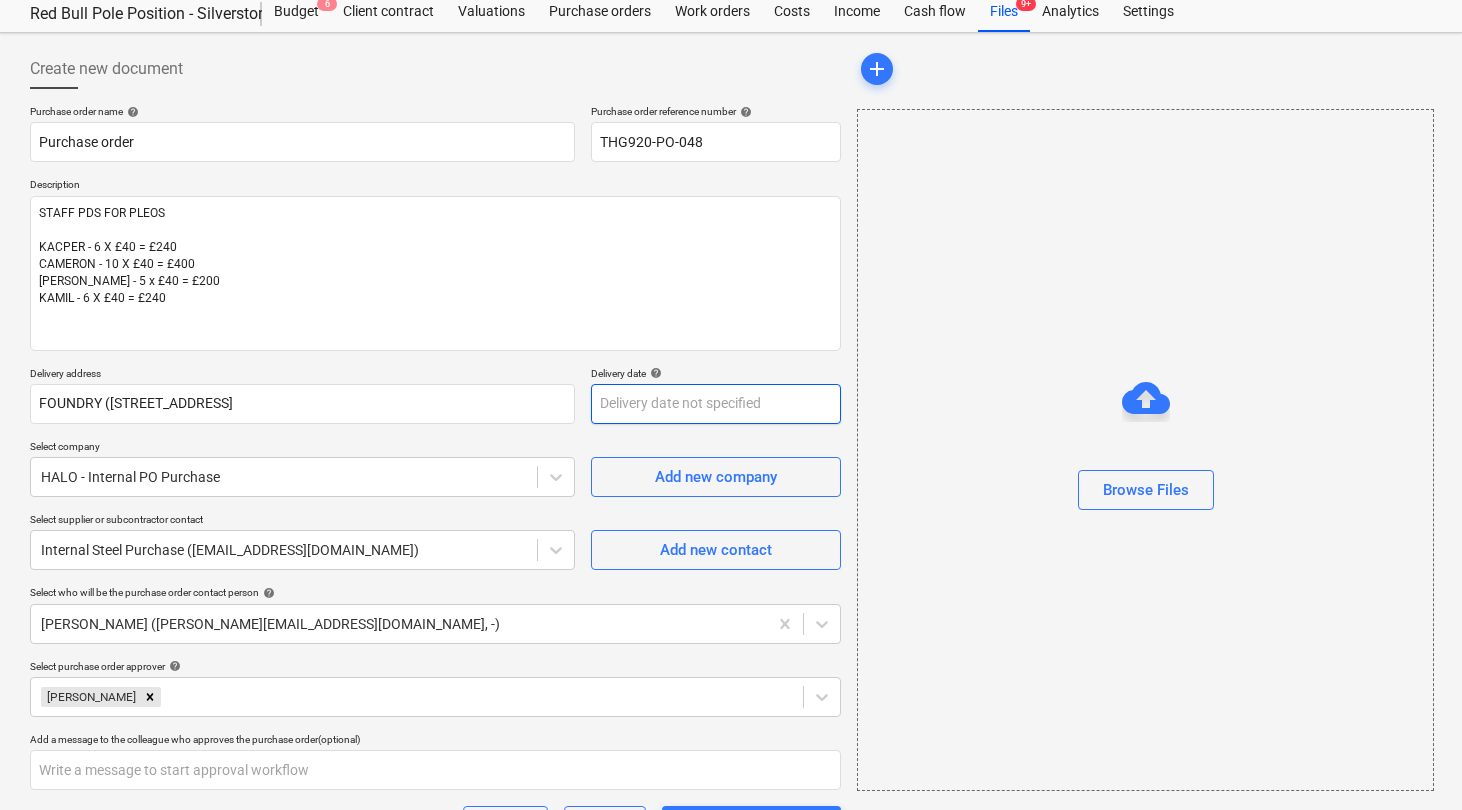 click on "Sales Projects Contacts Consolidated Invoices Inbox 7 Approvals format_size keyboard_arrow_down help search Search notifications 70 keyboard_arrow_down [PERSON_NAME] keyboard_arrow_down Red Bull Pole Position - Silverstone 2025 Budget 6 Client contract Valuations Purchase orders Work orders Costs Income Cash flow Files 9+ Analytics Settings Create new document Purchase order name help Purchase order Purchase order reference number help THG920-PO-048 Description STAFF PDS FOR PLEOS
KACPER - 6 X £40 = £240
CAMERON - 10 X £40 = £400
[PERSON_NAME] - 5 x £40 = £200
KAMIL - 6 X £40 = £240
Delivery address FOUNDRY ([STREET_ADDRESS] Delivery date help Press the down arrow key to interact with the calendar and
select a date. Press the question mark key to get the keyboard shortcuts for changing dates. Select company HALO - Internal PO Purchase   Add new company Select supplier or subcontractor contact Internal  Steel Purchase ([EMAIL_ADDRESS][DOMAIN_NAME]) VAT" at bounding box center (731, 346) 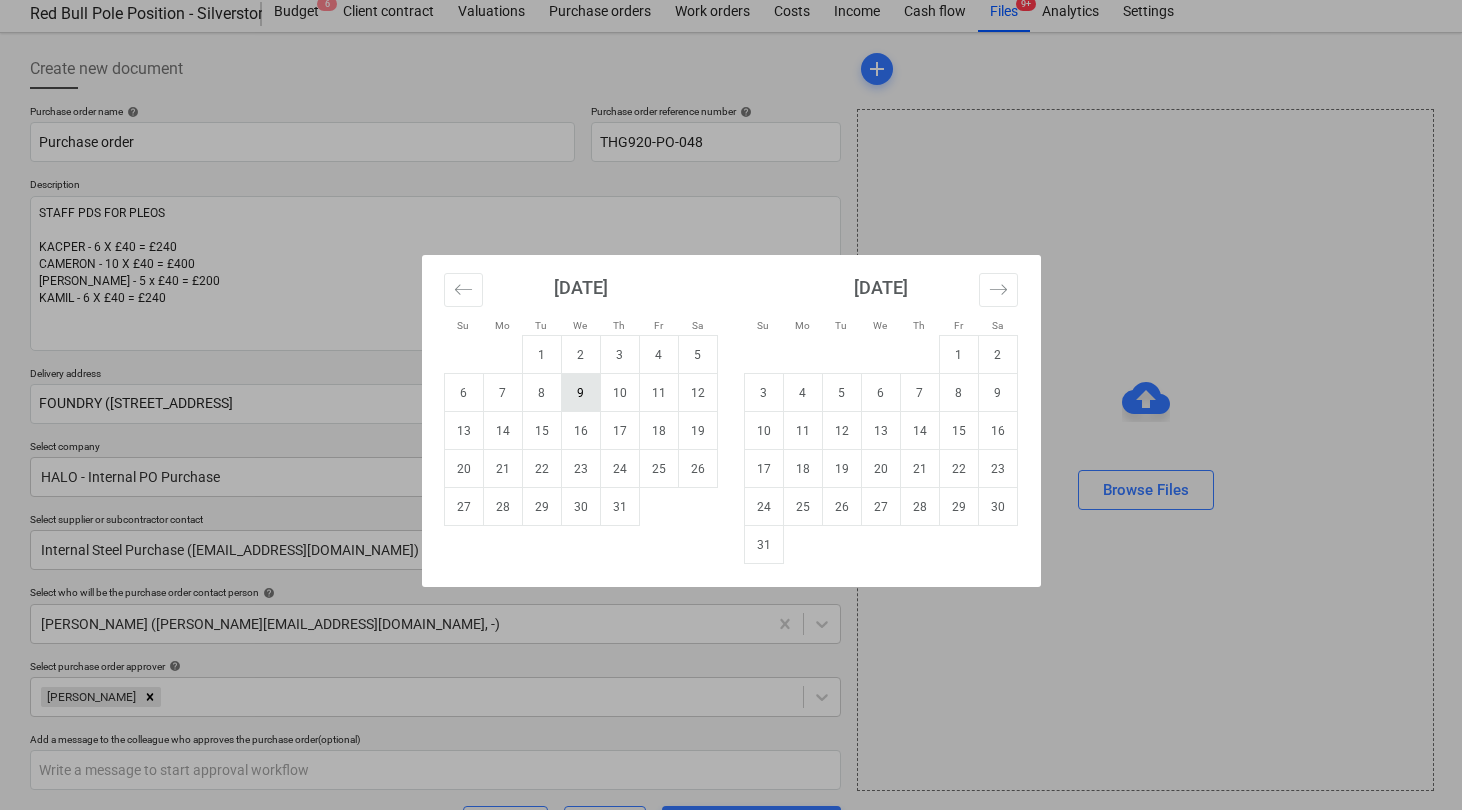 click on "9" at bounding box center (580, 393) 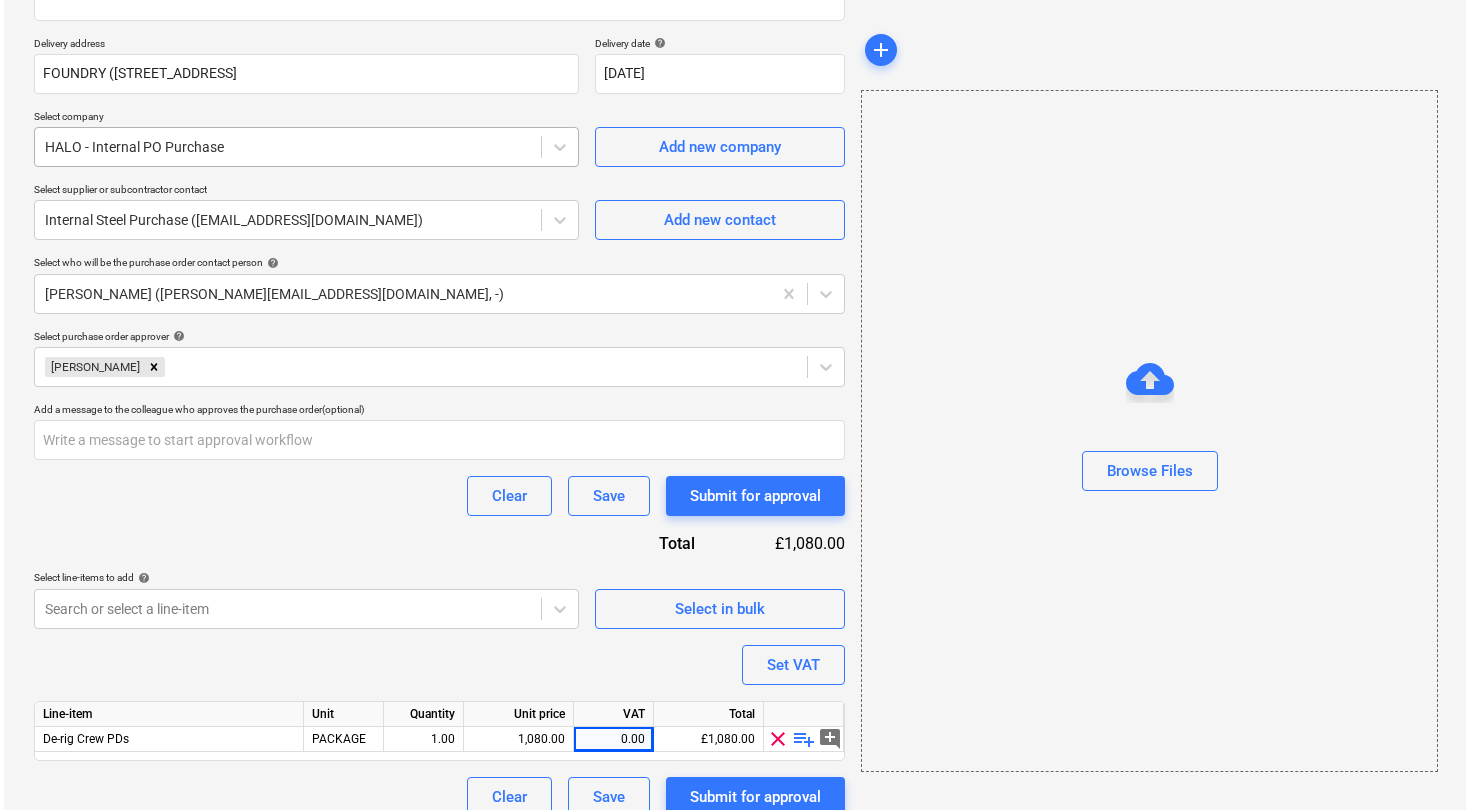 scroll, scrollTop: 411, scrollLeft: 0, axis: vertical 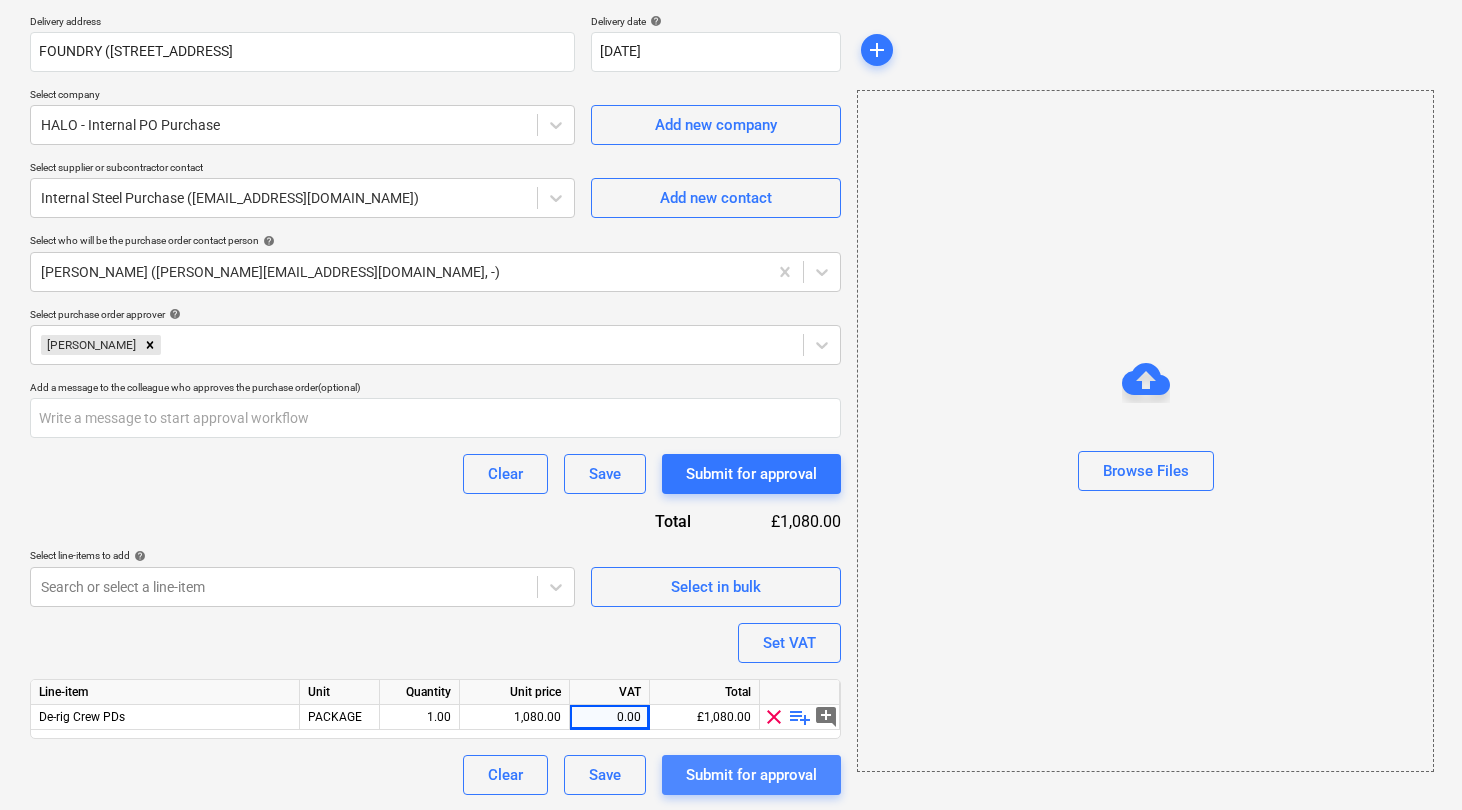click on "Submit for approval" at bounding box center (751, 775) 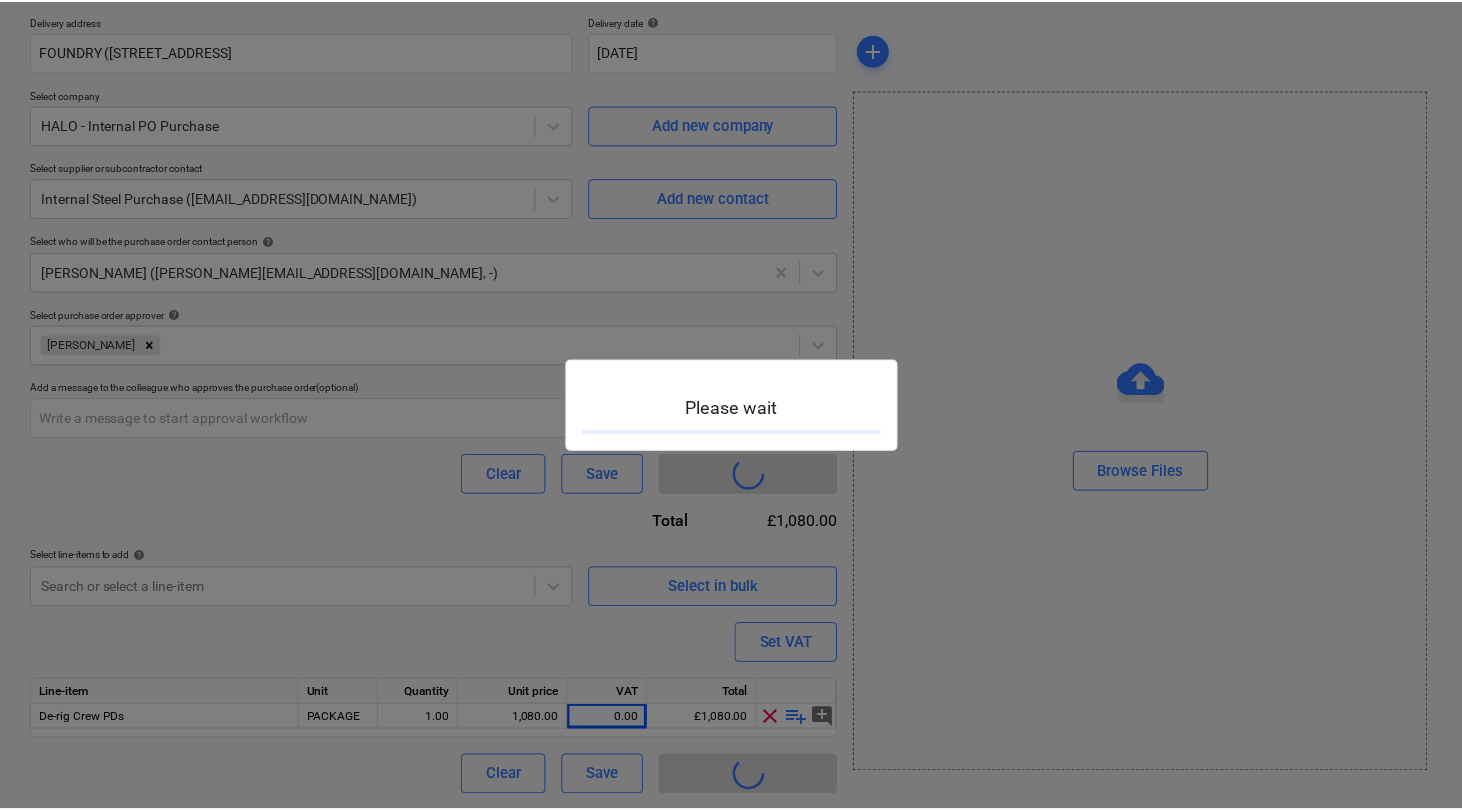 scroll, scrollTop: 0, scrollLeft: 0, axis: both 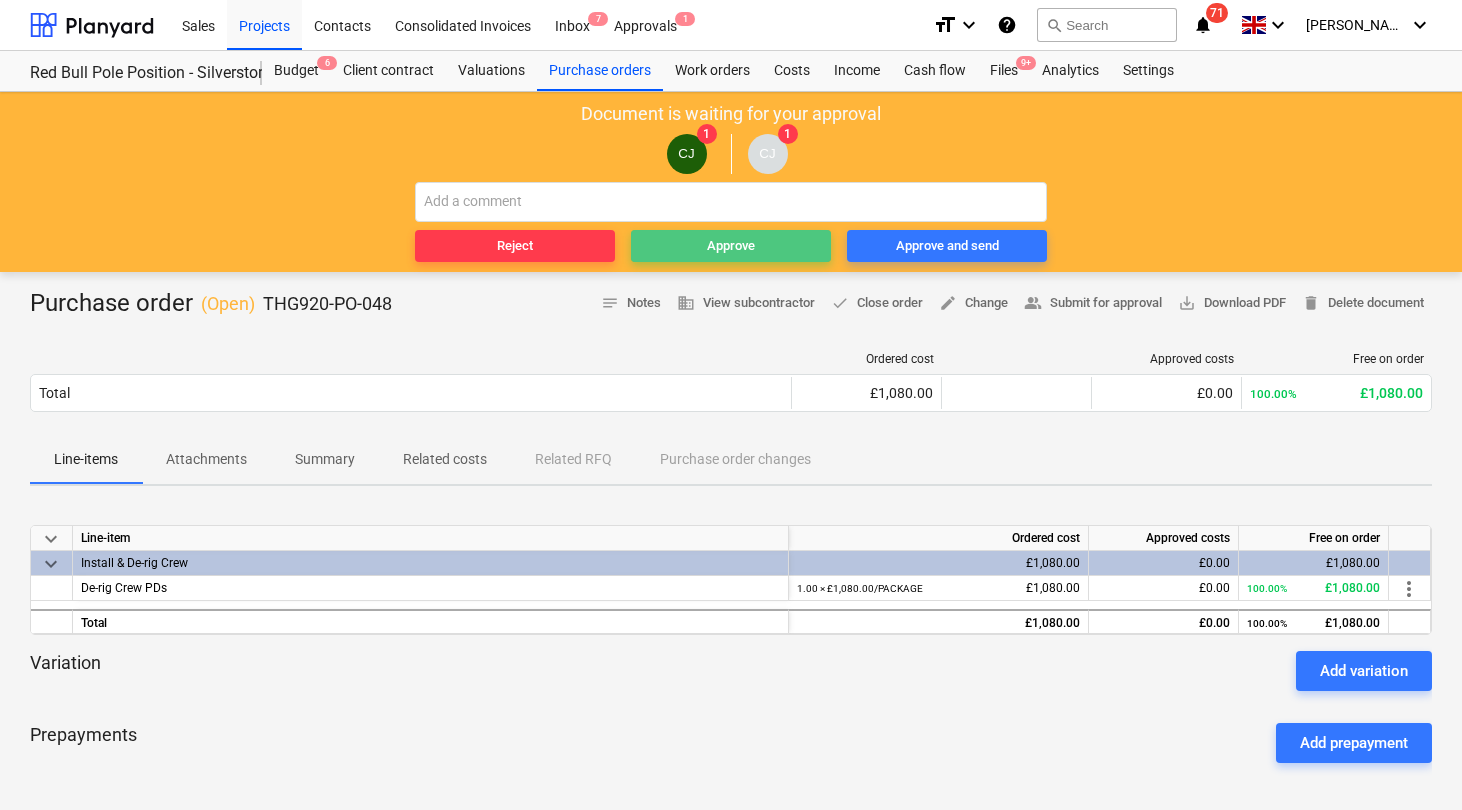 click on "Approve" at bounding box center (731, 246) 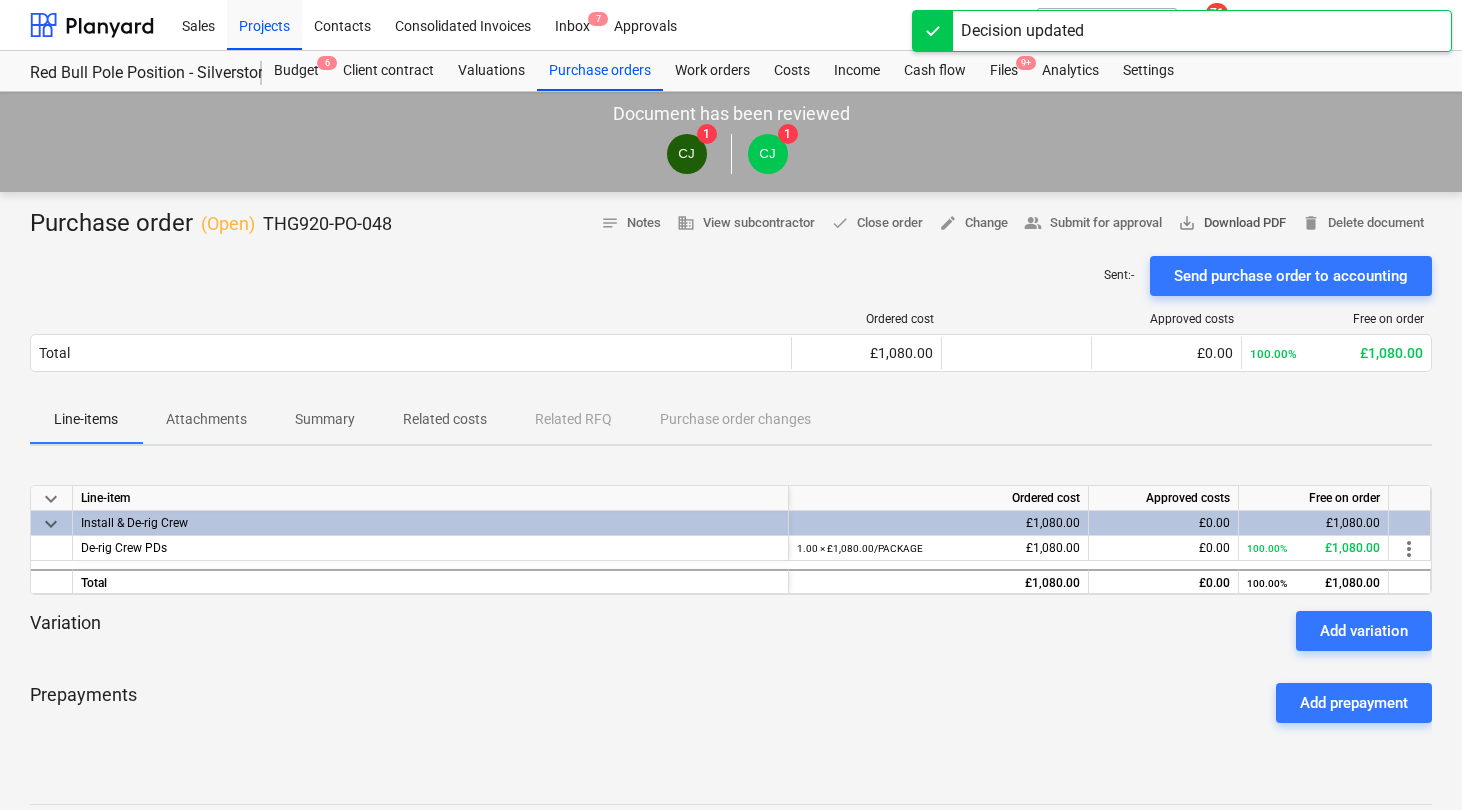 click on "save_alt Download PDF" at bounding box center (1232, 223) 